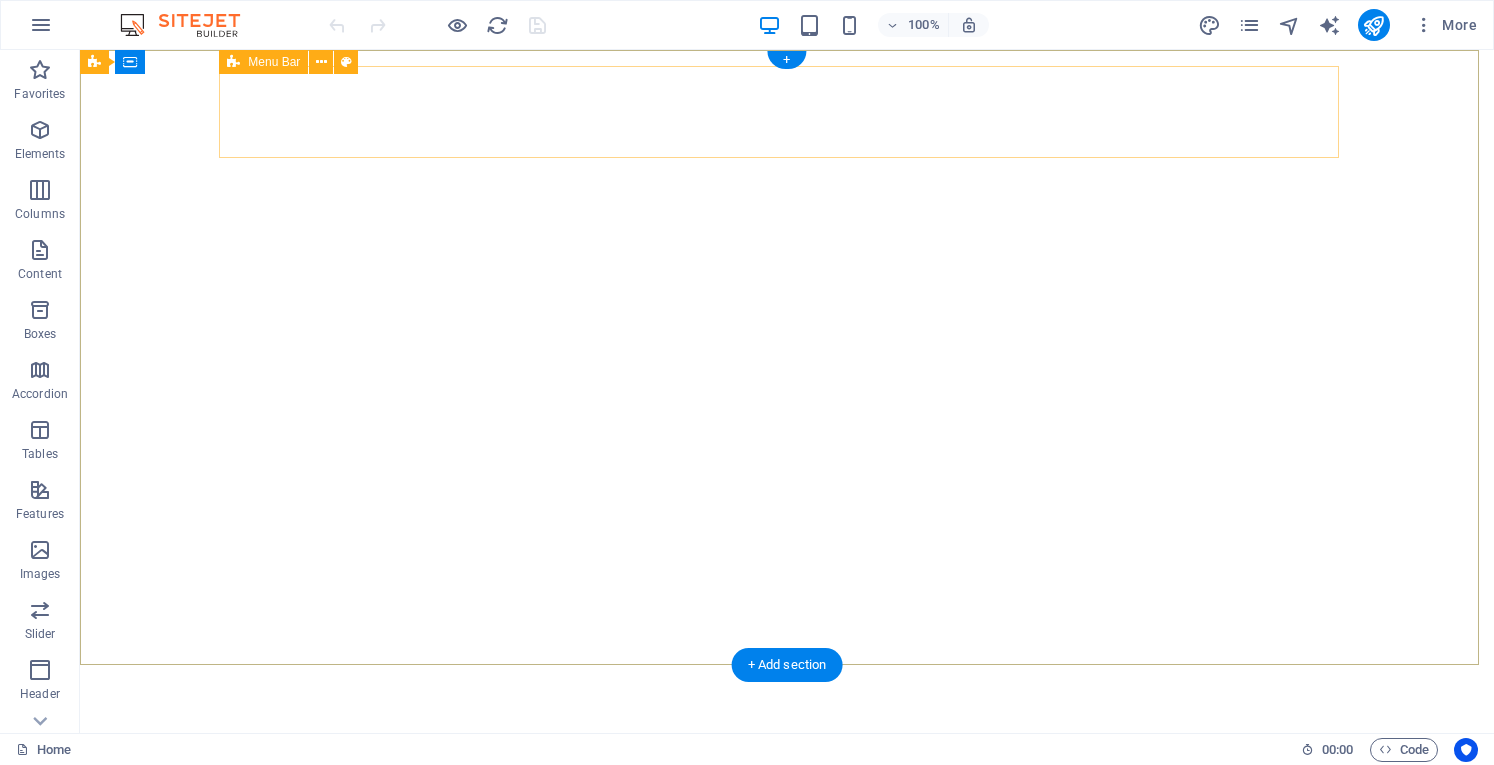 scroll, scrollTop: 0, scrollLeft: 0, axis: both 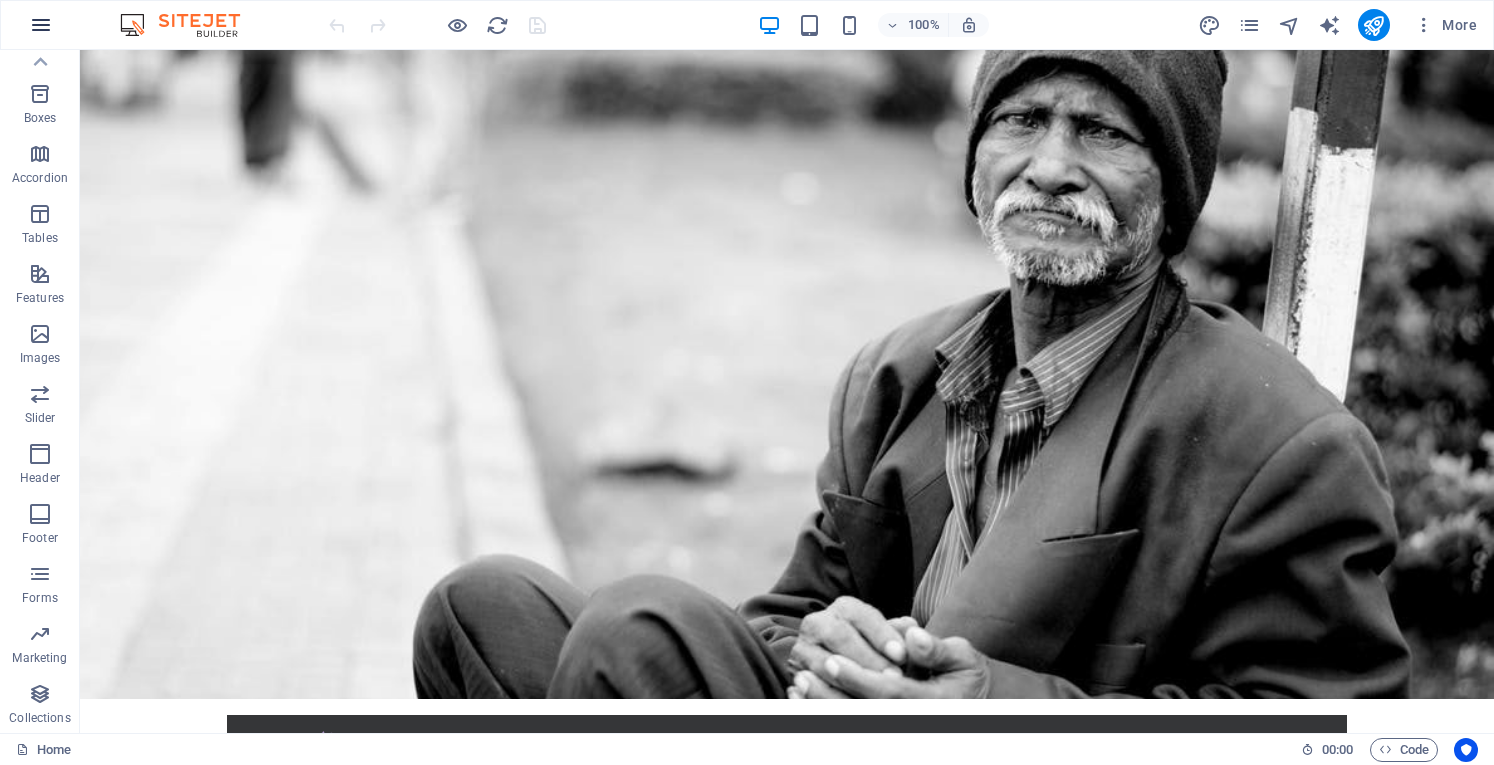 click at bounding box center (41, 25) 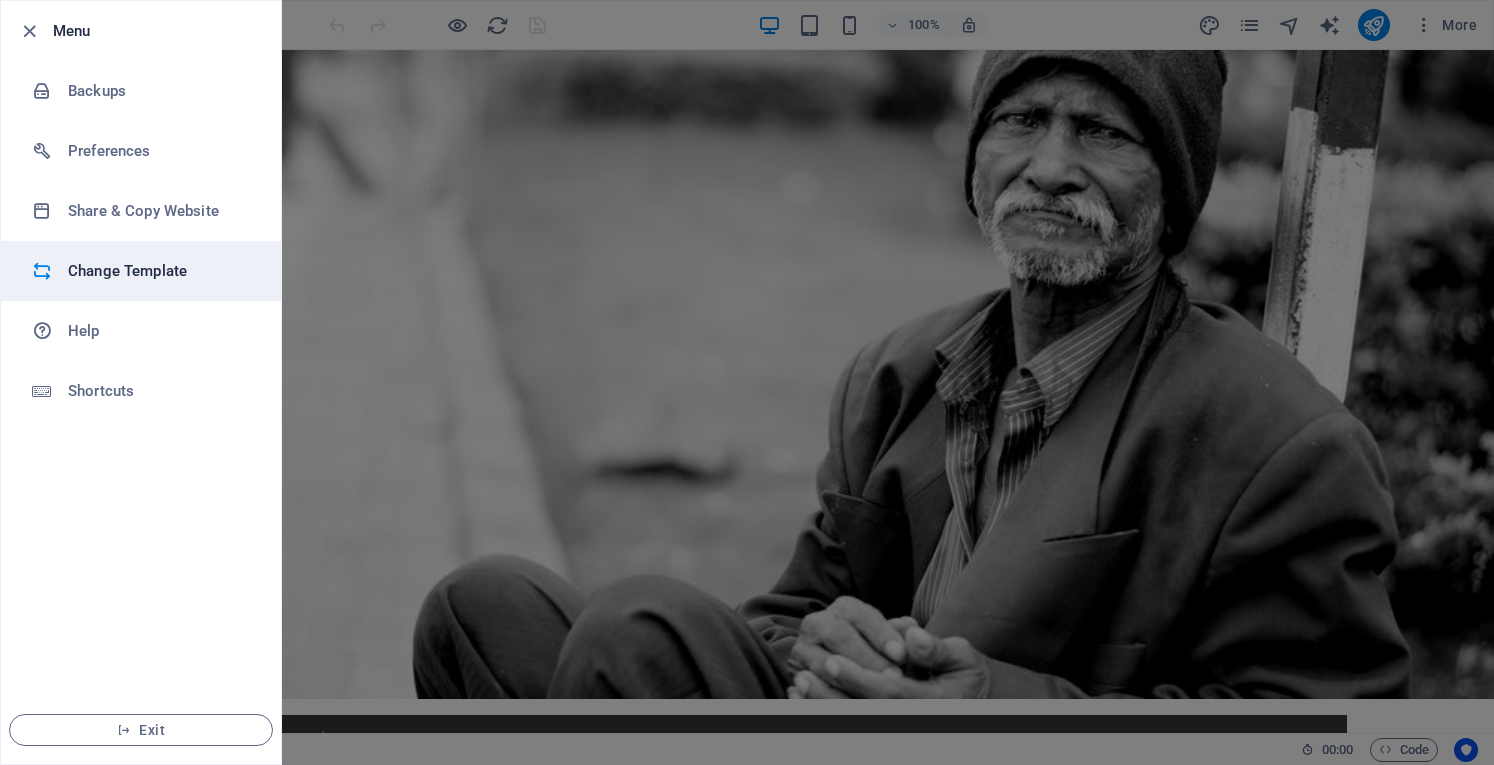 click on "Change Template" at bounding box center (160, 271) 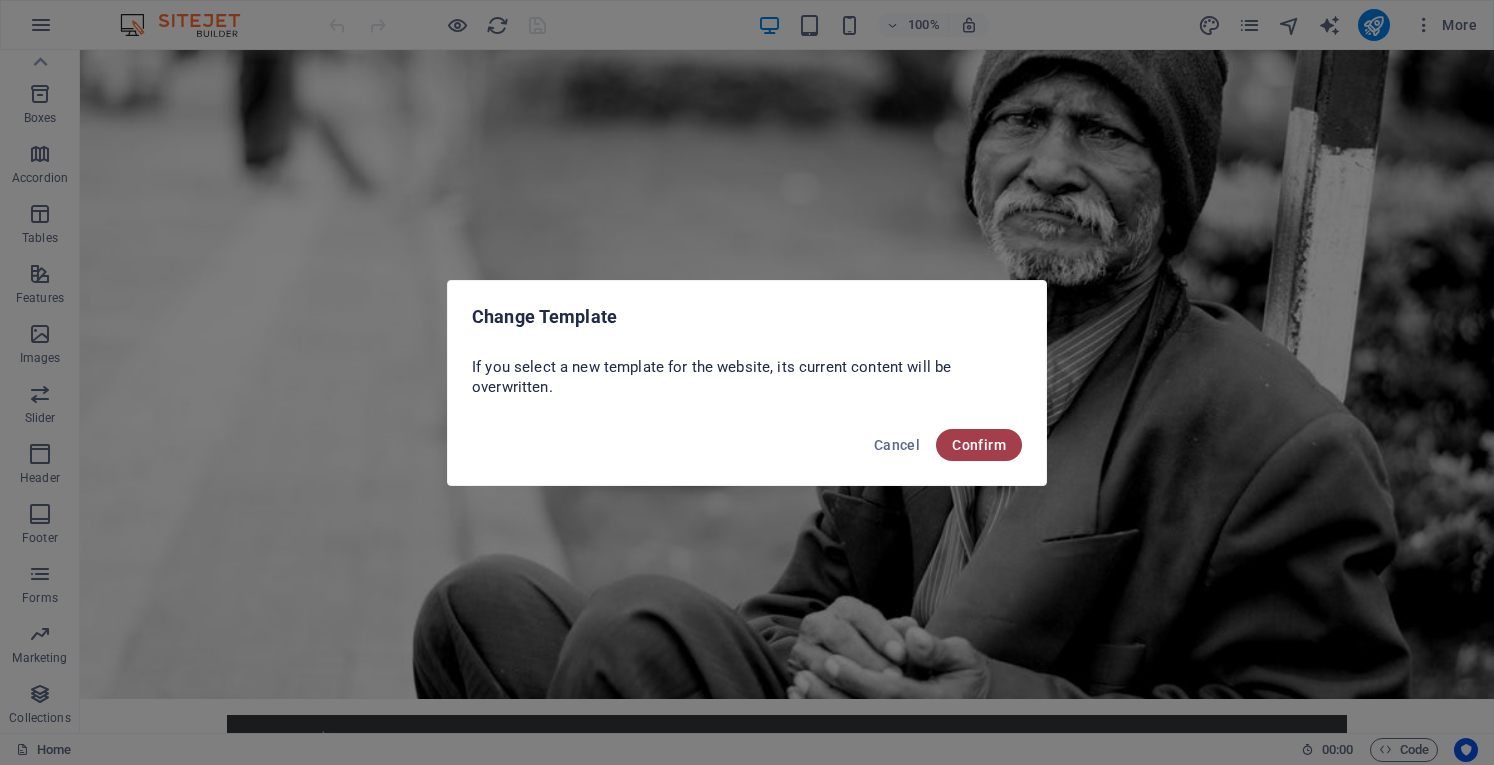click on "Confirm" at bounding box center (979, 445) 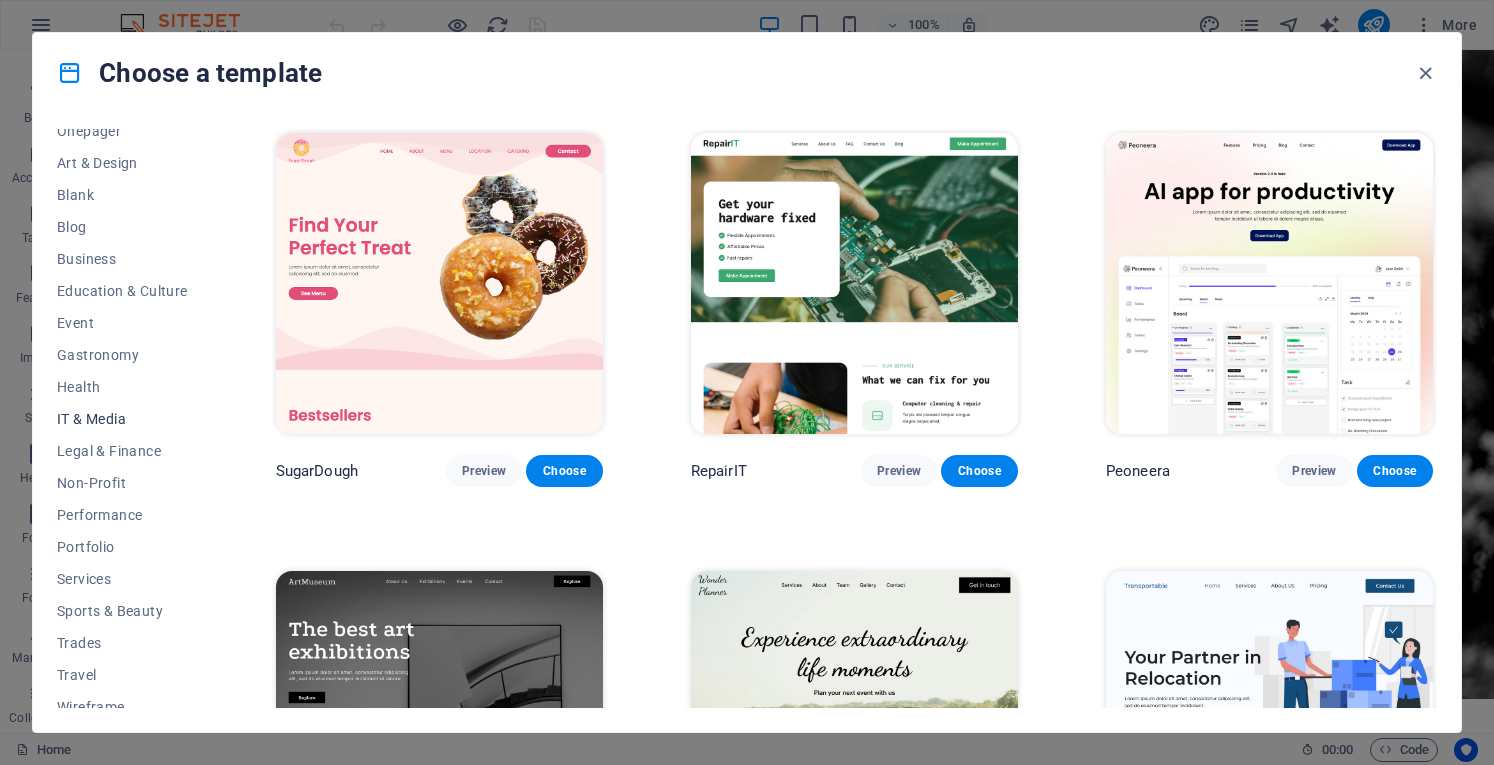 scroll, scrollTop: 220, scrollLeft: 0, axis: vertical 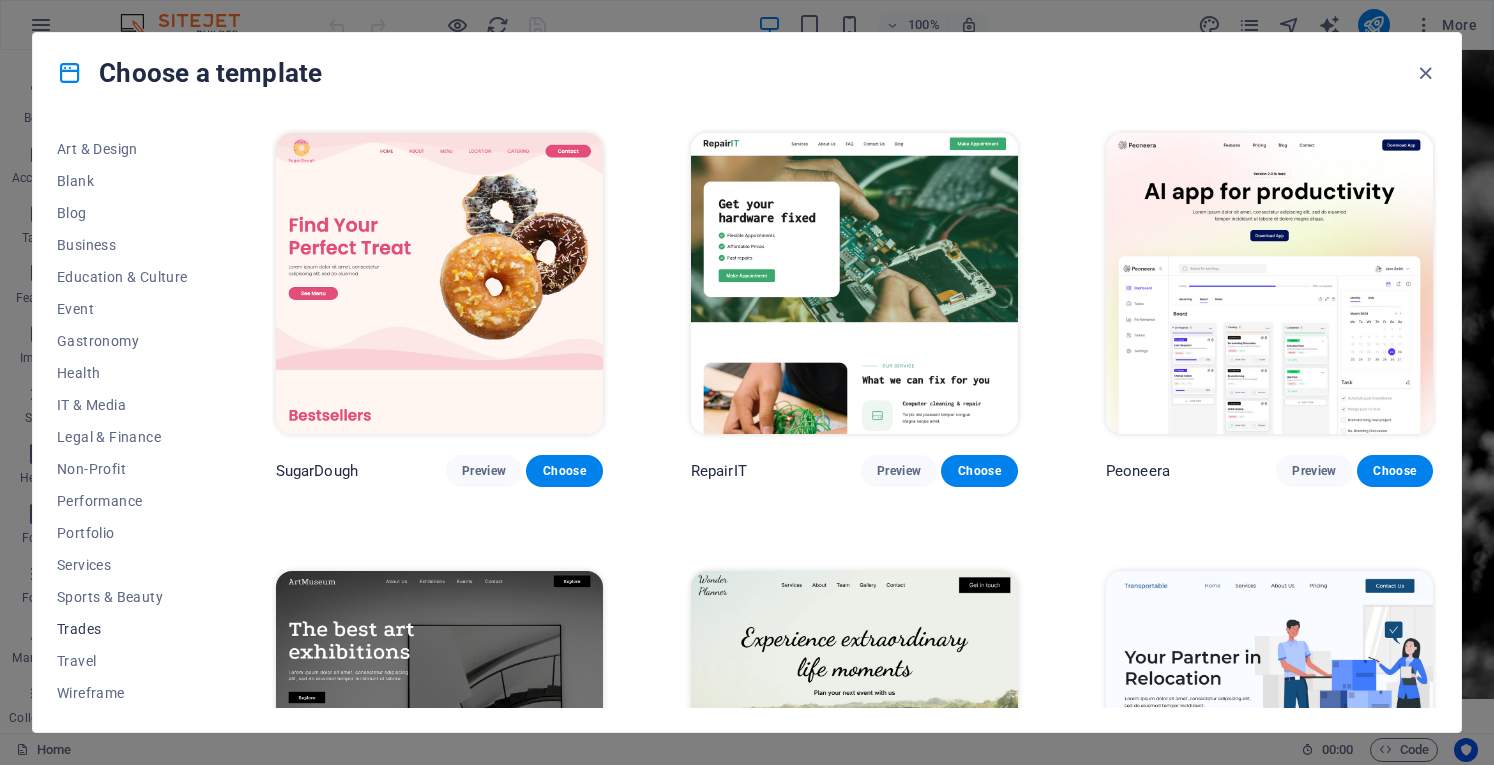 click on "Trades" at bounding box center (122, 629) 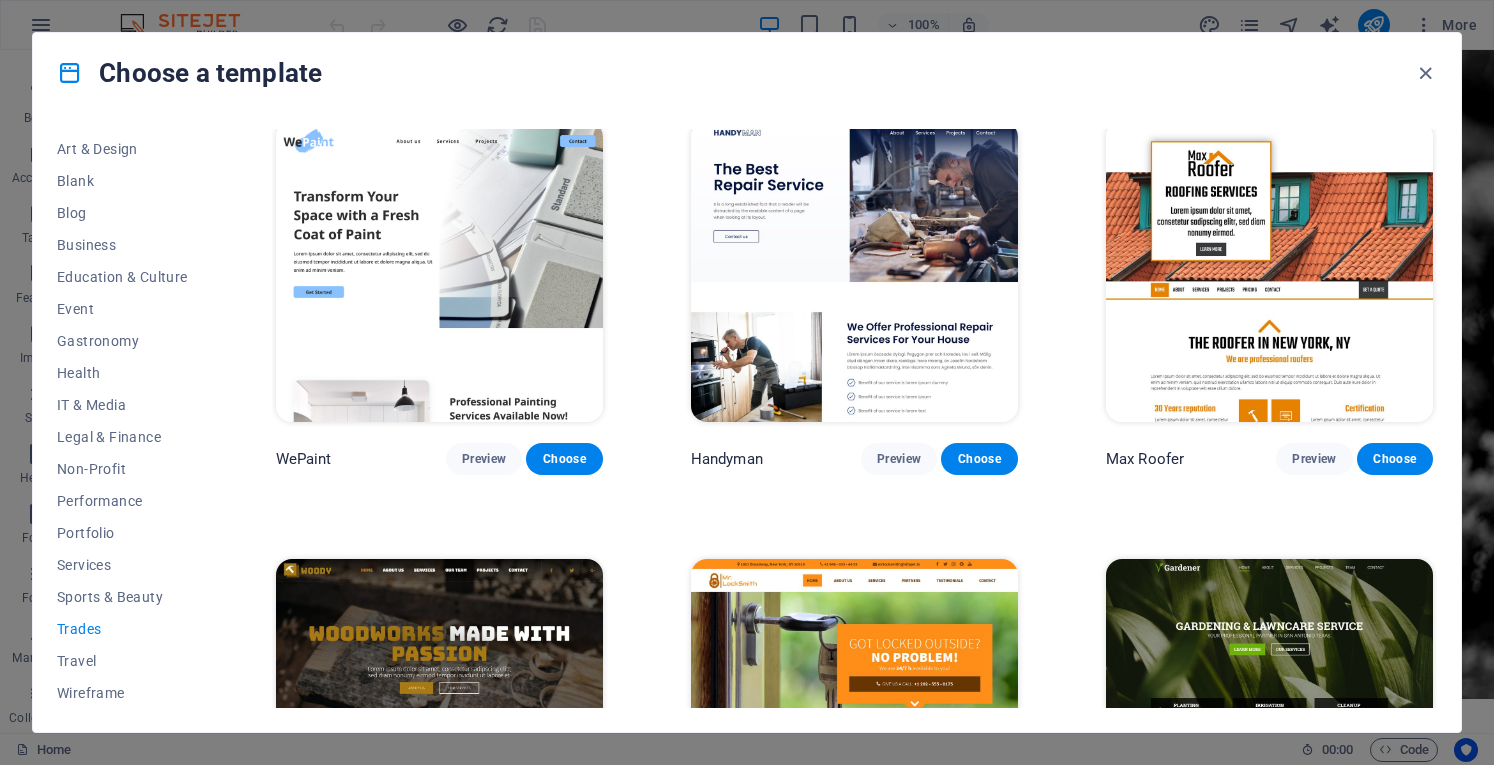 scroll, scrollTop: 0, scrollLeft: 0, axis: both 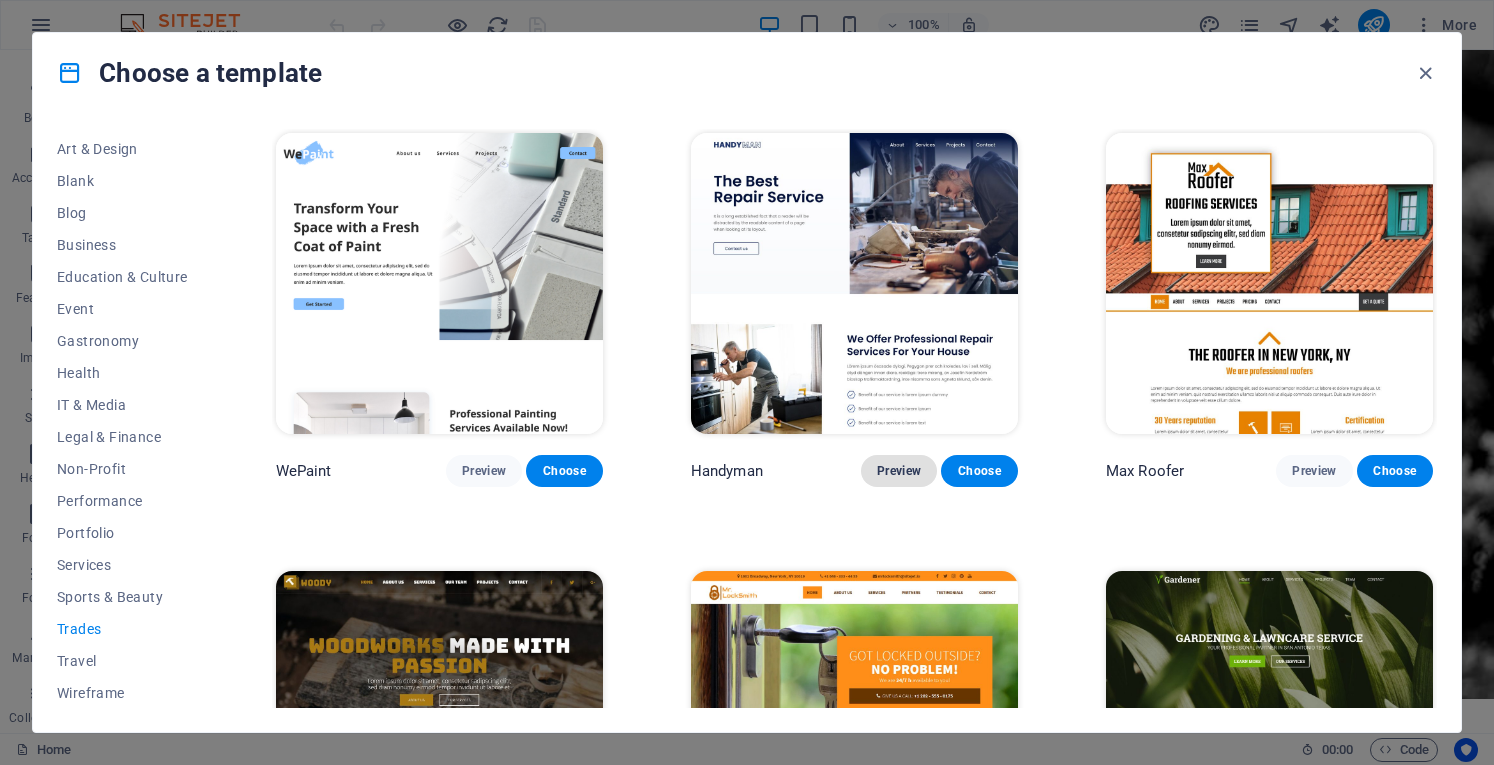 click on "Preview" at bounding box center (899, 471) 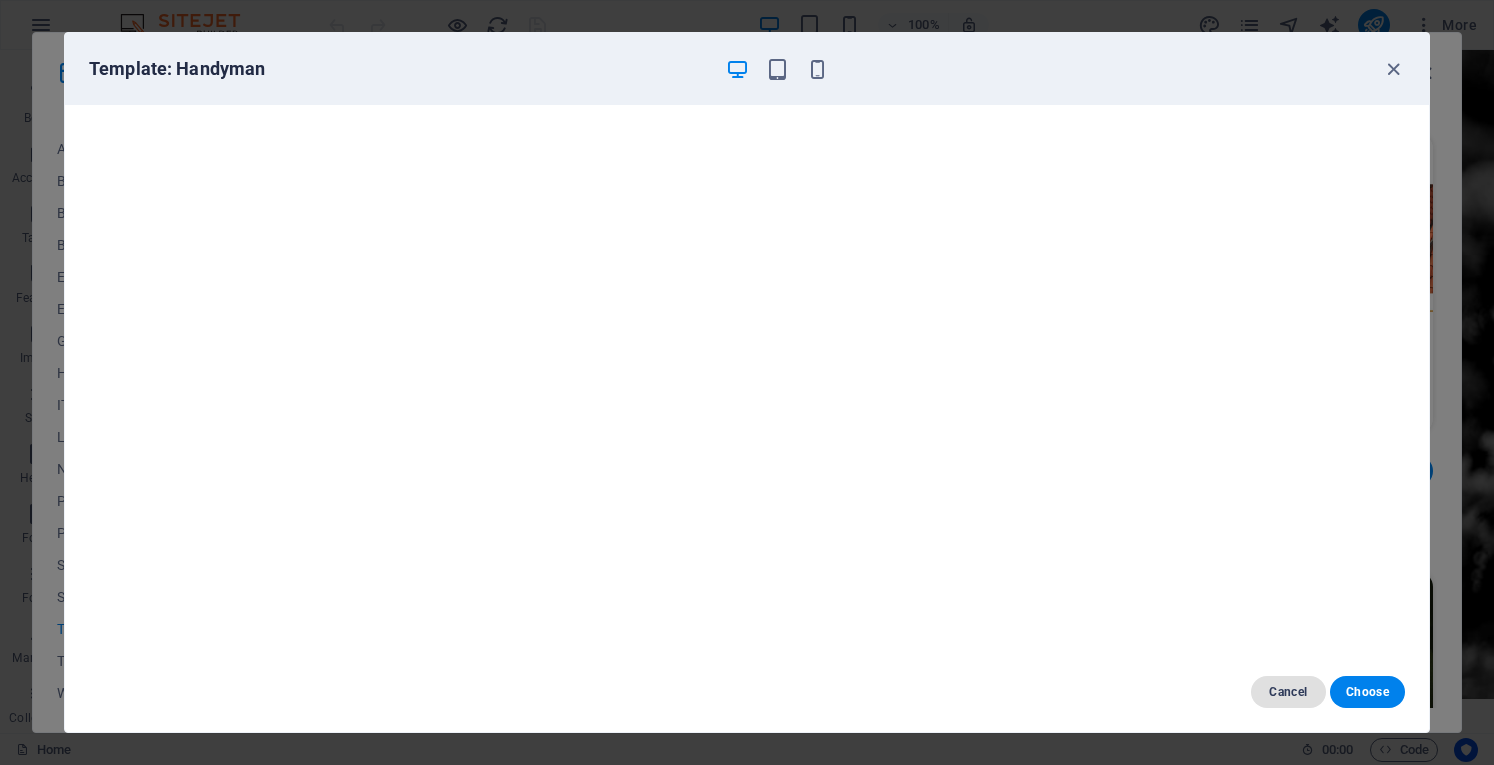 click on "Cancel" at bounding box center [1288, 692] 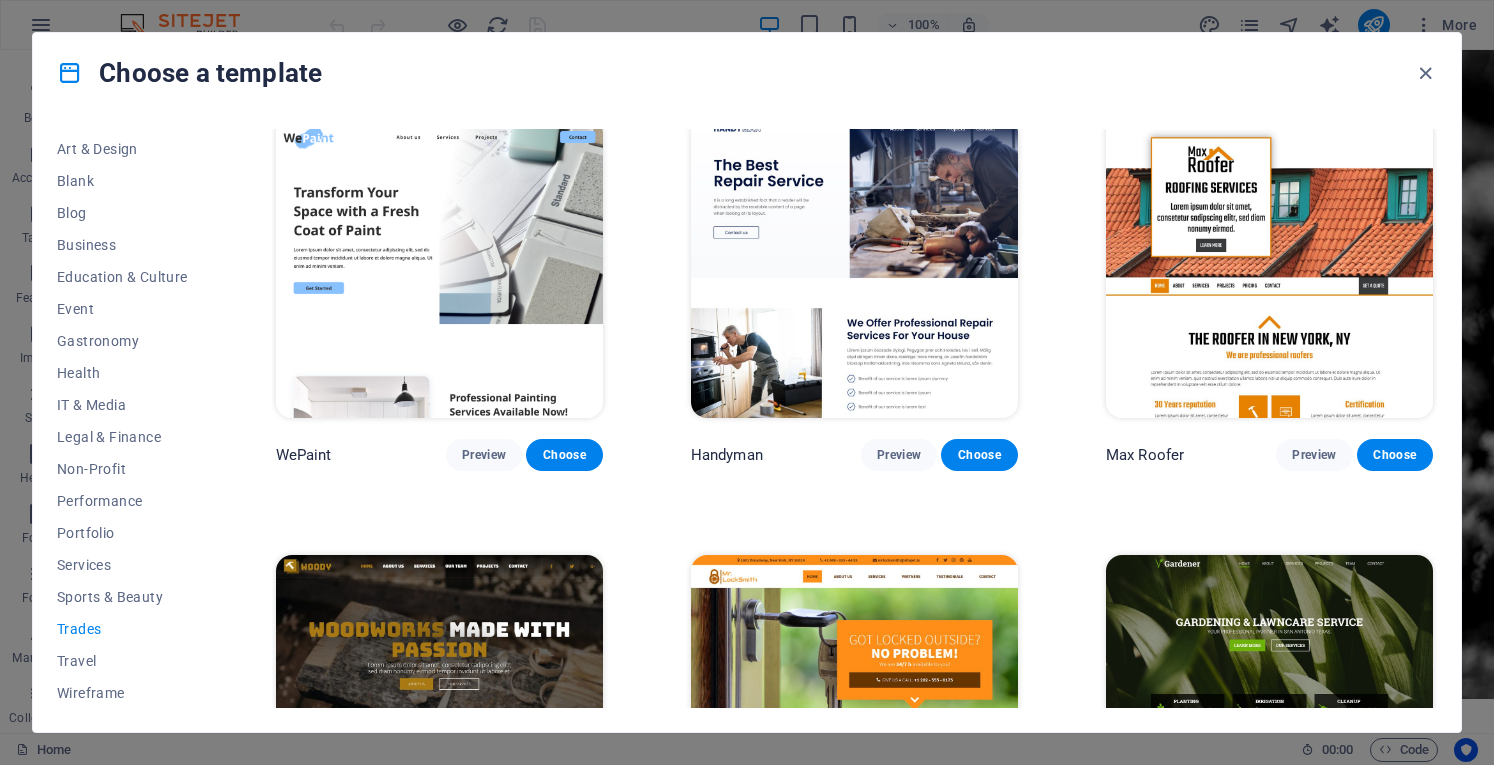 scroll, scrollTop: 0, scrollLeft: 0, axis: both 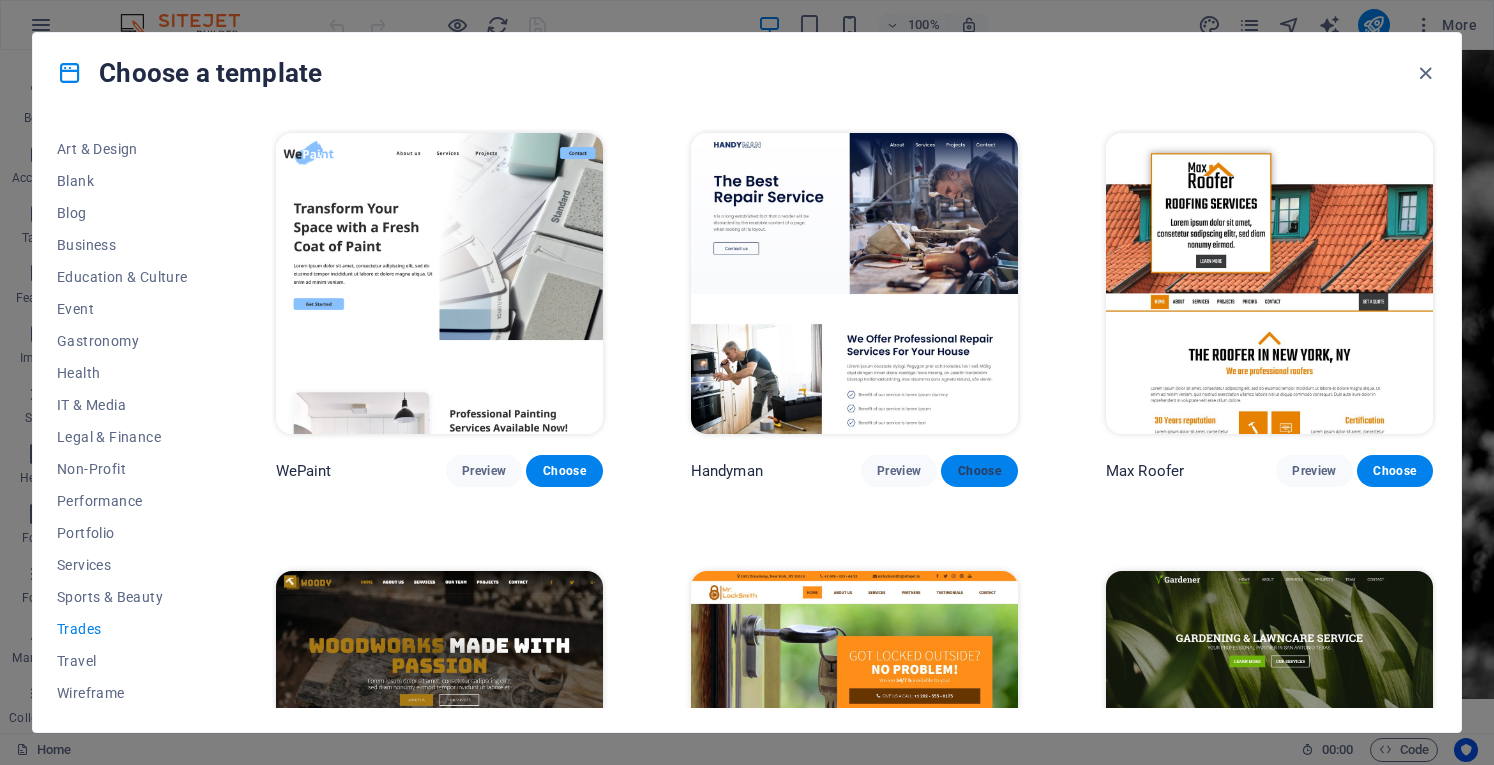 click on "Choose" at bounding box center [979, 471] 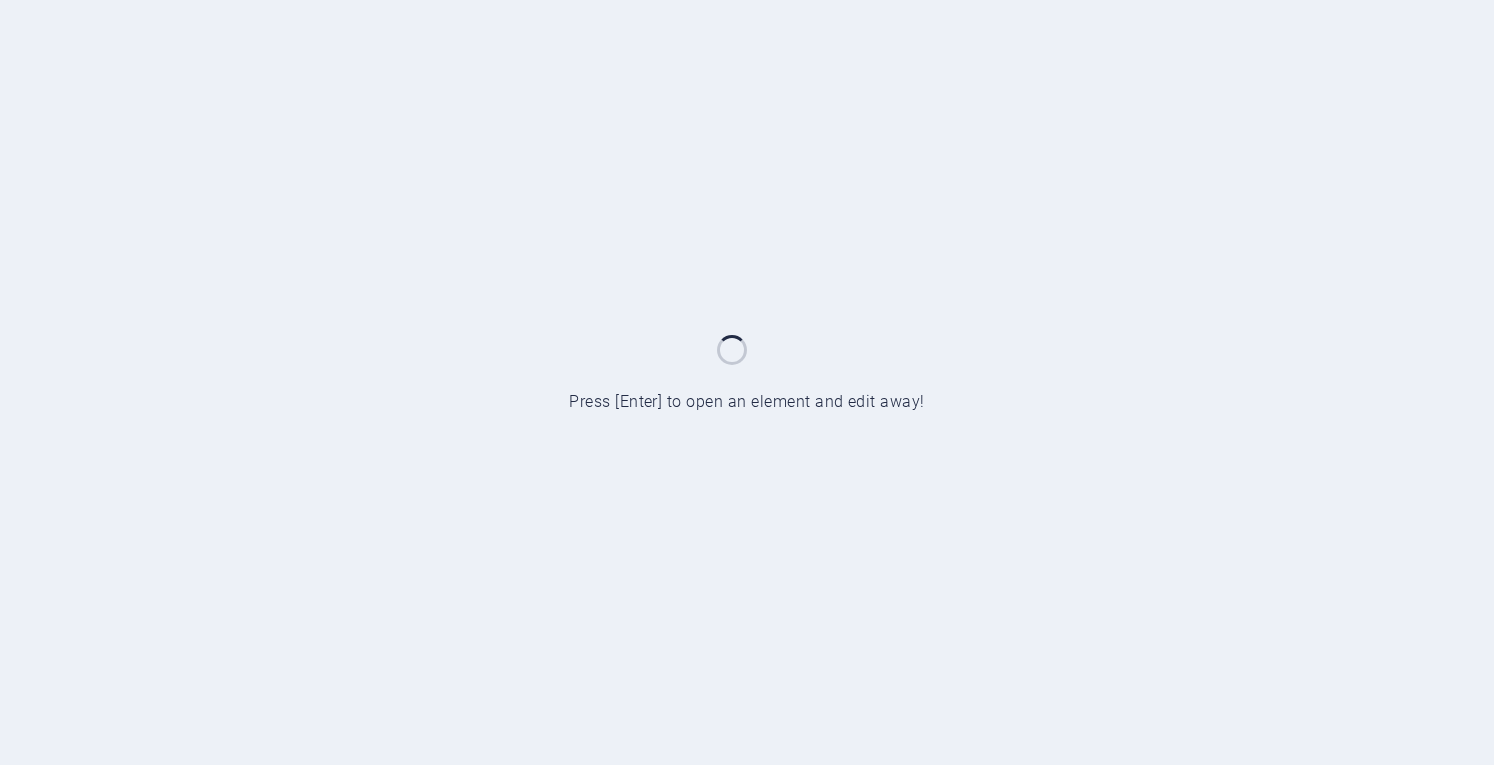 scroll, scrollTop: 0, scrollLeft: 0, axis: both 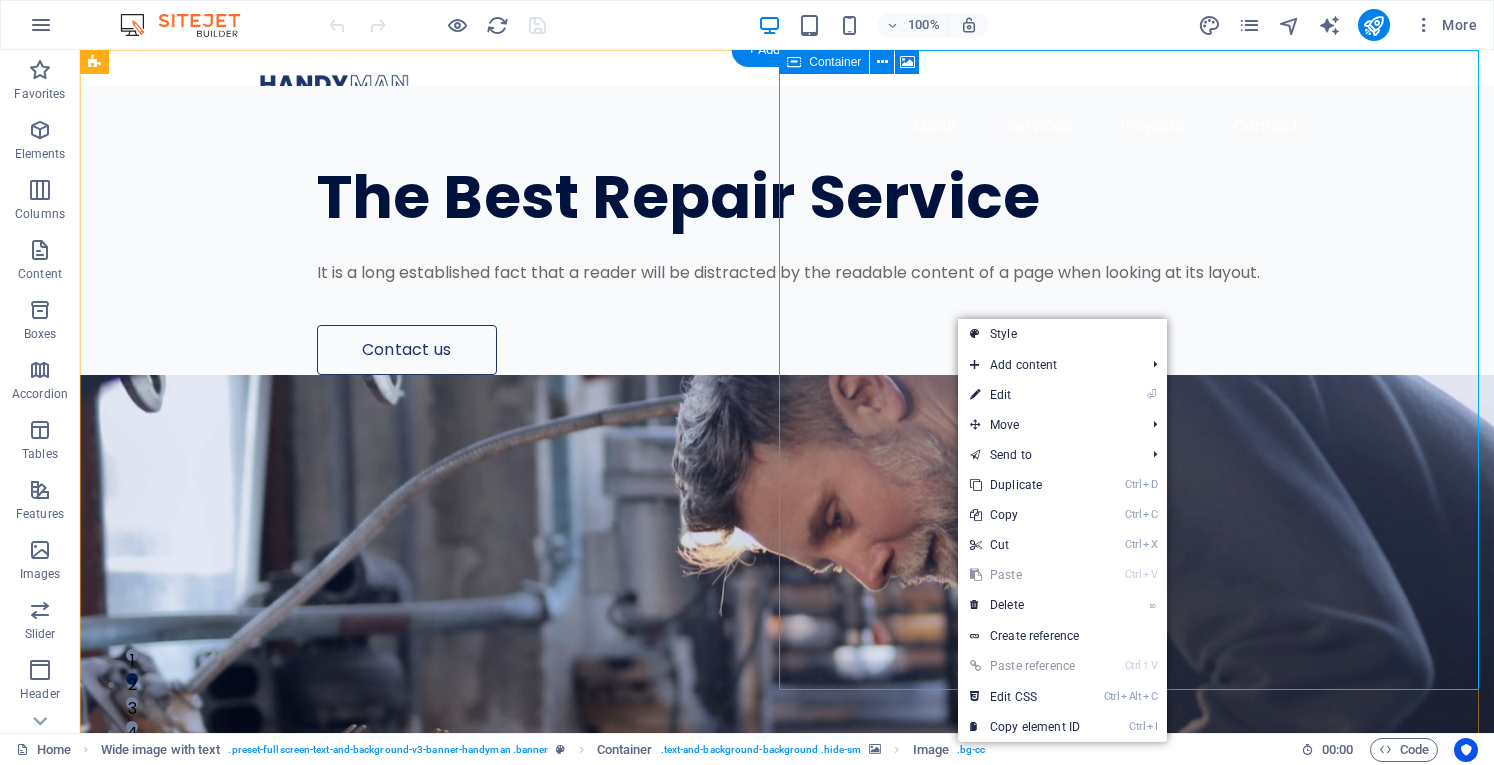 click at bounding box center [787, 695] 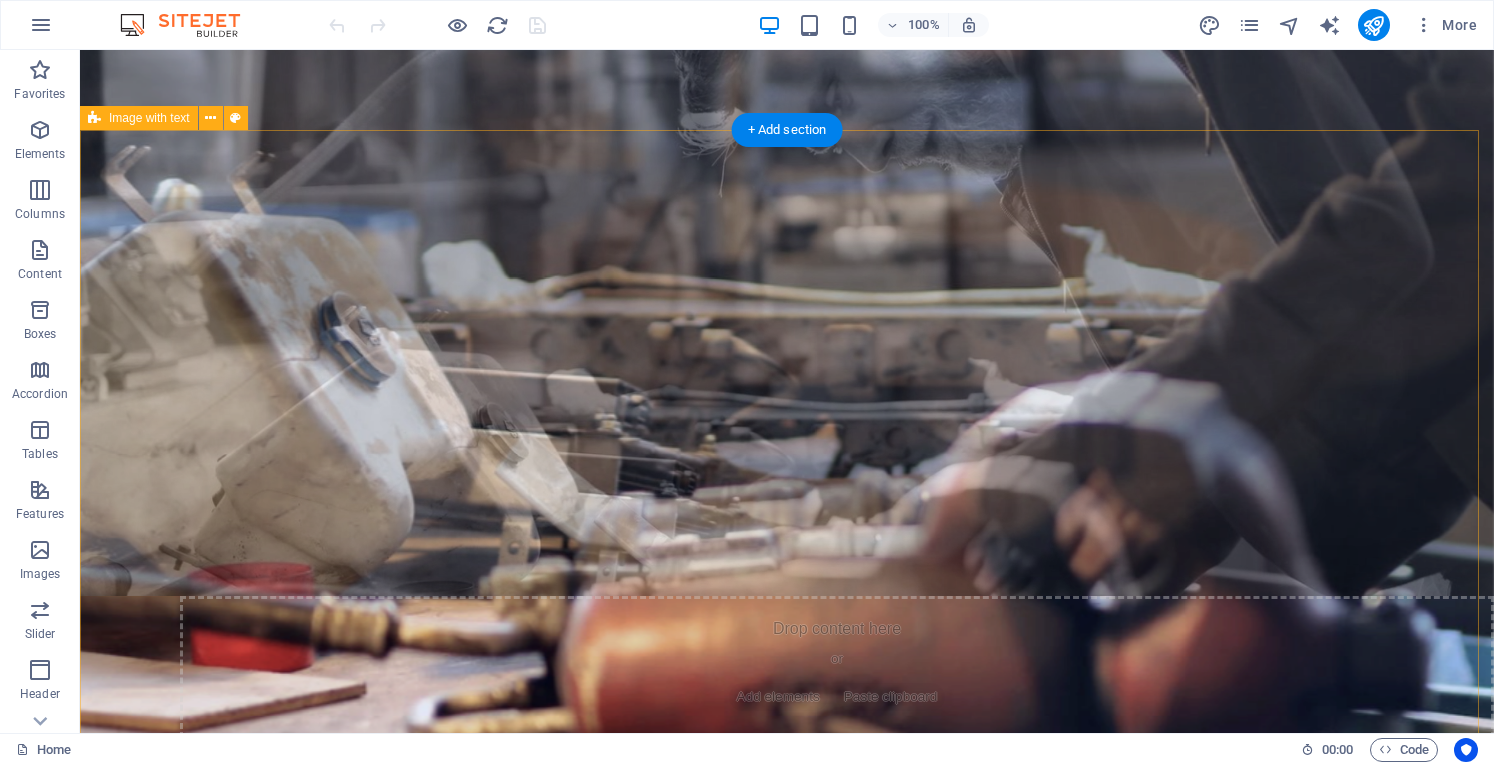 scroll, scrollTop: 1200, scrollLeft: 0, axis: vertical 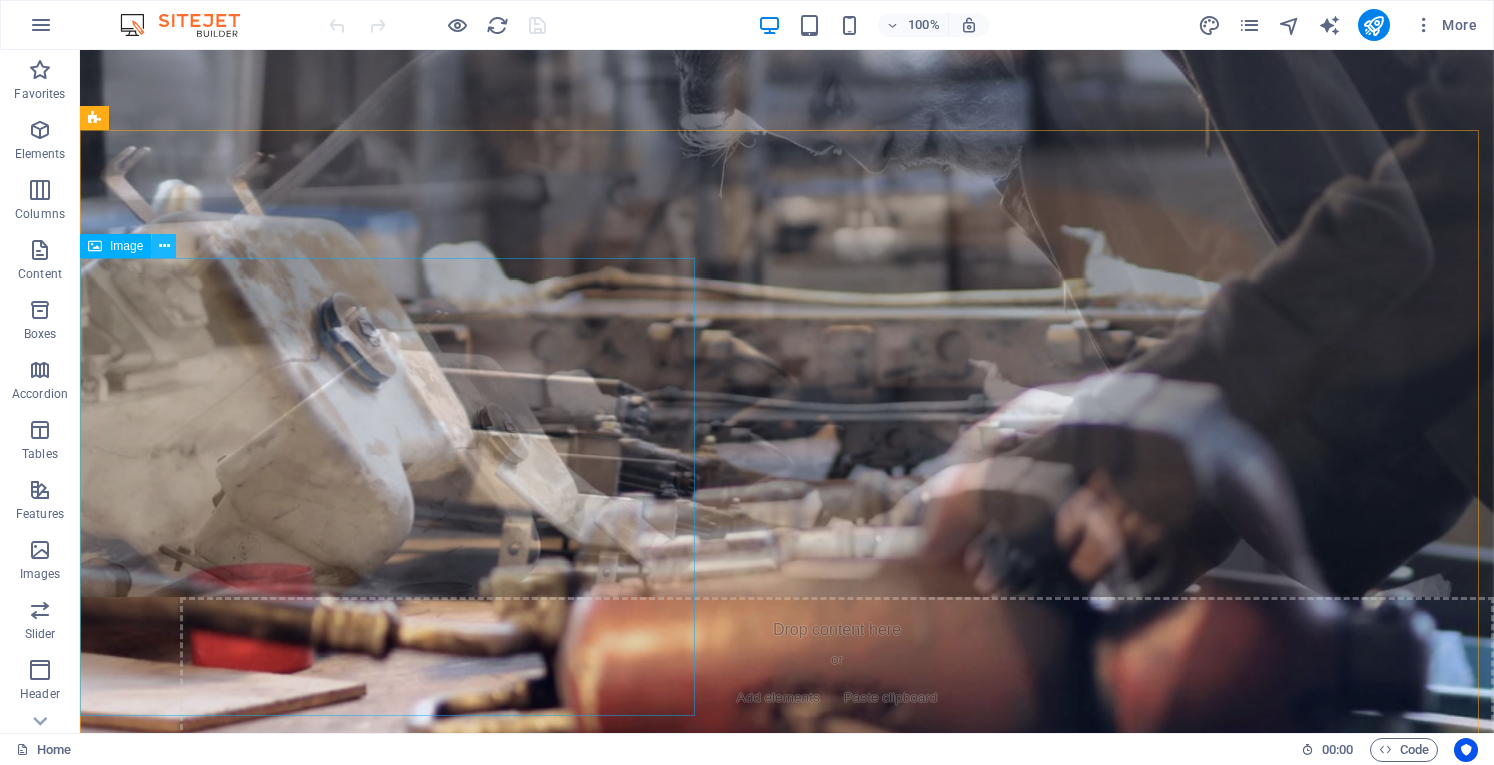 click at bounding box center [164, 246] 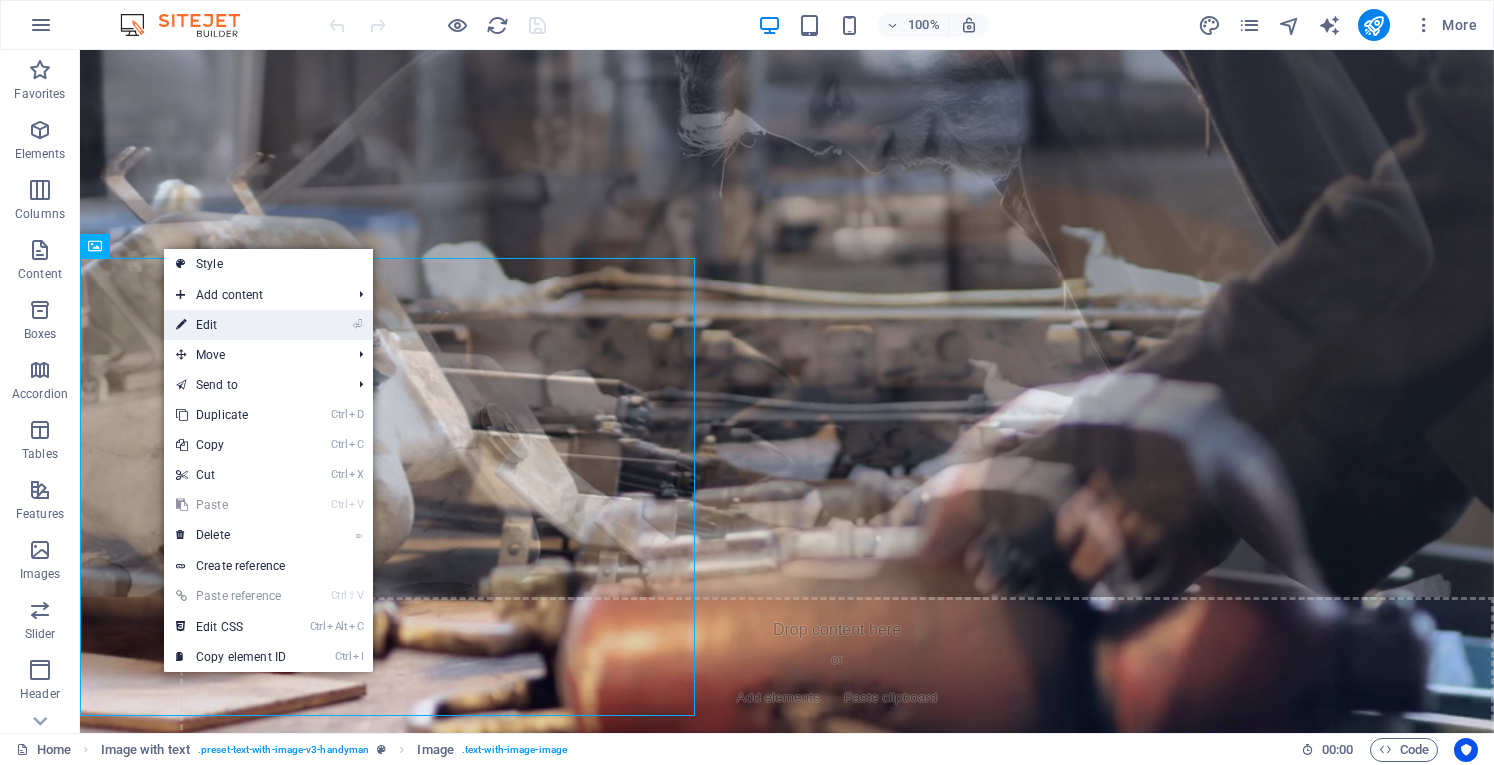 click on "⏎  Edit" at bounding box center (231, 325) 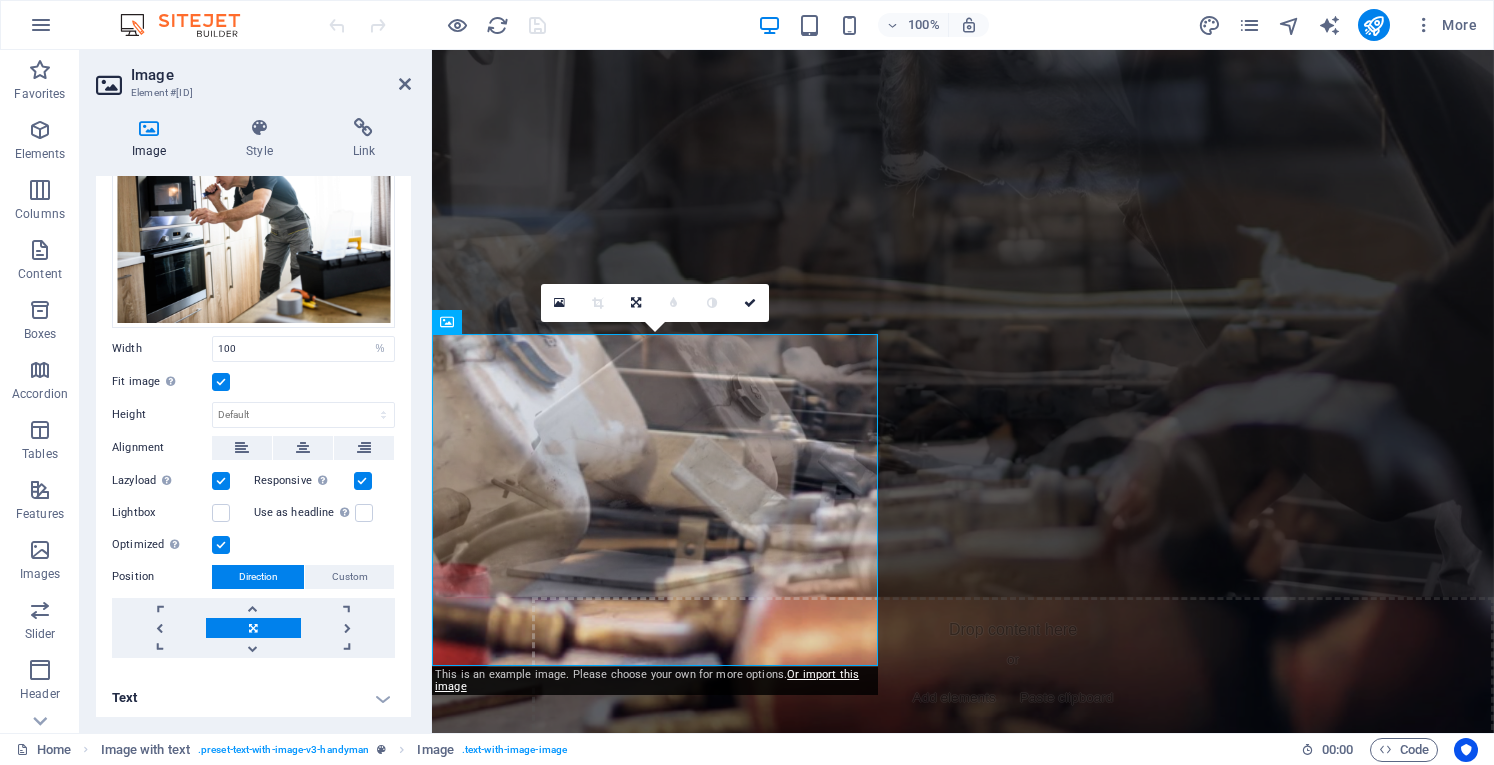 scroll, scrollTop: 0, scrollLeft: 0, axis: both 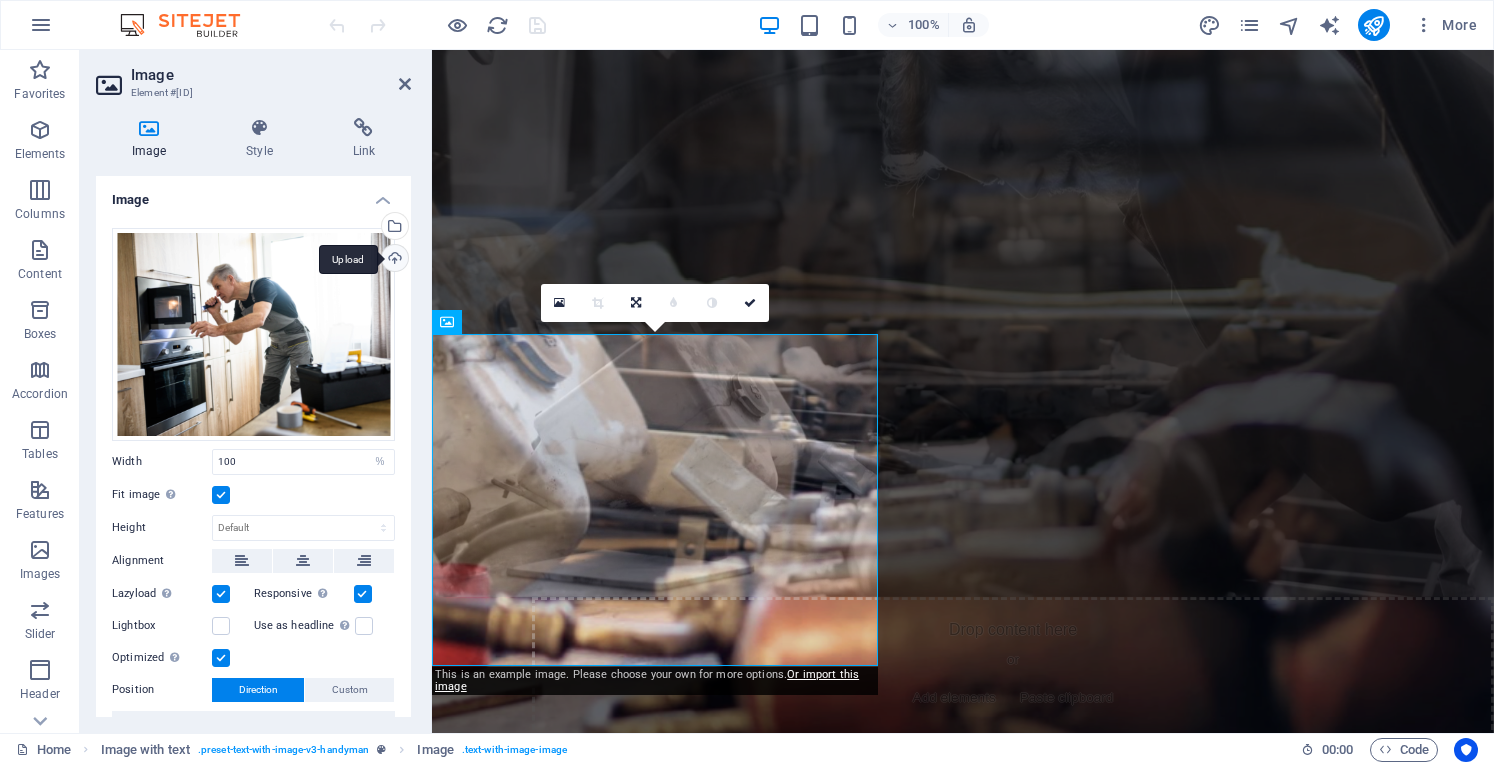 click on "Upload" at bounding box center (393, 260) 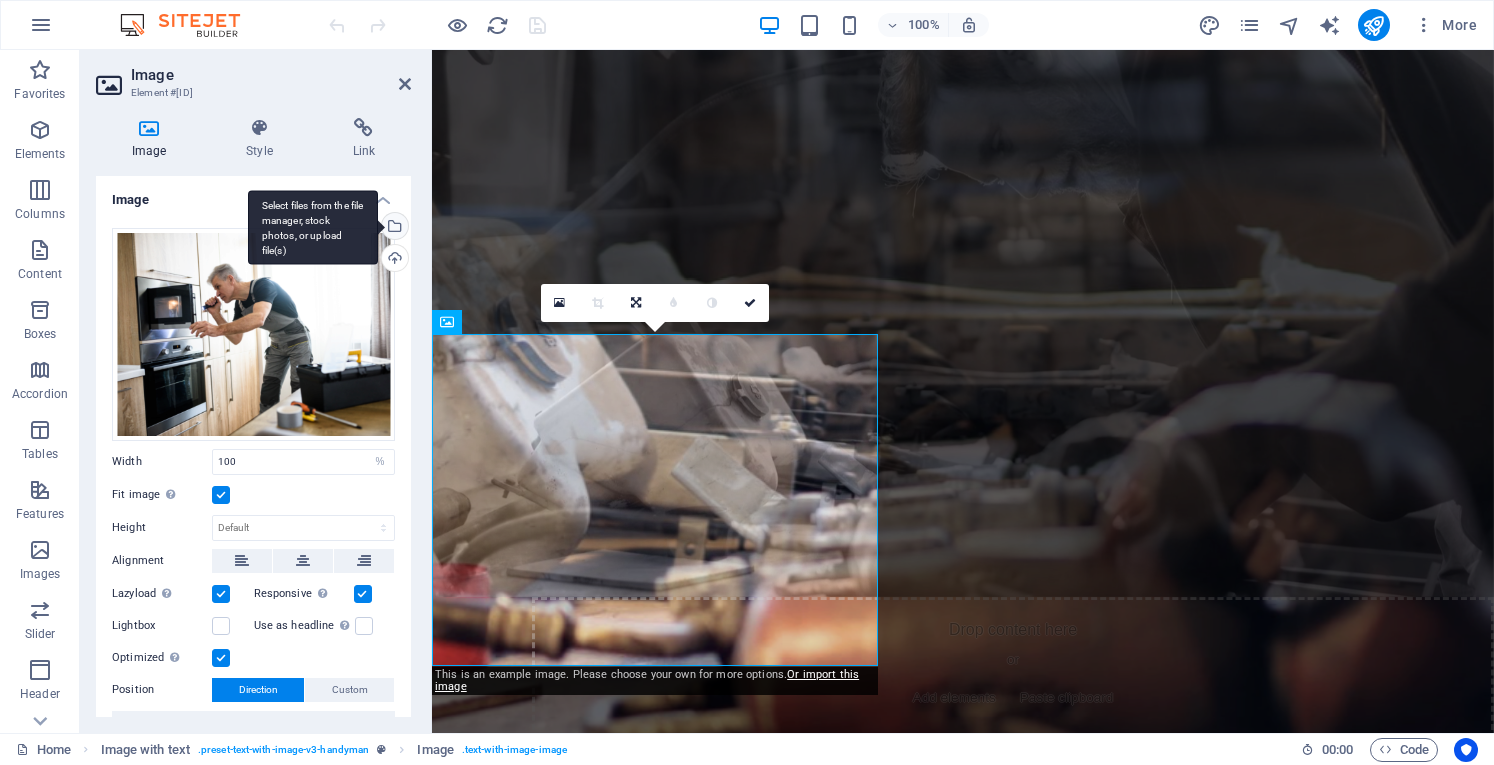 click on "Select files from the file manager, stock photos, or upload file(s)" at bounding box center (393, 228) 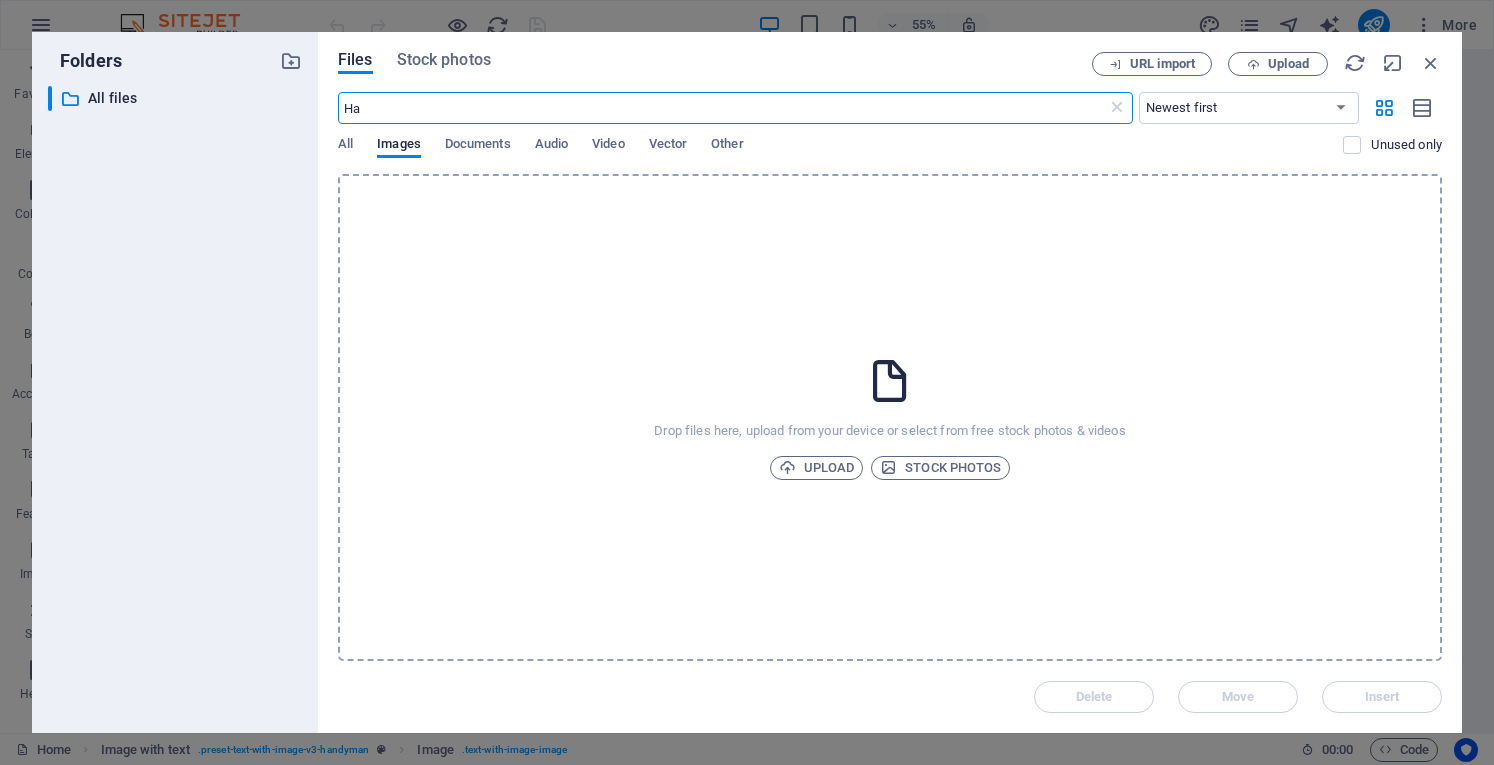type on "H" 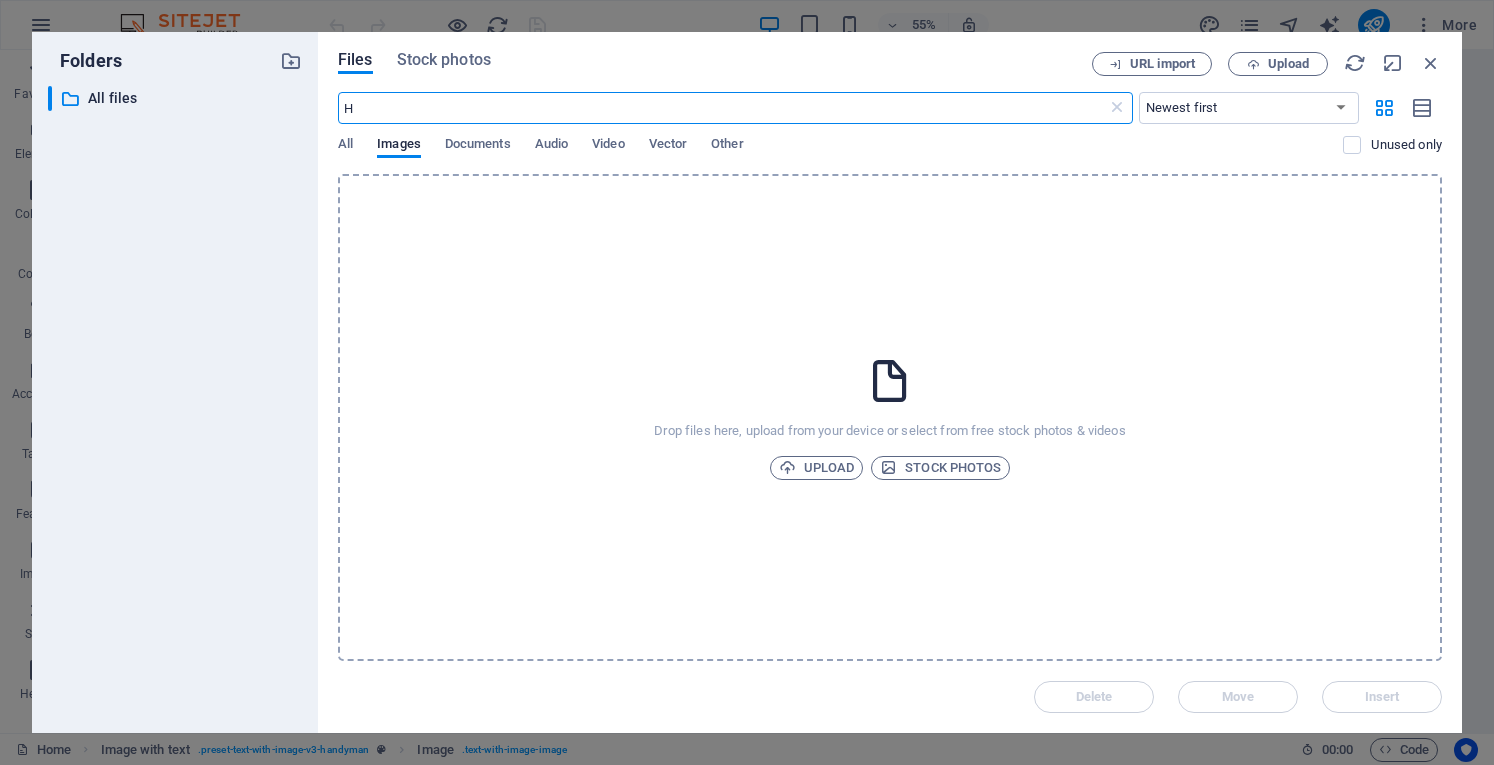 type 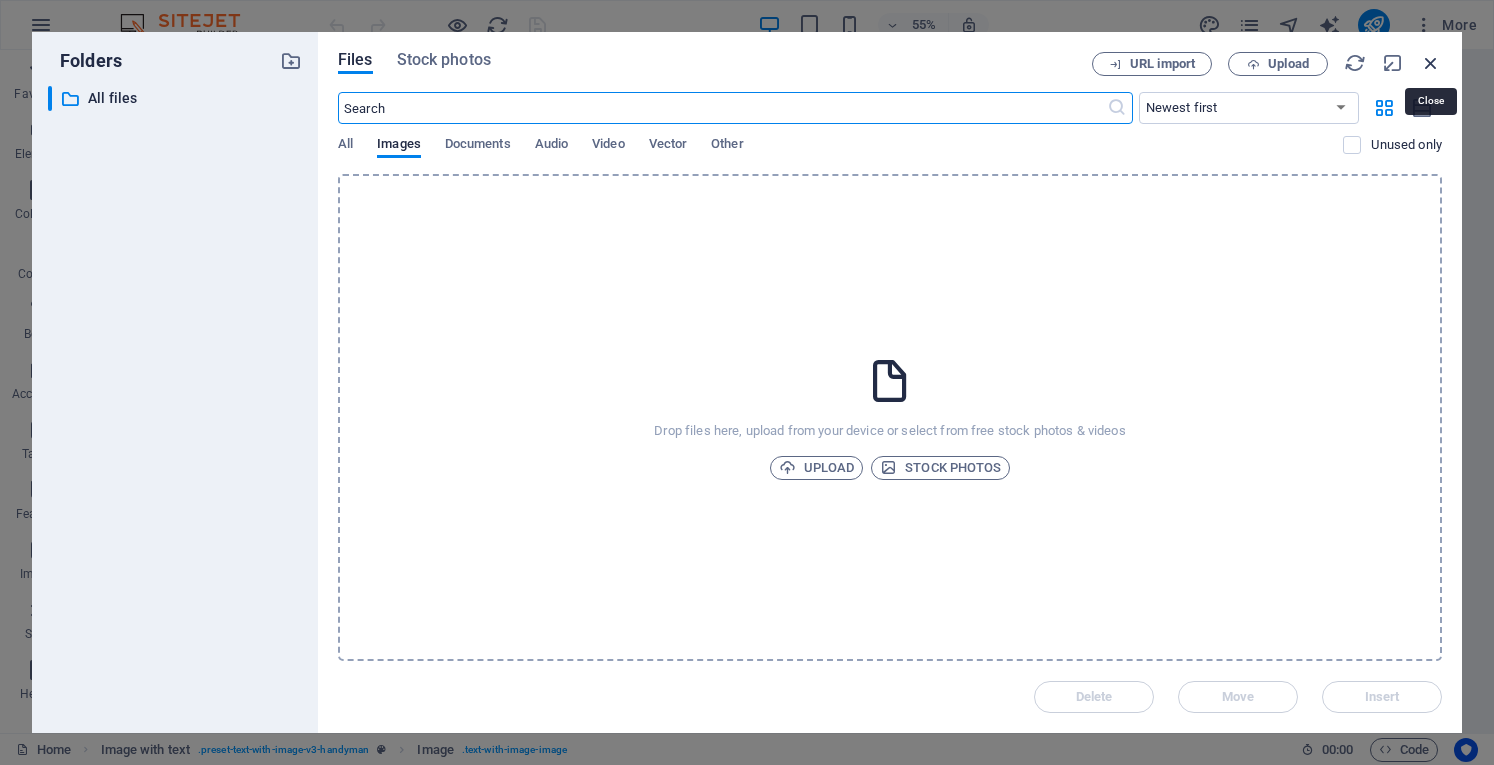 click at bounding box center (1431, 63) 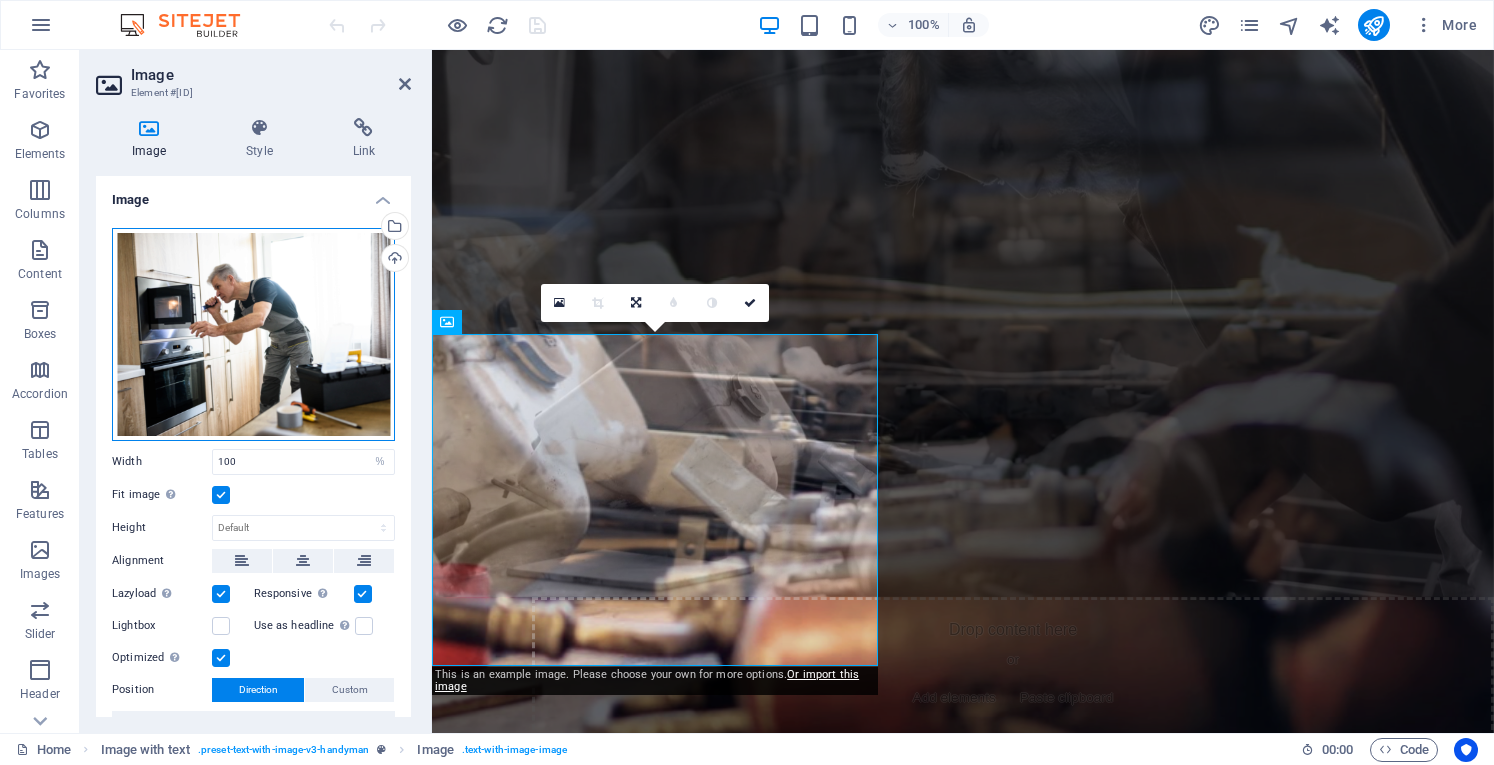 drag, startPoint x: 273, startPoint y: 348, endPoint x: 250, endPoint y: 344, distance: 23.345236 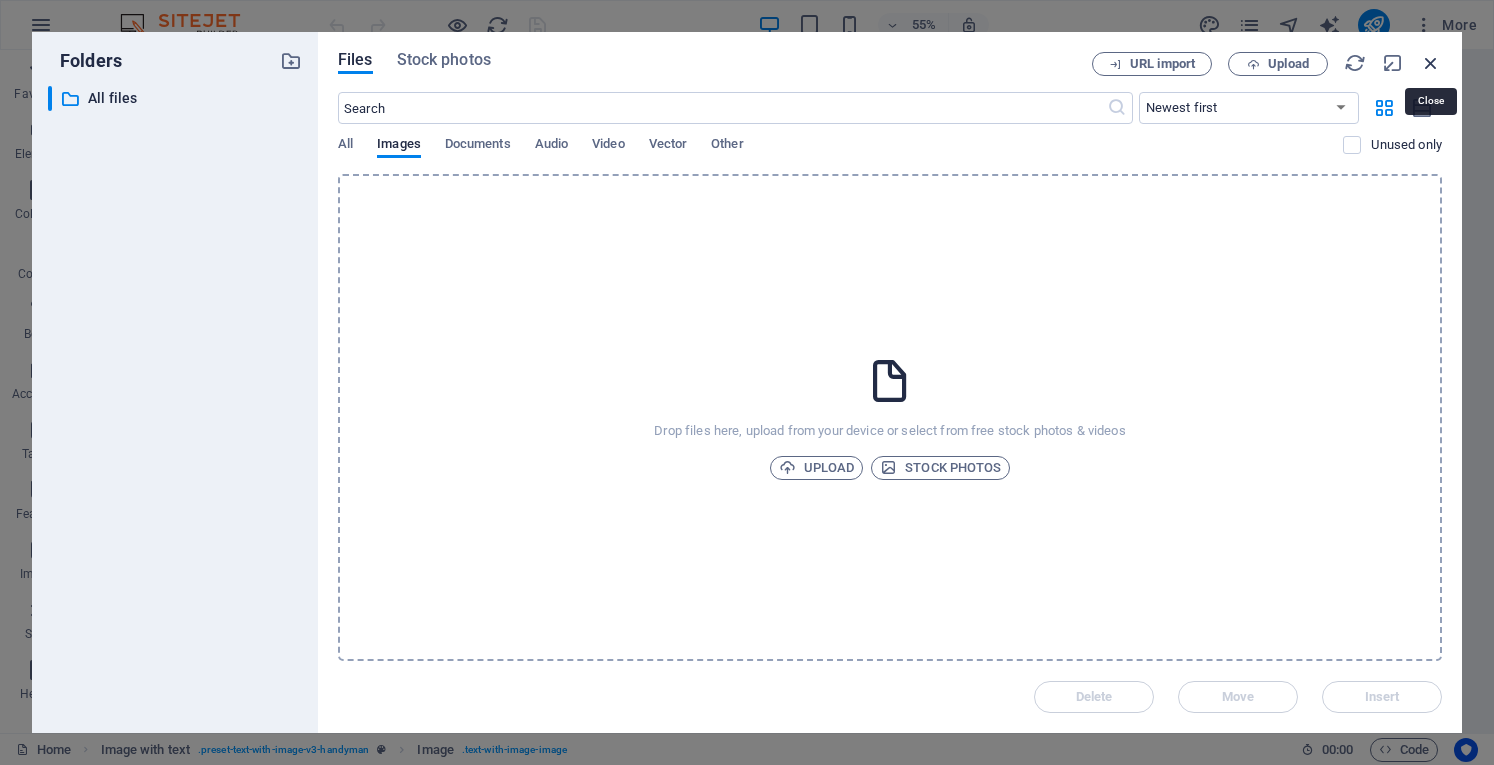 click at bounding box center (1431, 63) 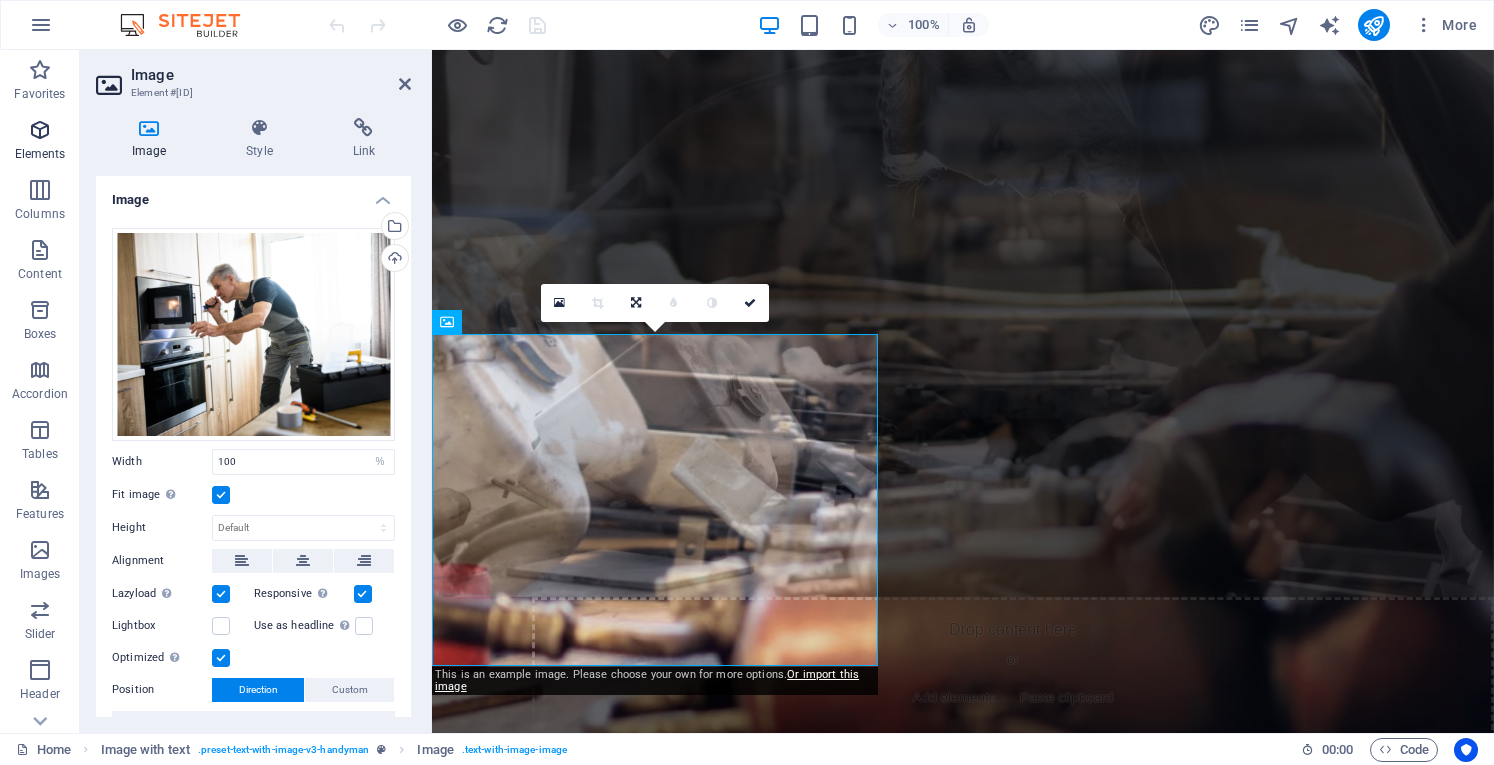 click at bounding box center [40, 130] 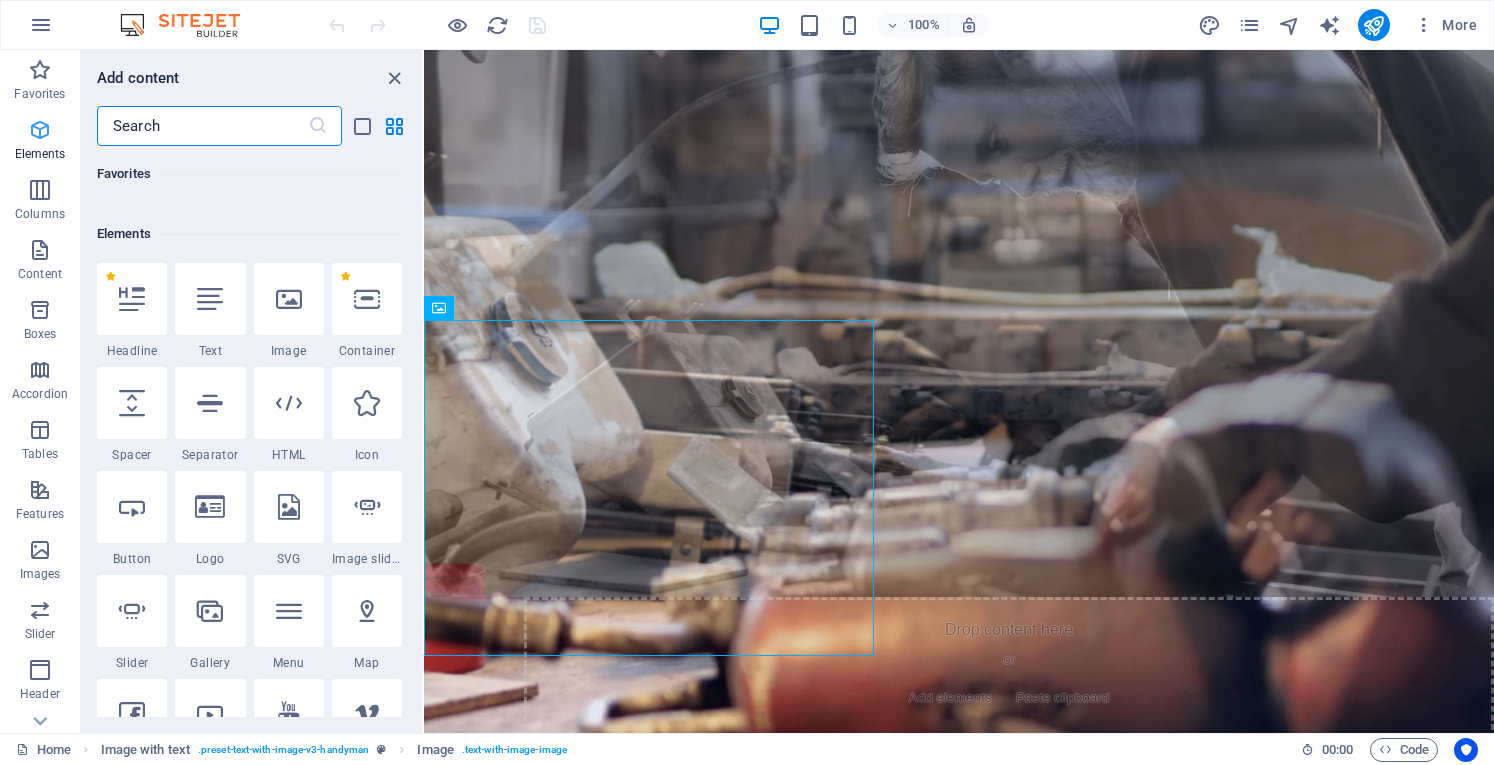scroll, scrollTop: 213, scrollLeft: 0, axis: vertical 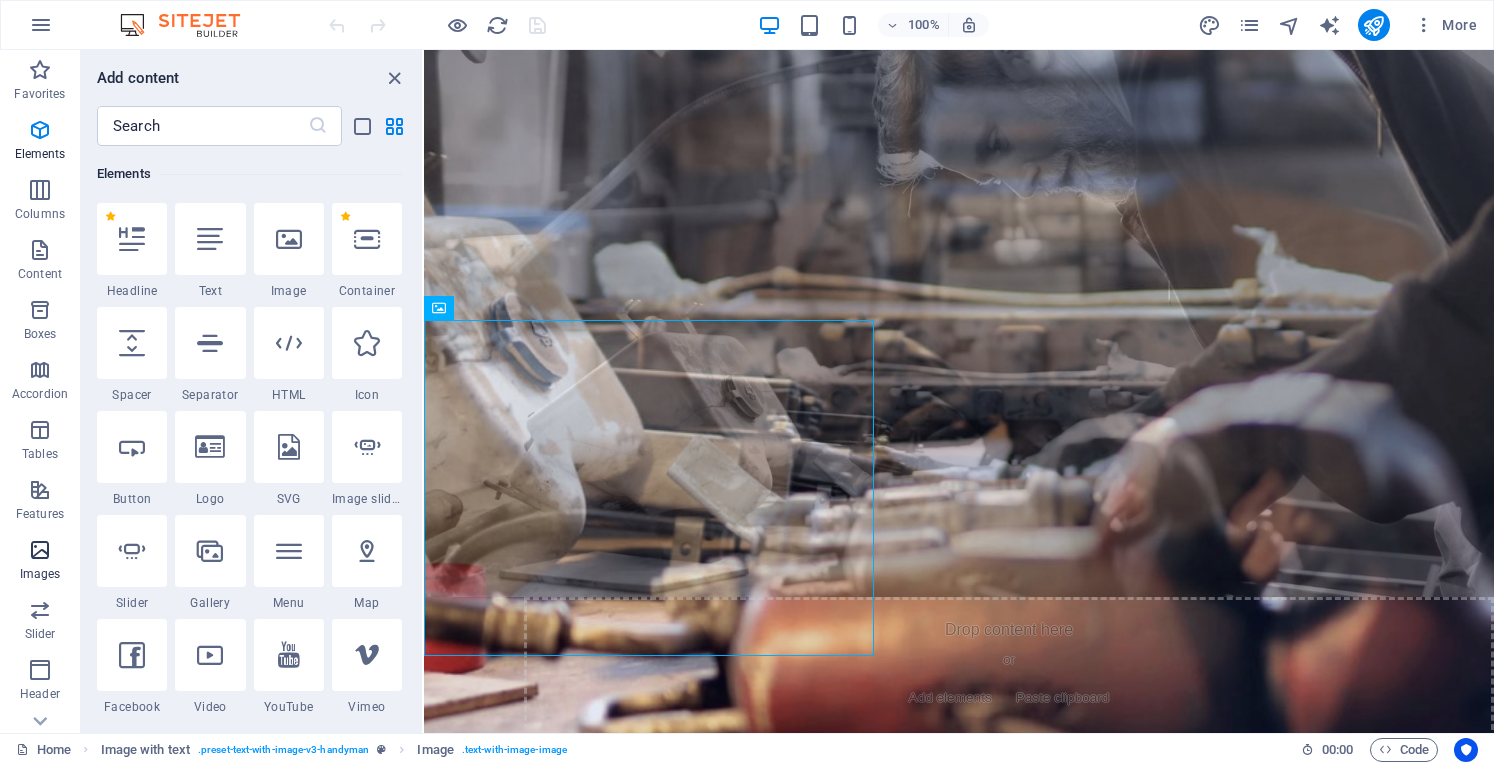 click at bounding box center [40, 550] 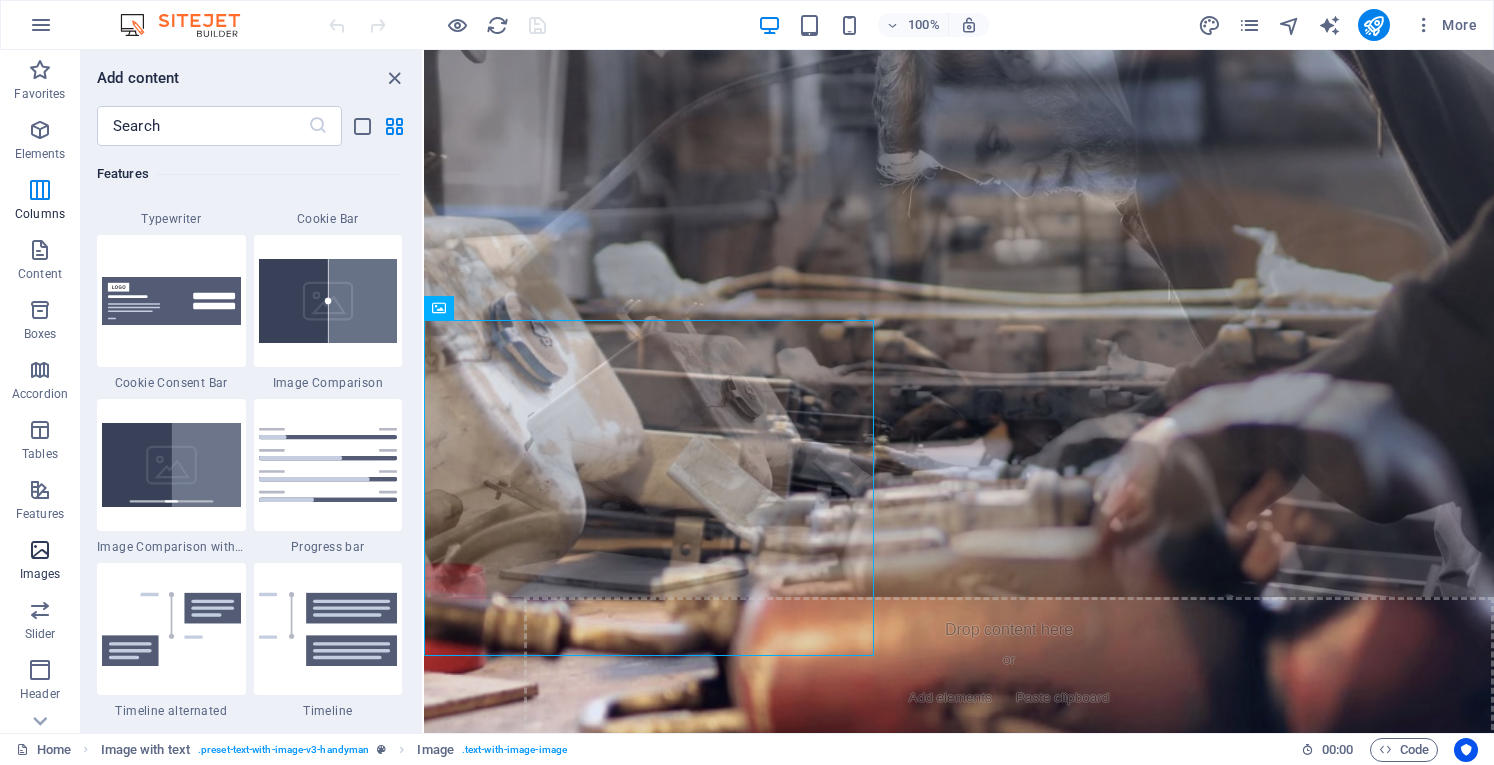 scroll, scrollTop: 10140, scrollLeft: 0, axis: vertical 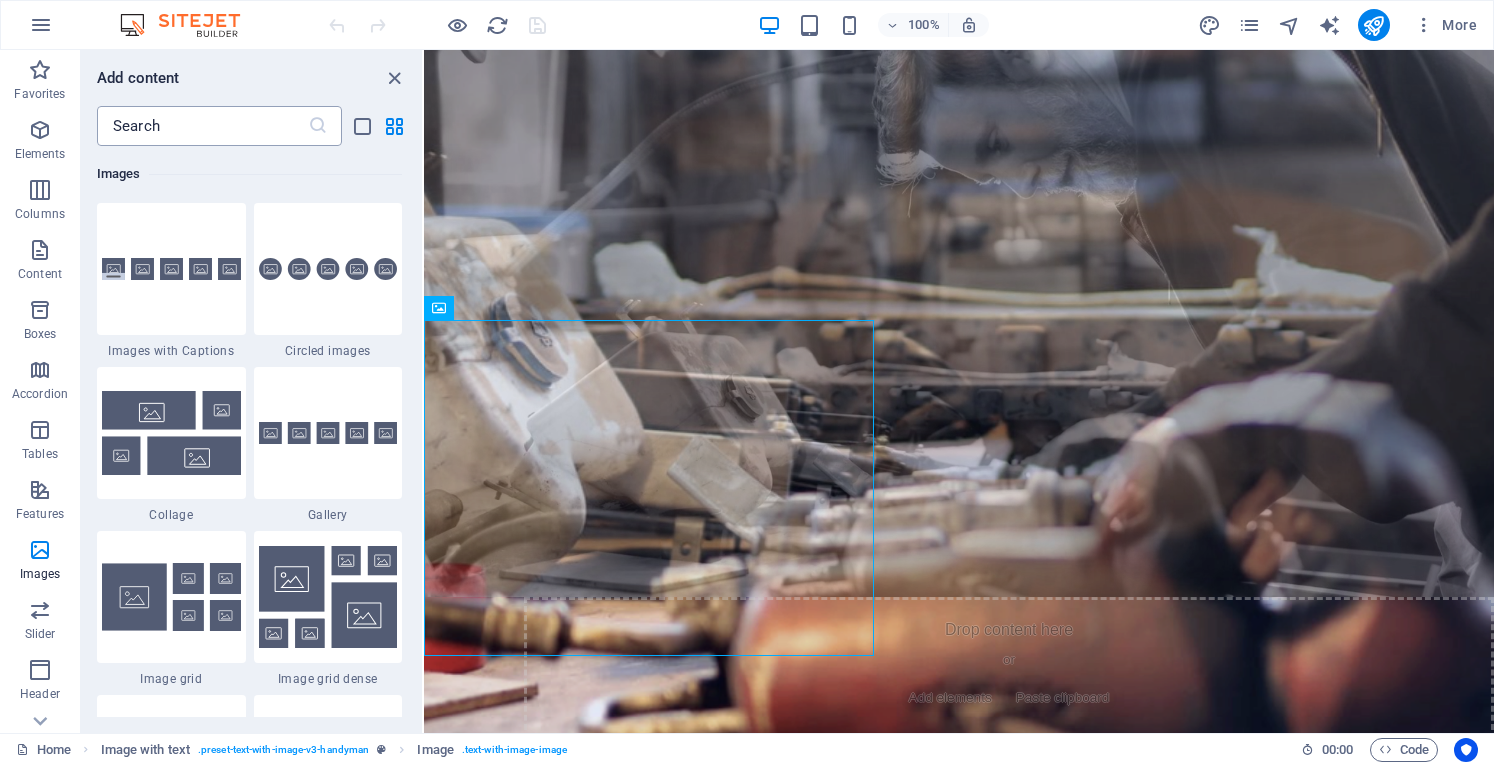 click at bounding box center (202, 126) 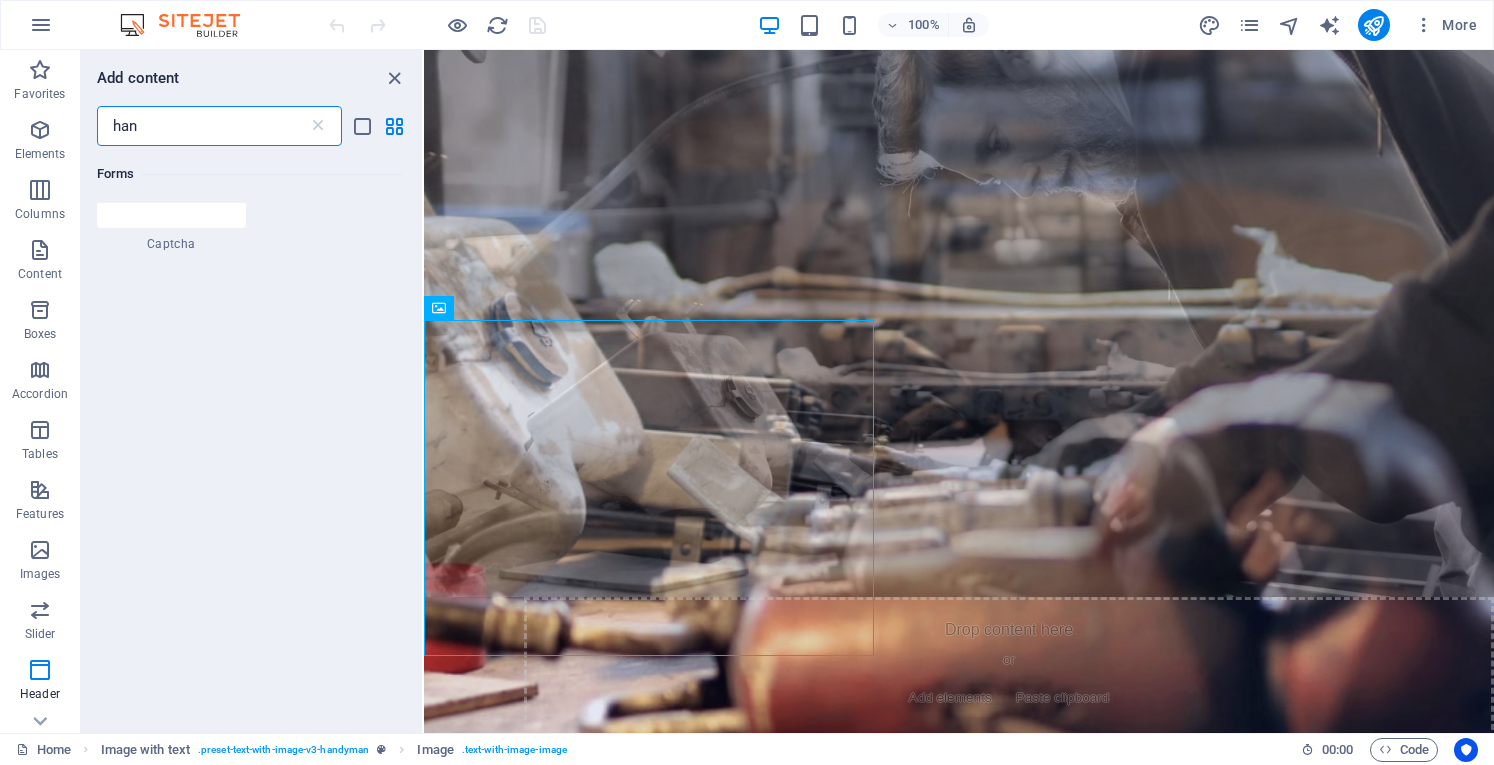 scroll, scrollTop: 0, scrollLeft: 0, axis: both 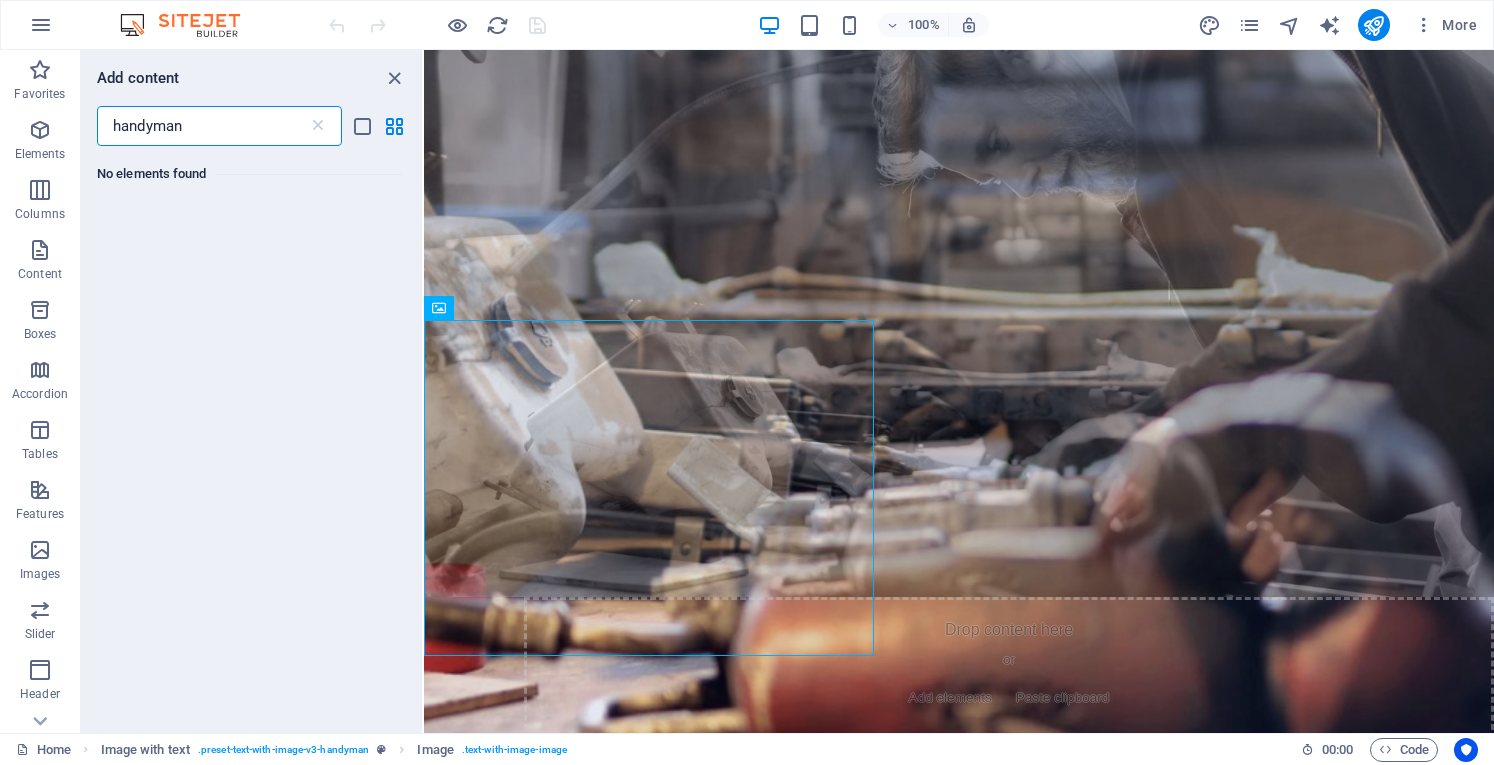 type on "handyman" 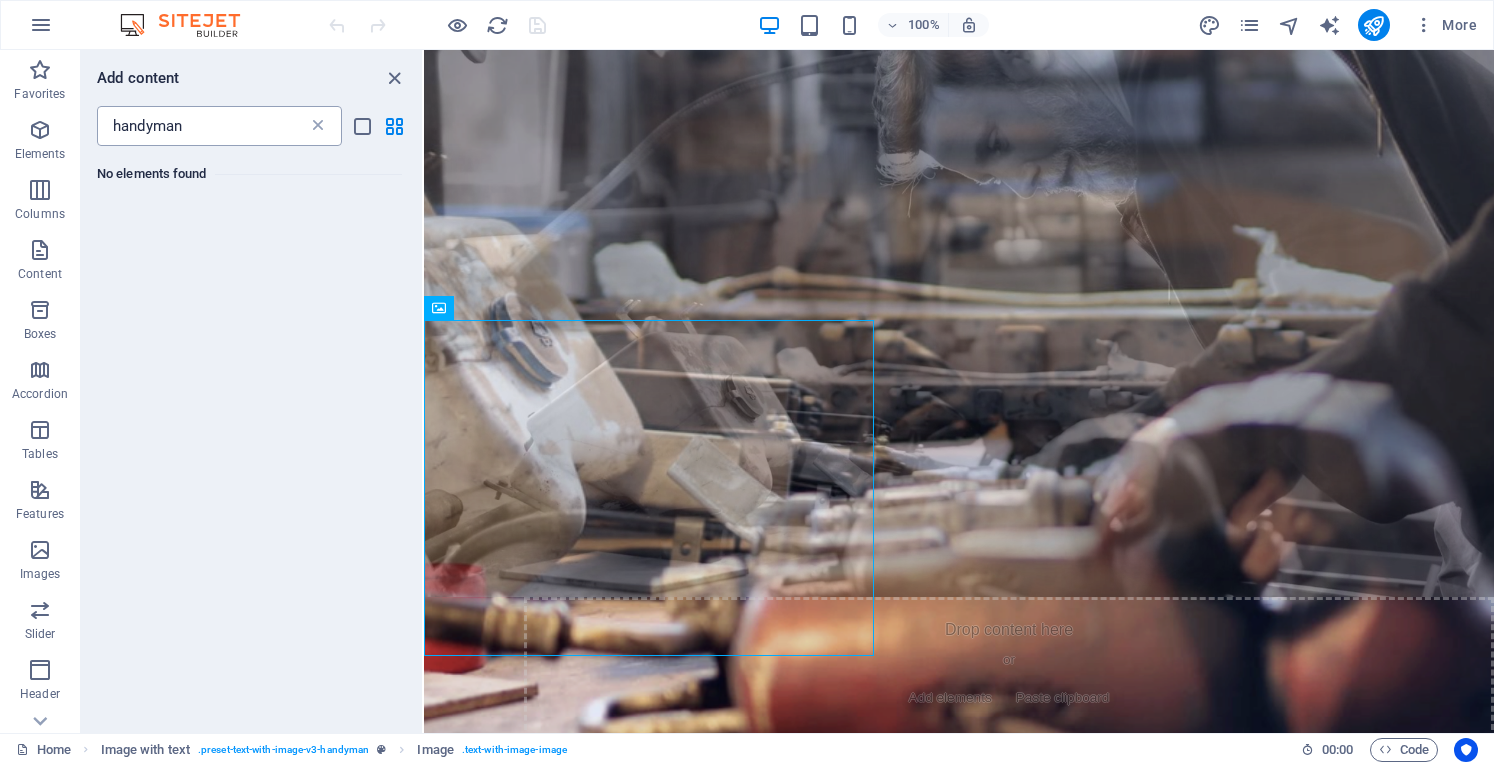 click at bounding box center (318, 126) 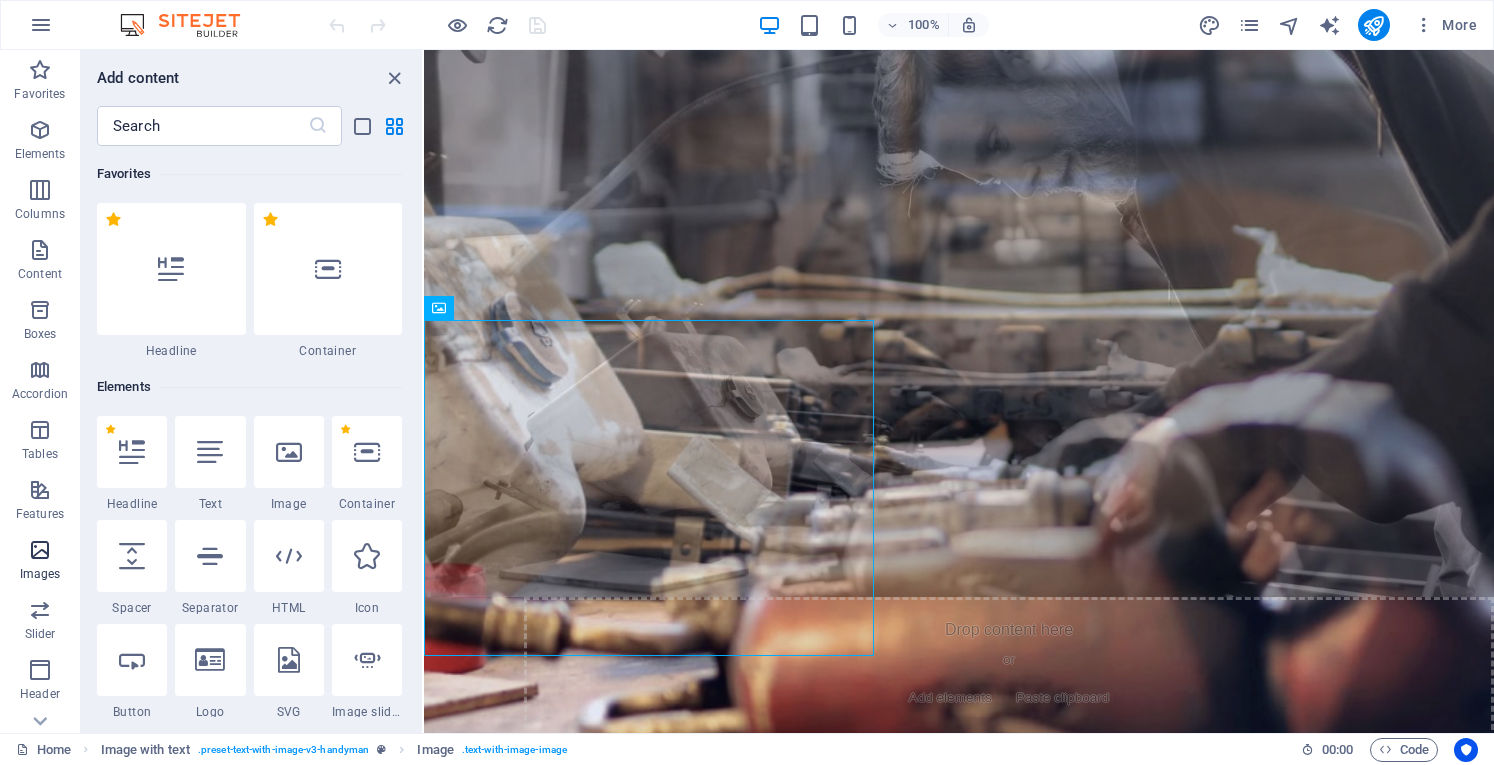 click at bounding box center (40, 550) 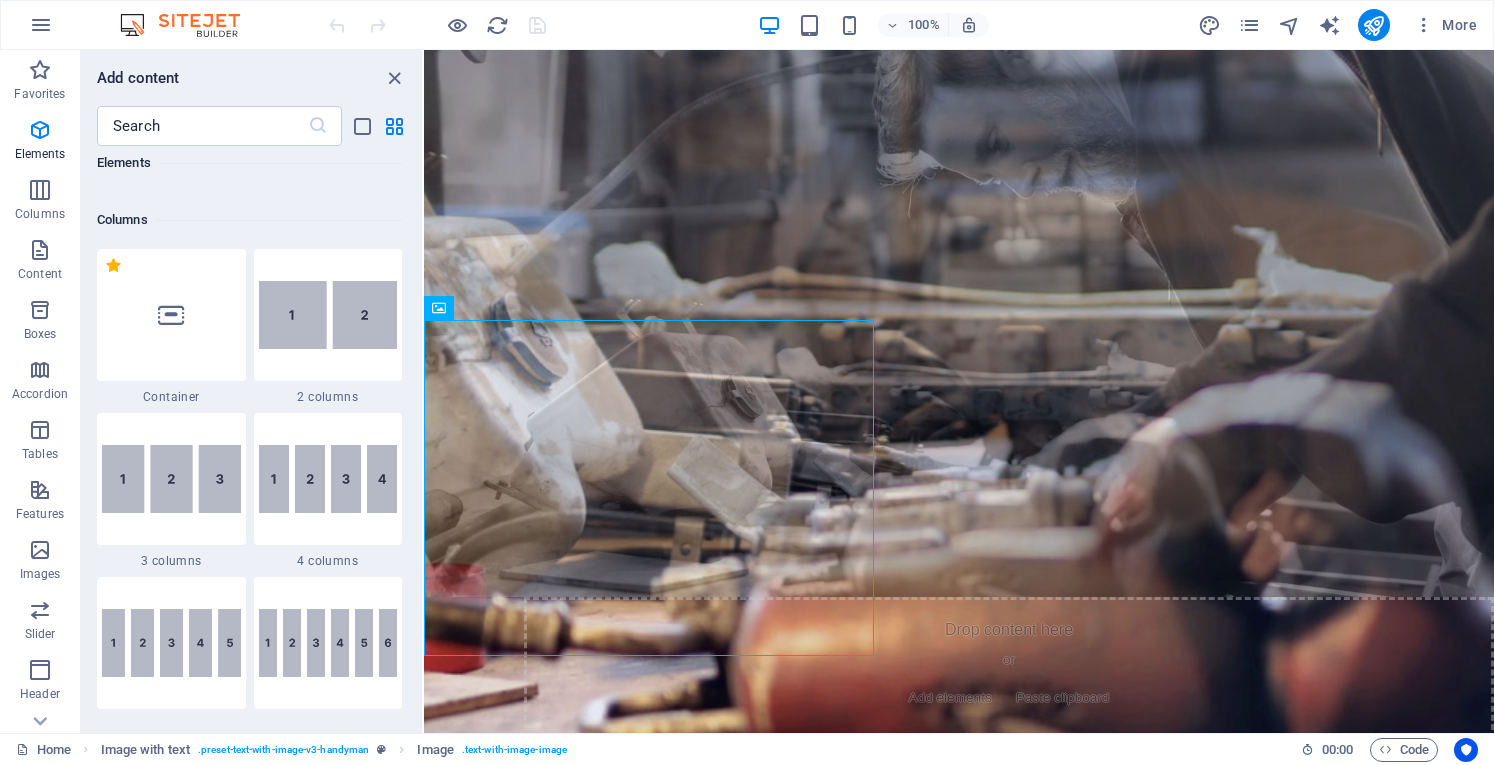 scroll, scrollTop: 1000, scrollLeft: 0, axis: vertical 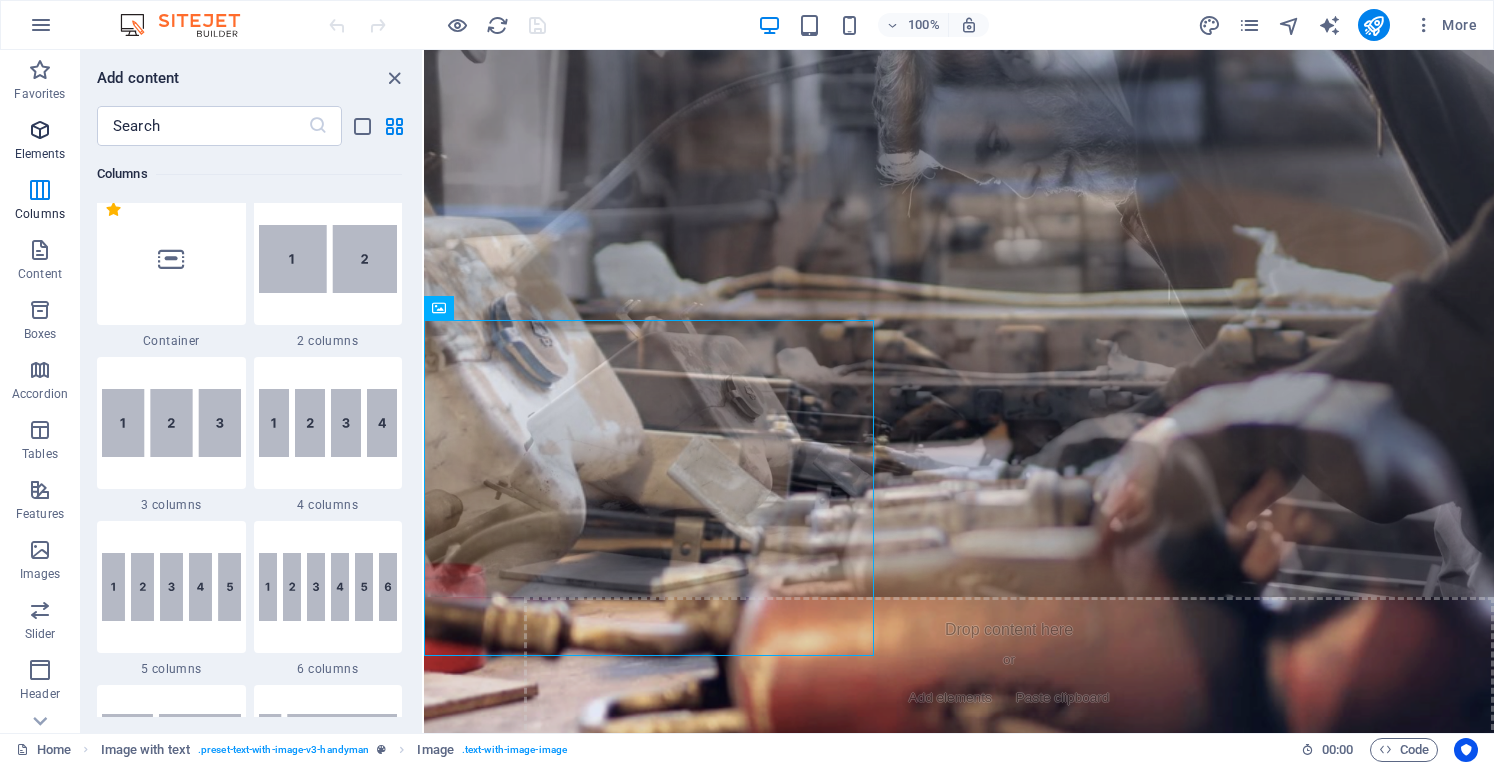 click at bounding box center [40, 130] 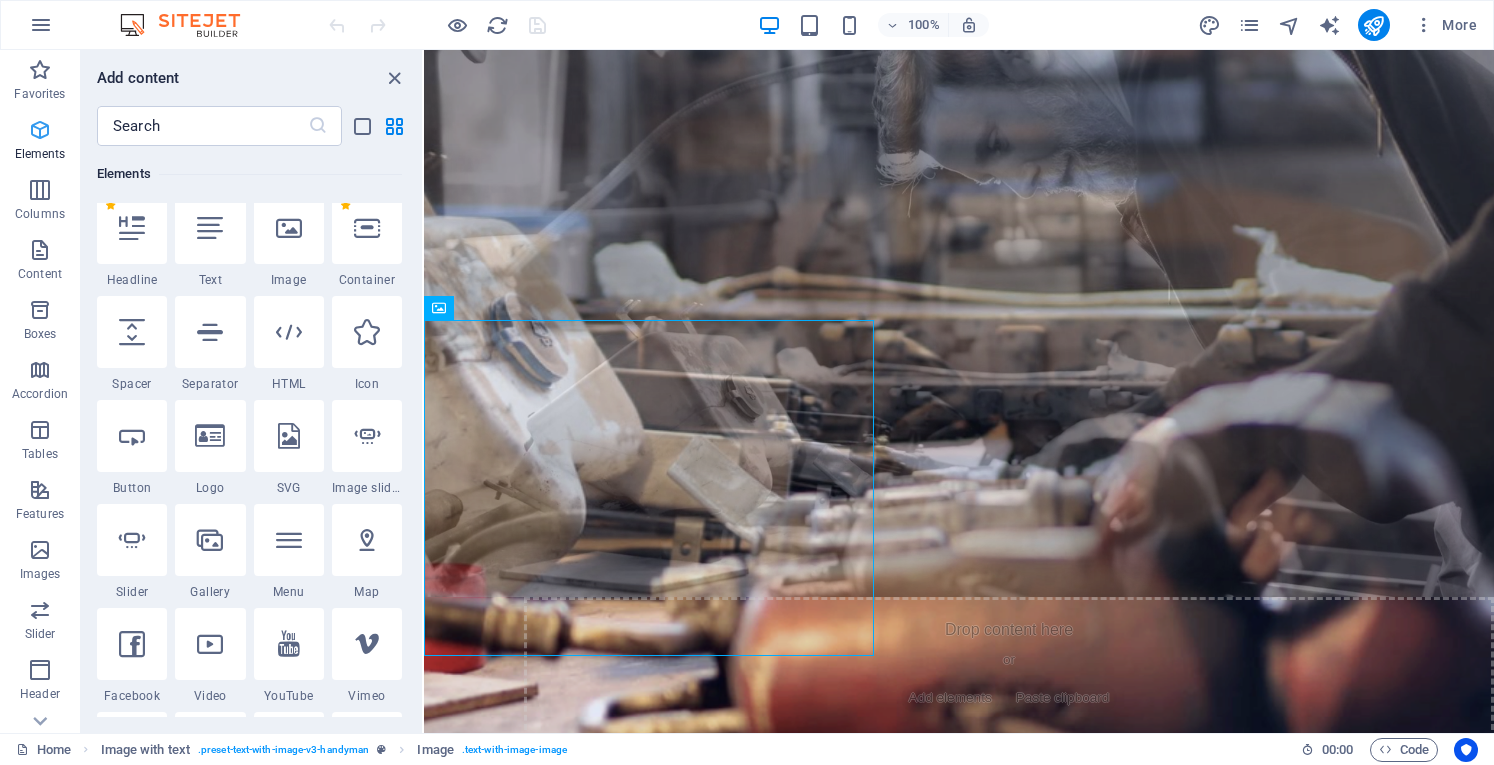 scroll, scrollTop: 213, scrollLeft: 0, axis: vertical 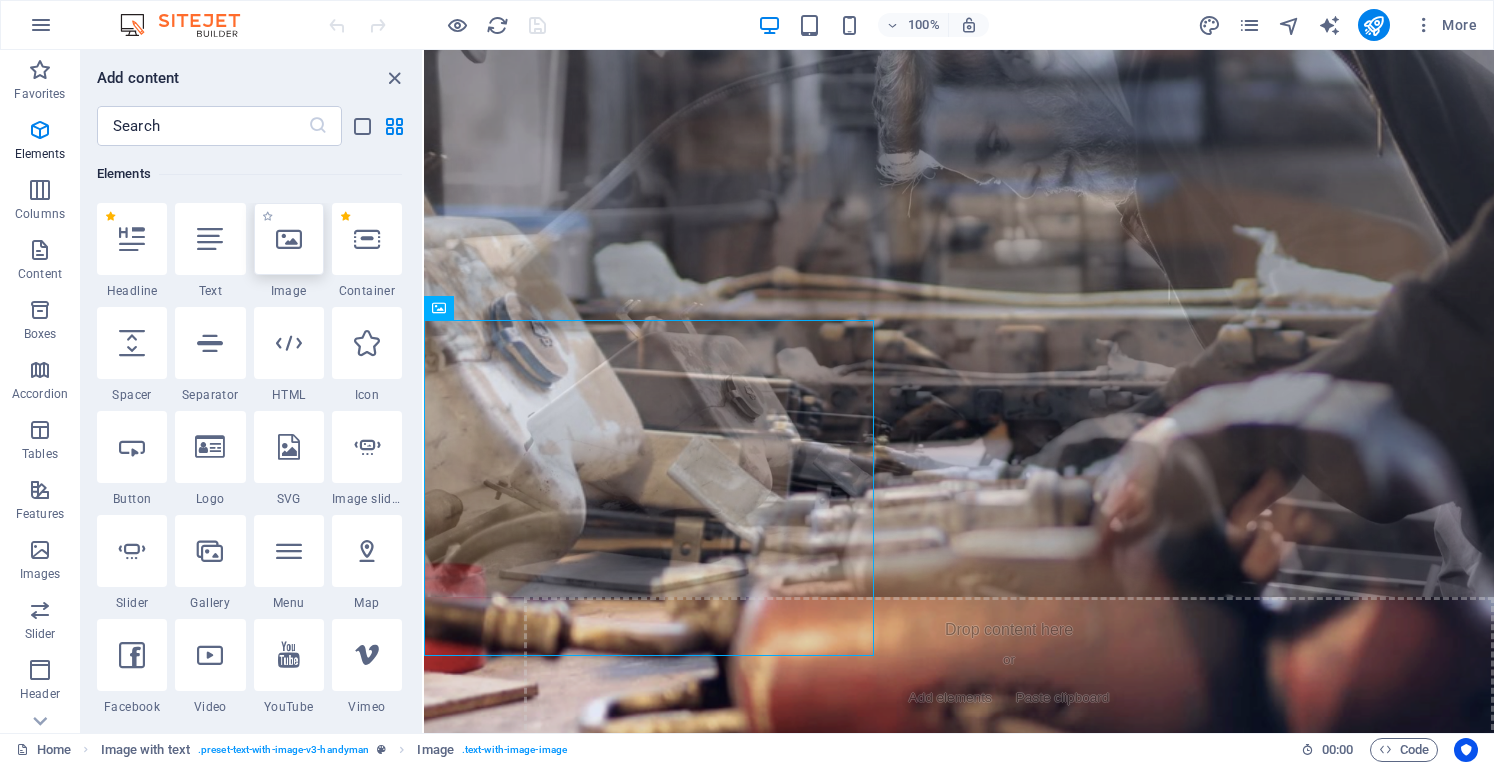 click at bounding box center [289, 239] 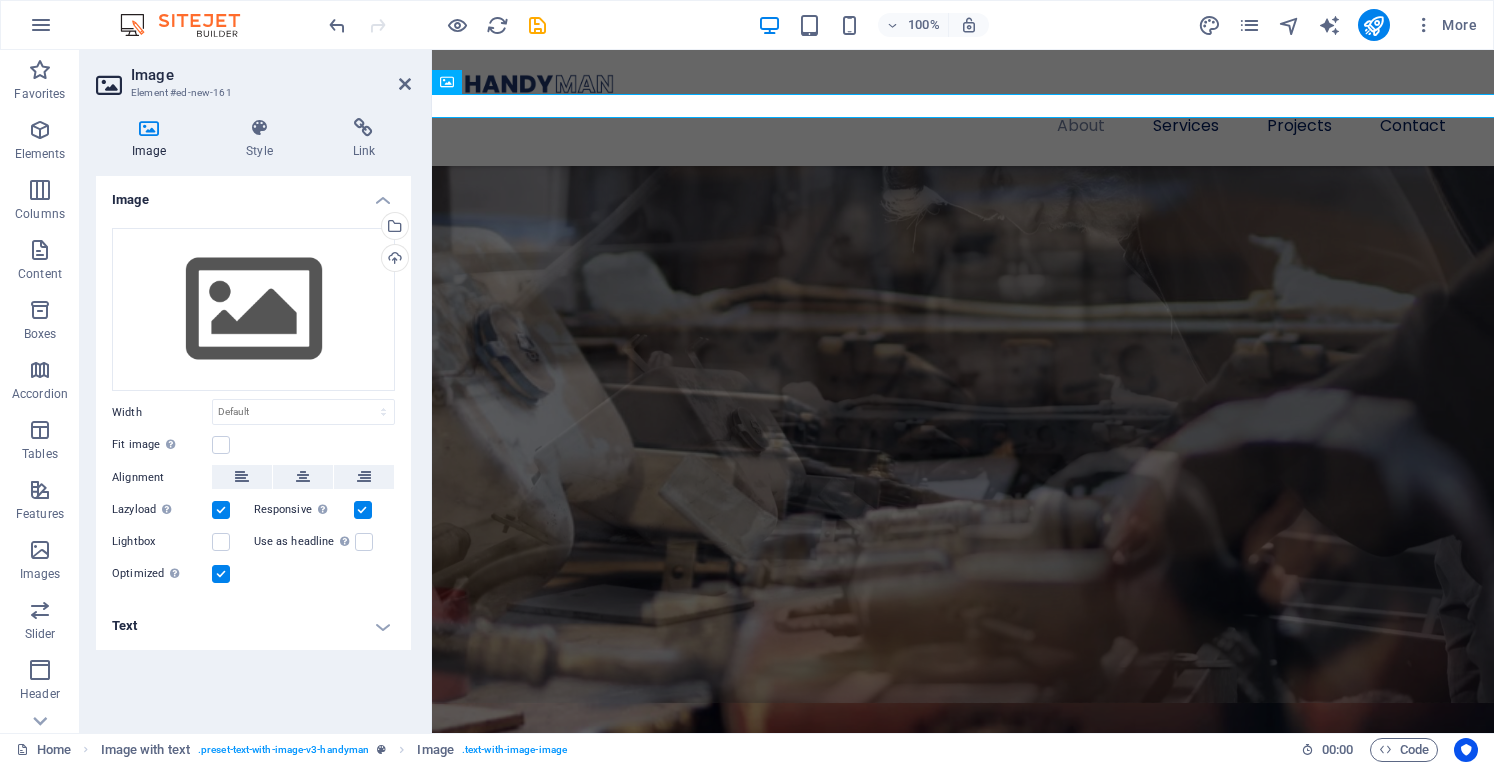 scroll, scrollTop: 1332, scrollLeft: 0, axis: vertical 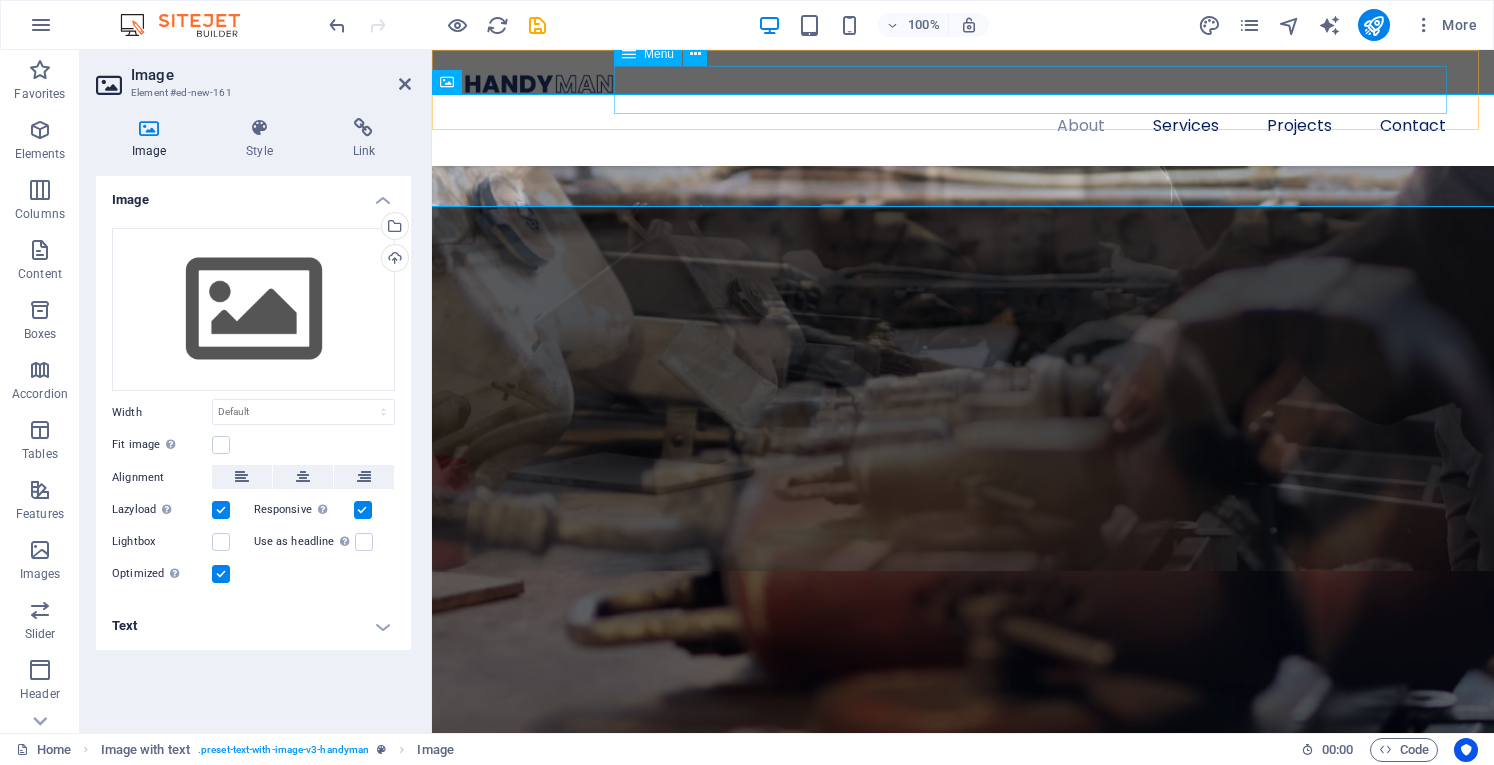 click on "About Services Projects Contact" at bounding box center [963, 126] 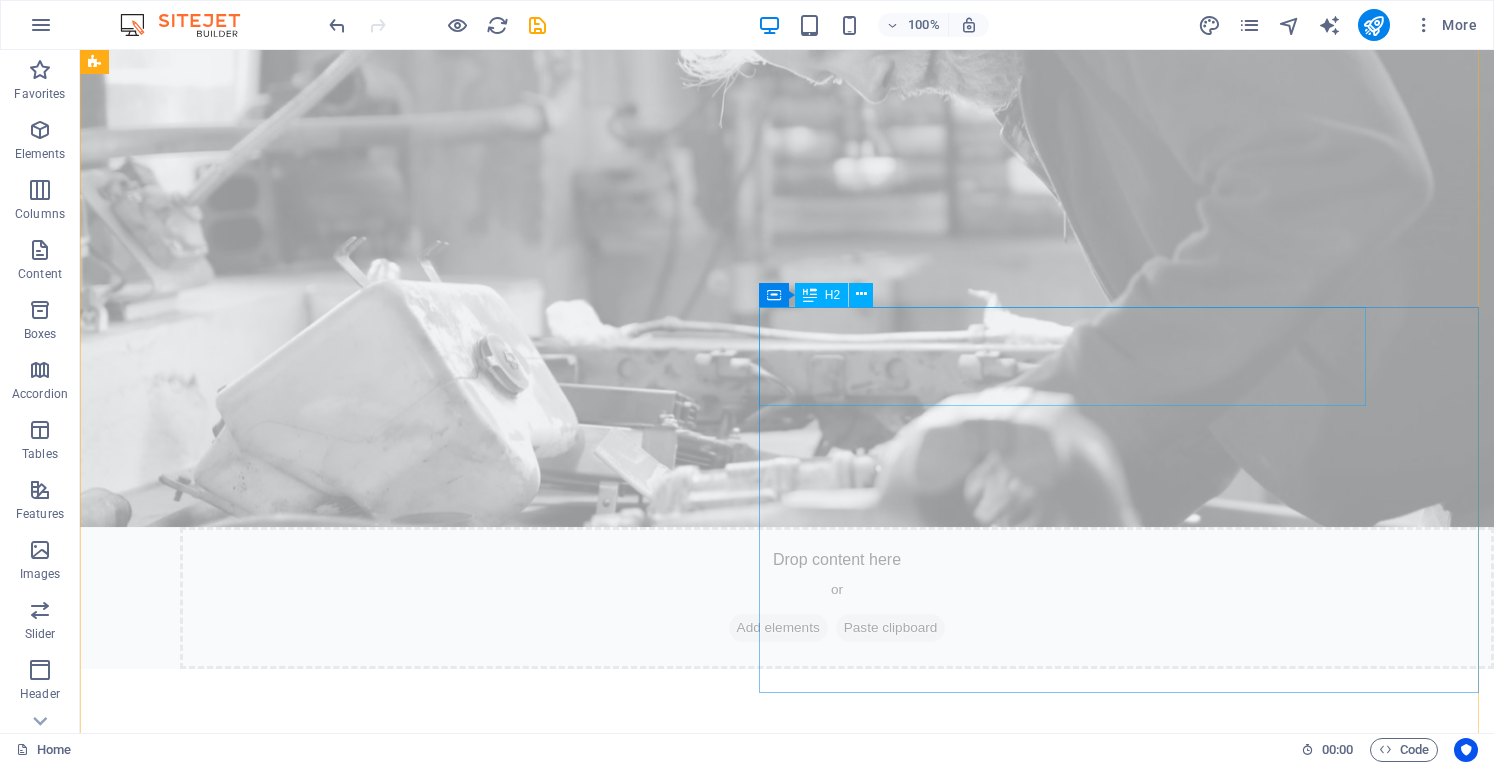 scroll, scrollTop: 1300, scrollLeft: 0, axis: vertical 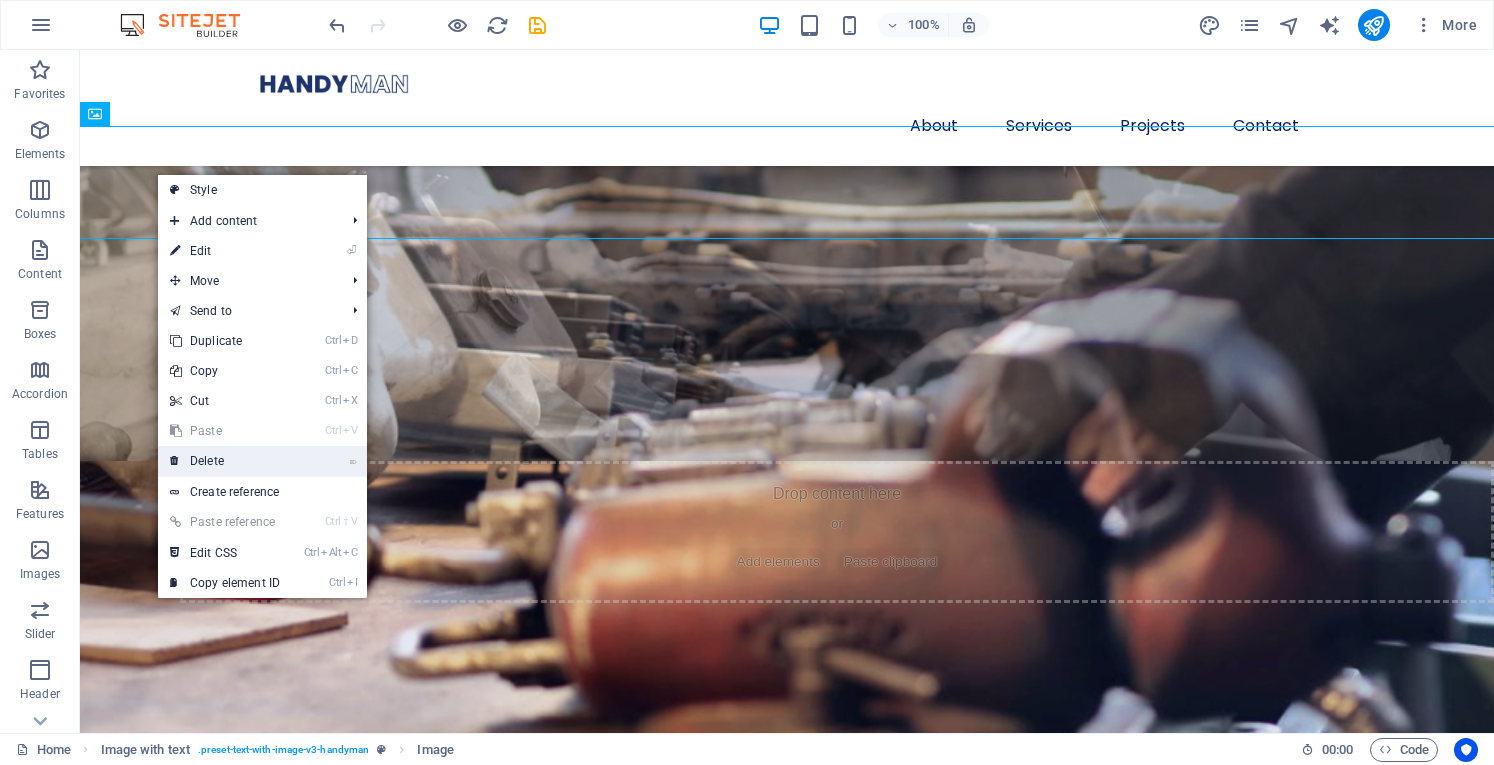 click on "⌦  Delete" at bounding box center (225, 461) 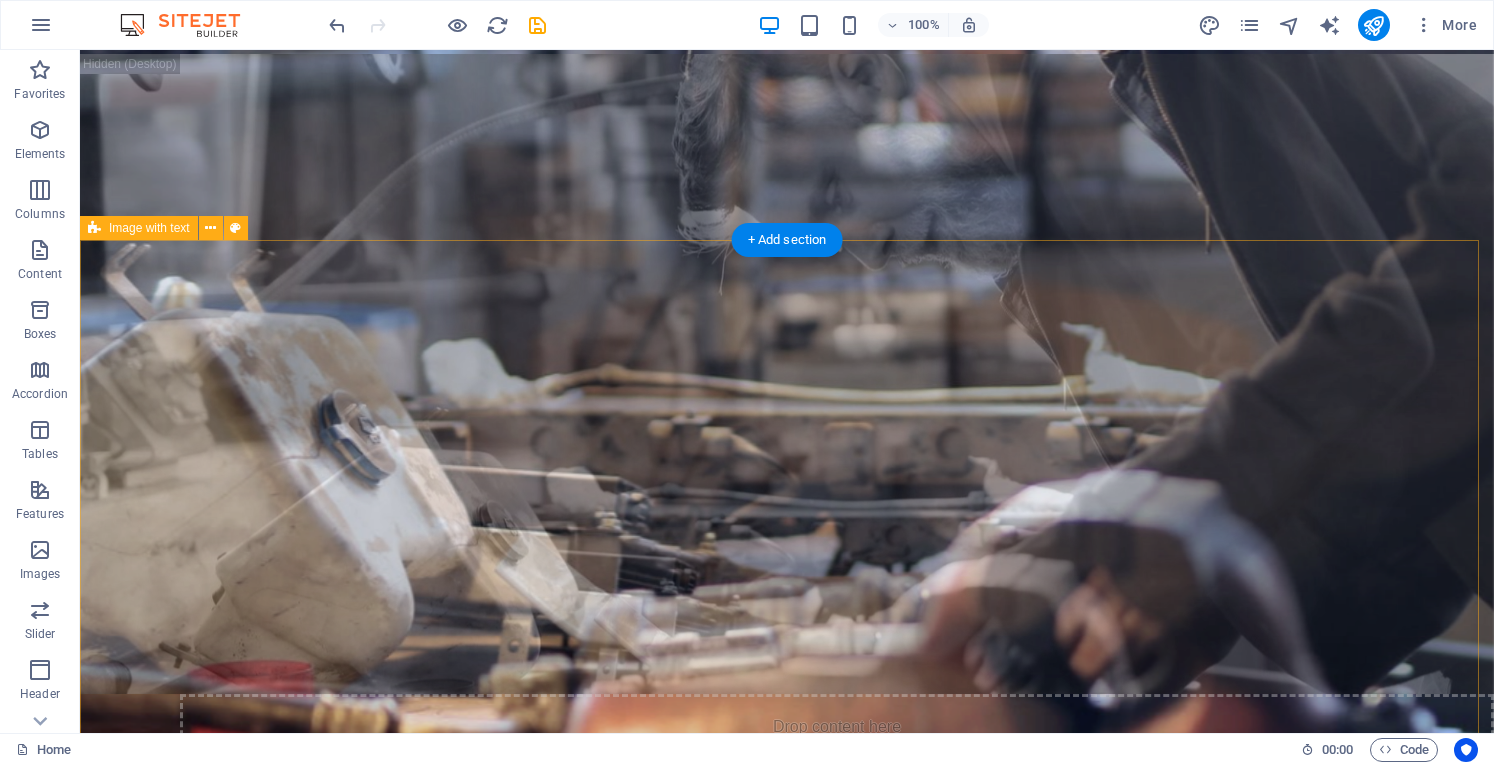 scroll, scrollTop: 1087, scrollLeft: 0, axis: vertical 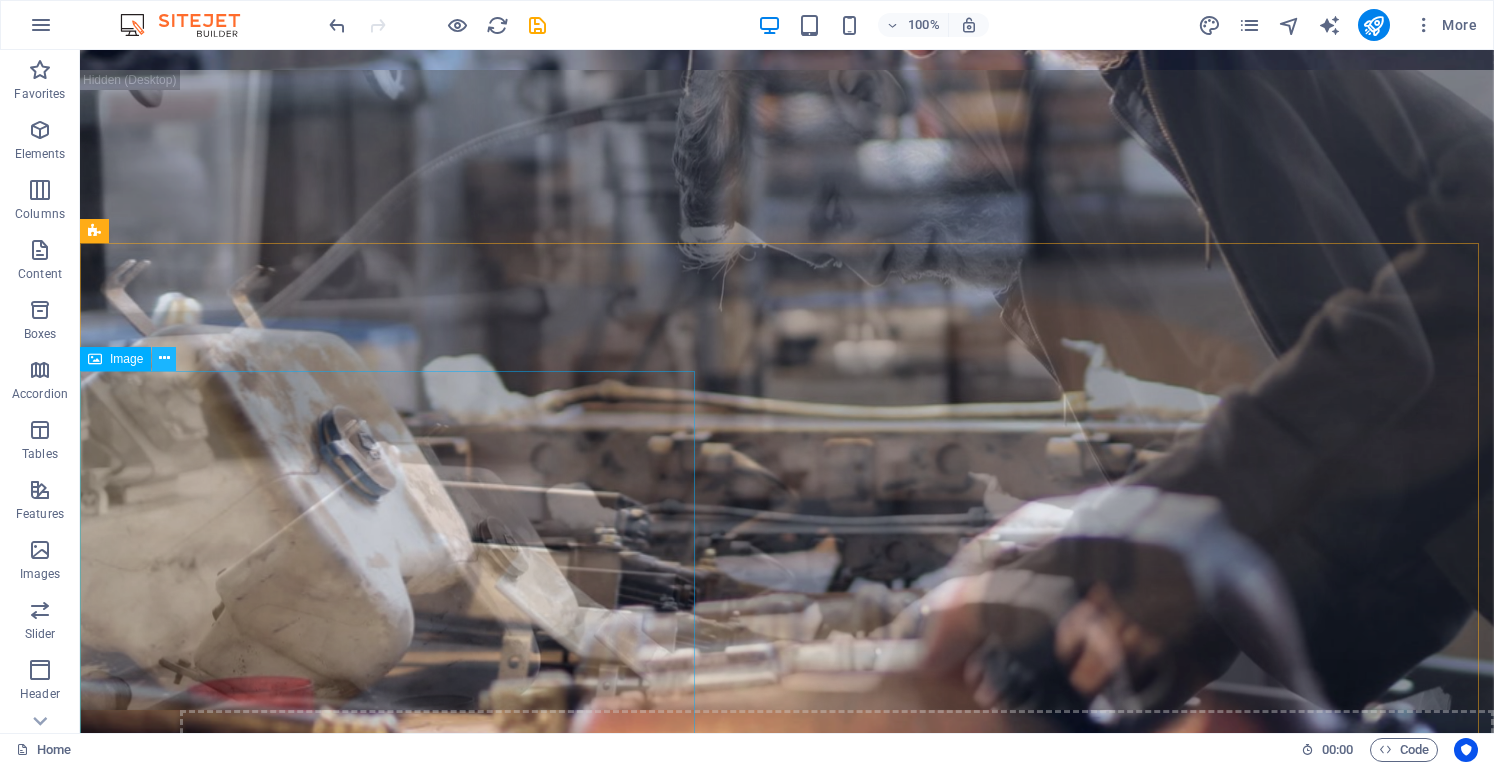 click at bounding box center (164, 358) 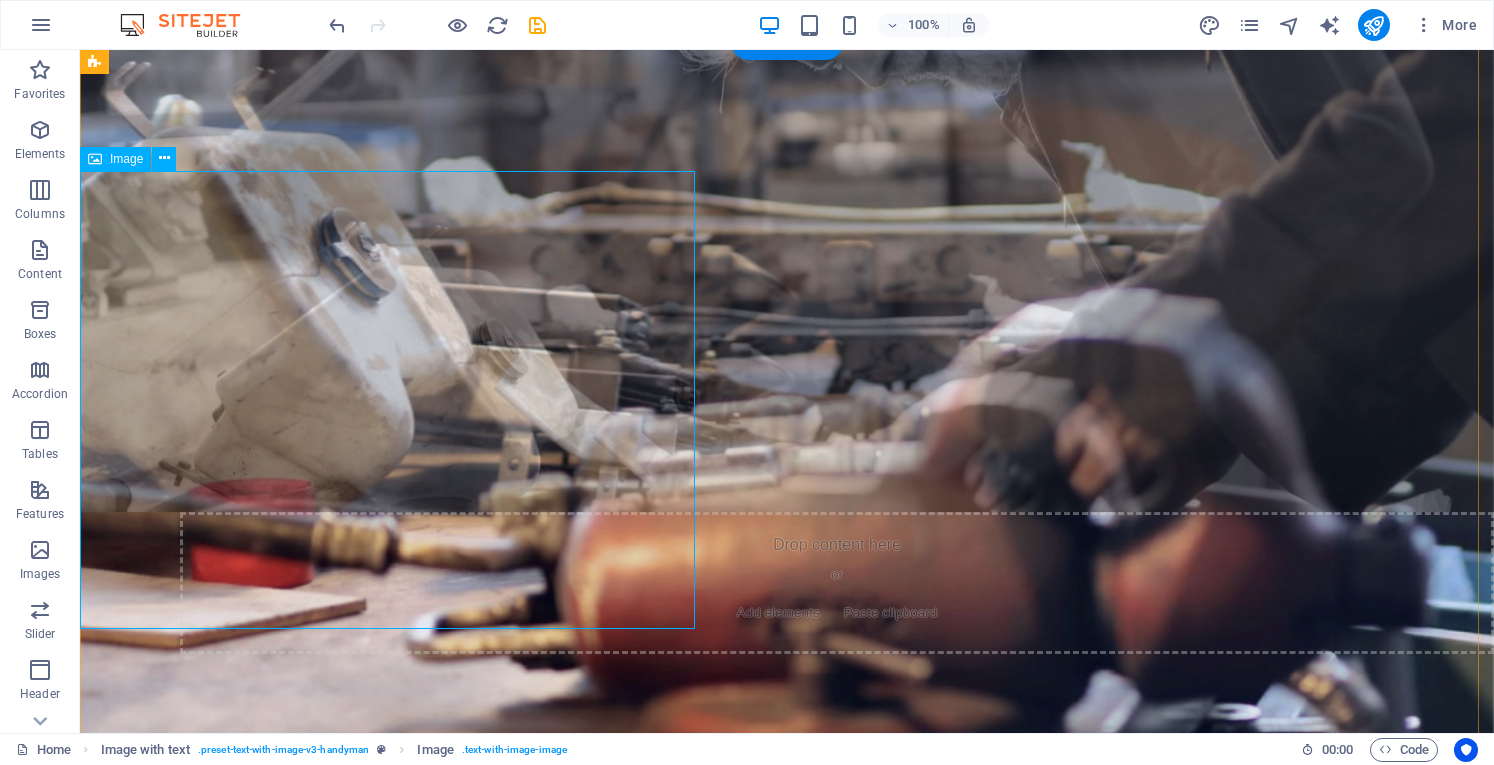 scroll, scrollTop: 1287, scrollLeft: 0, axis: vertical 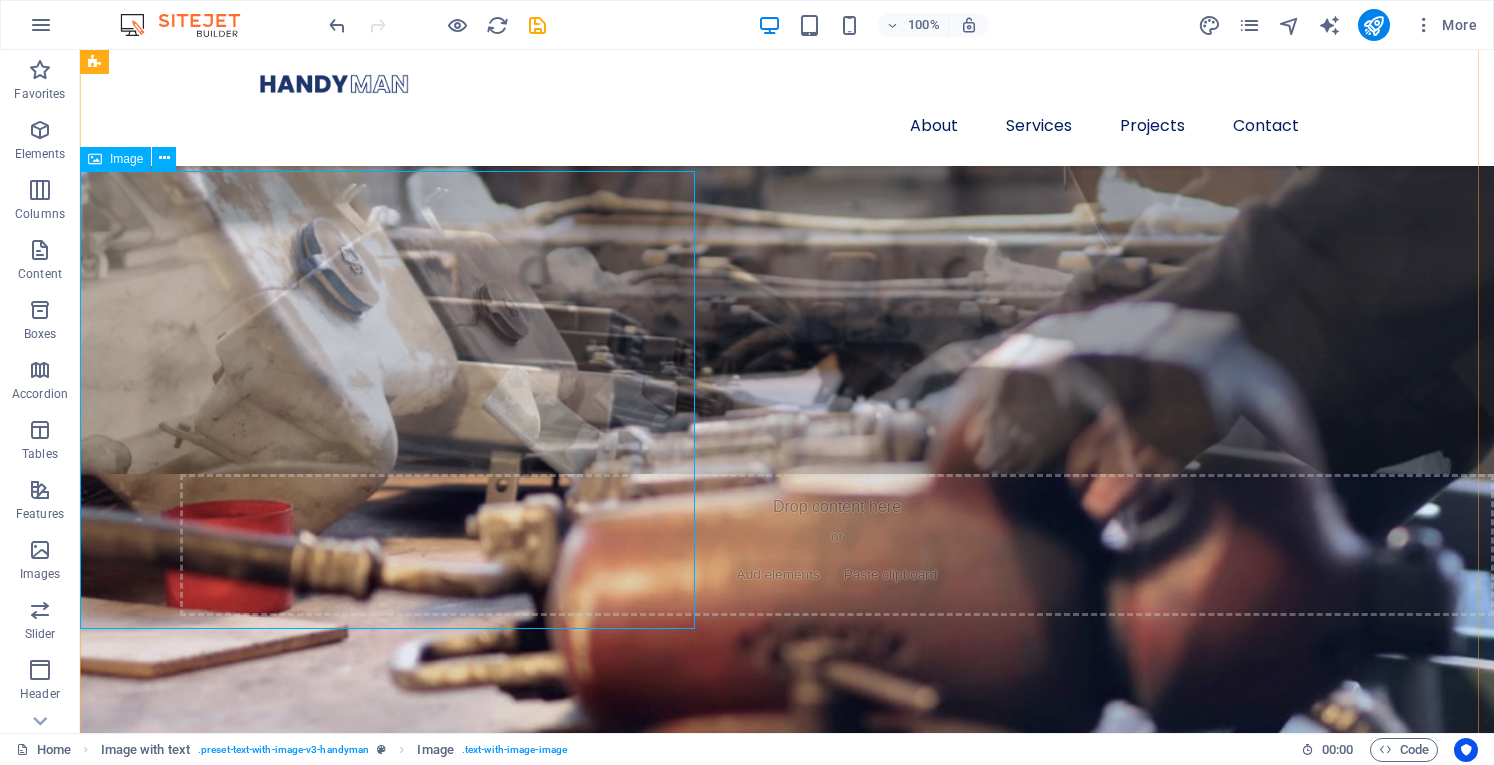 click on "Image" at bounding box center (126, 159) 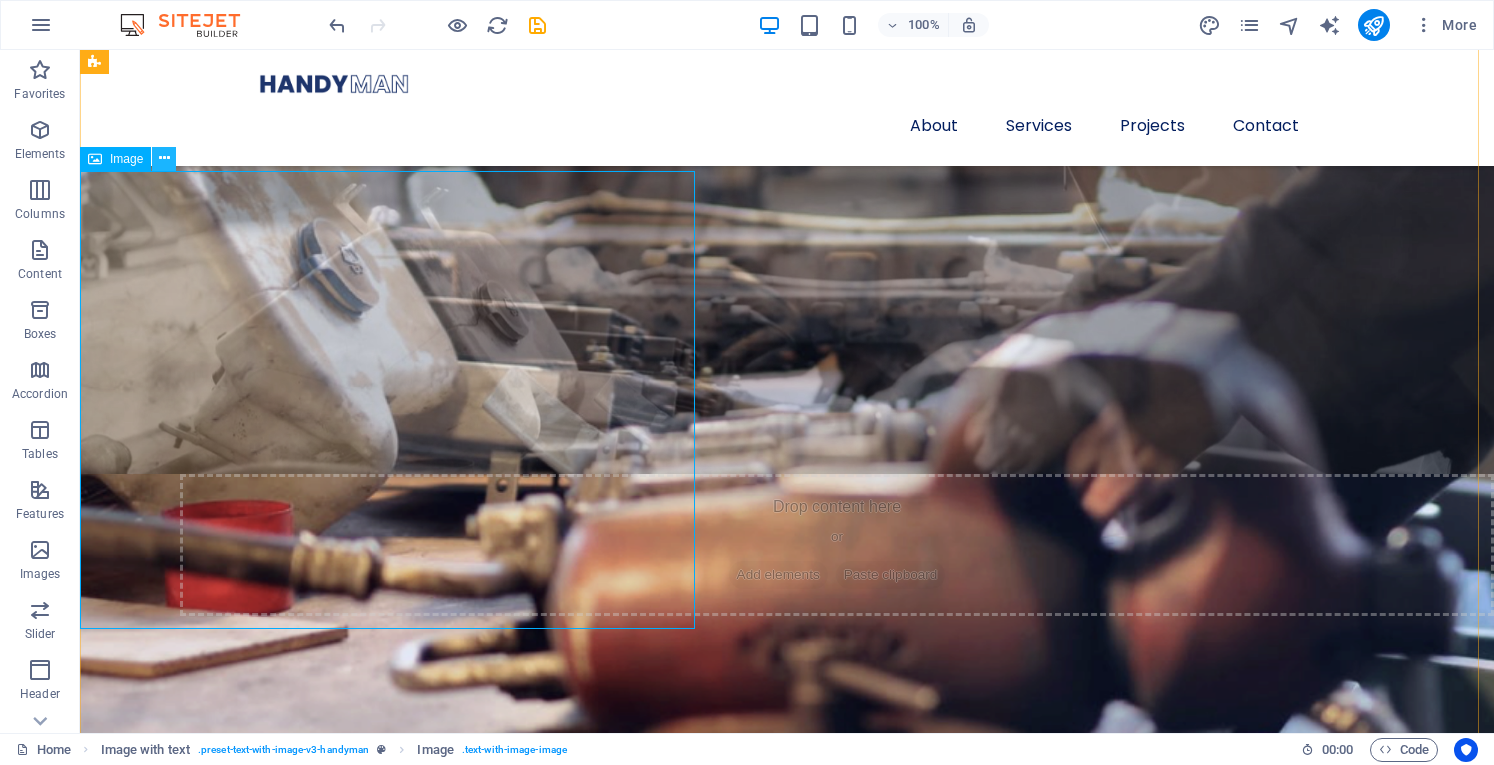 click at bounding box center (164, 158) 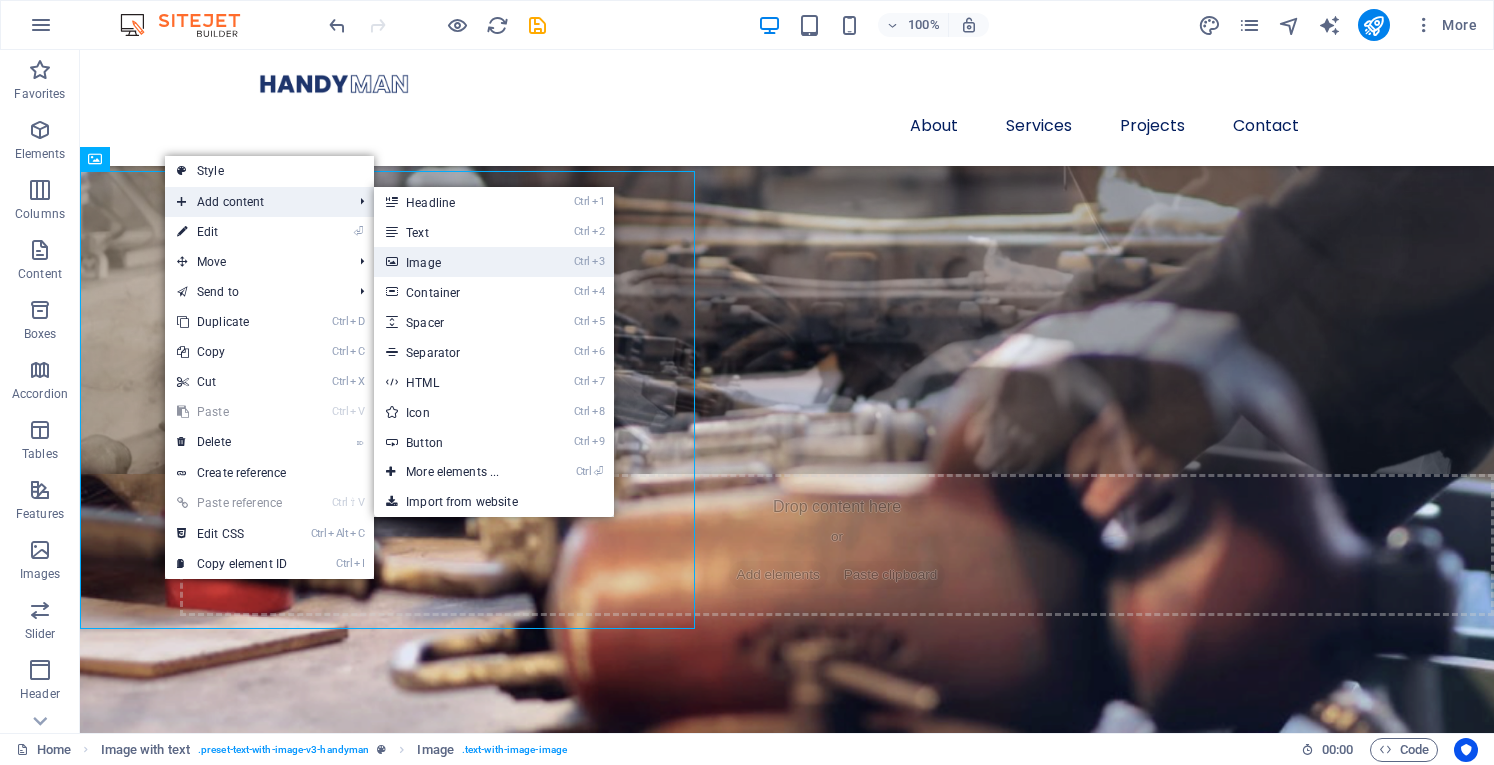 click on "Ctrl 3  Image" at bounding box center (456, 262) 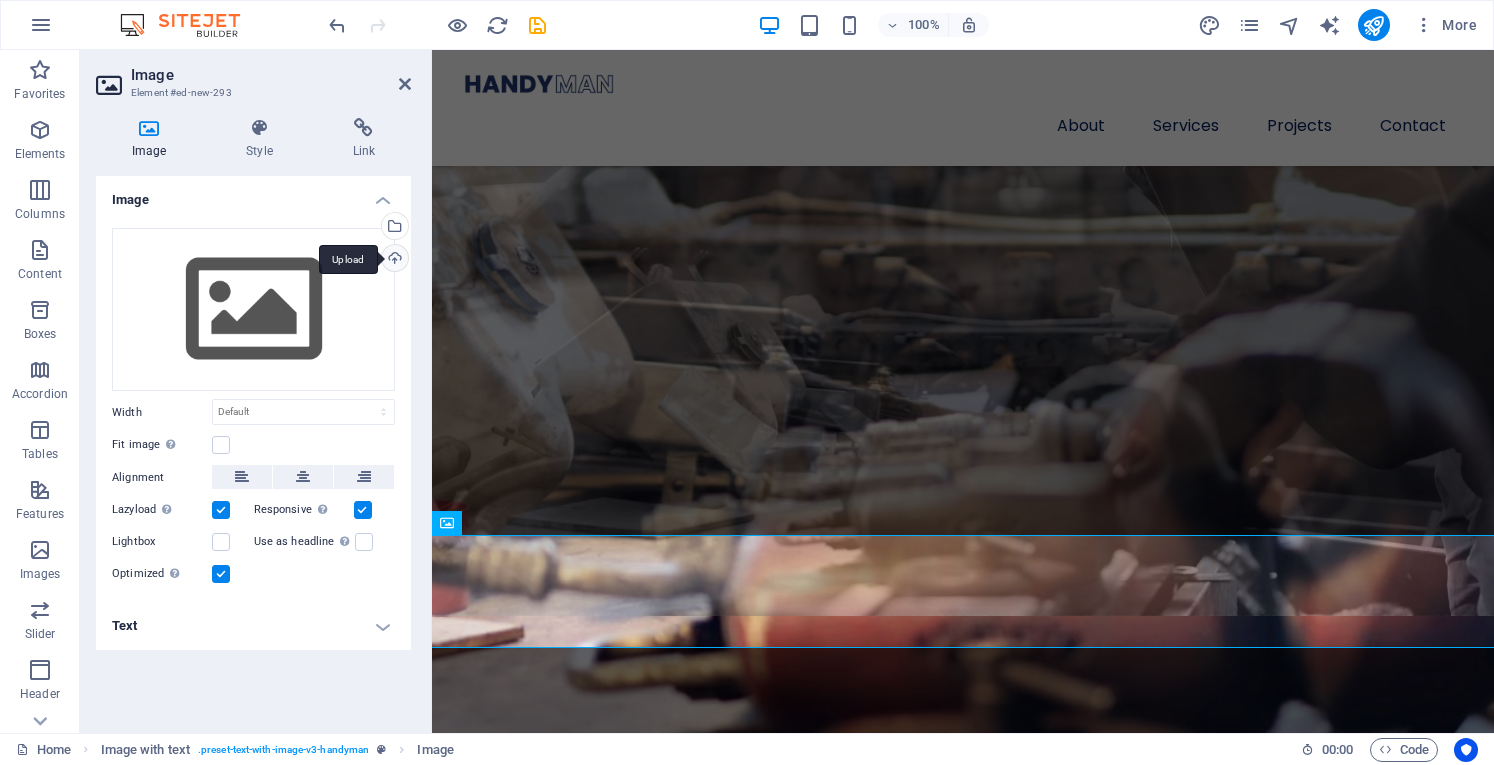 click on "Upload" at bounding box center [393, 260] 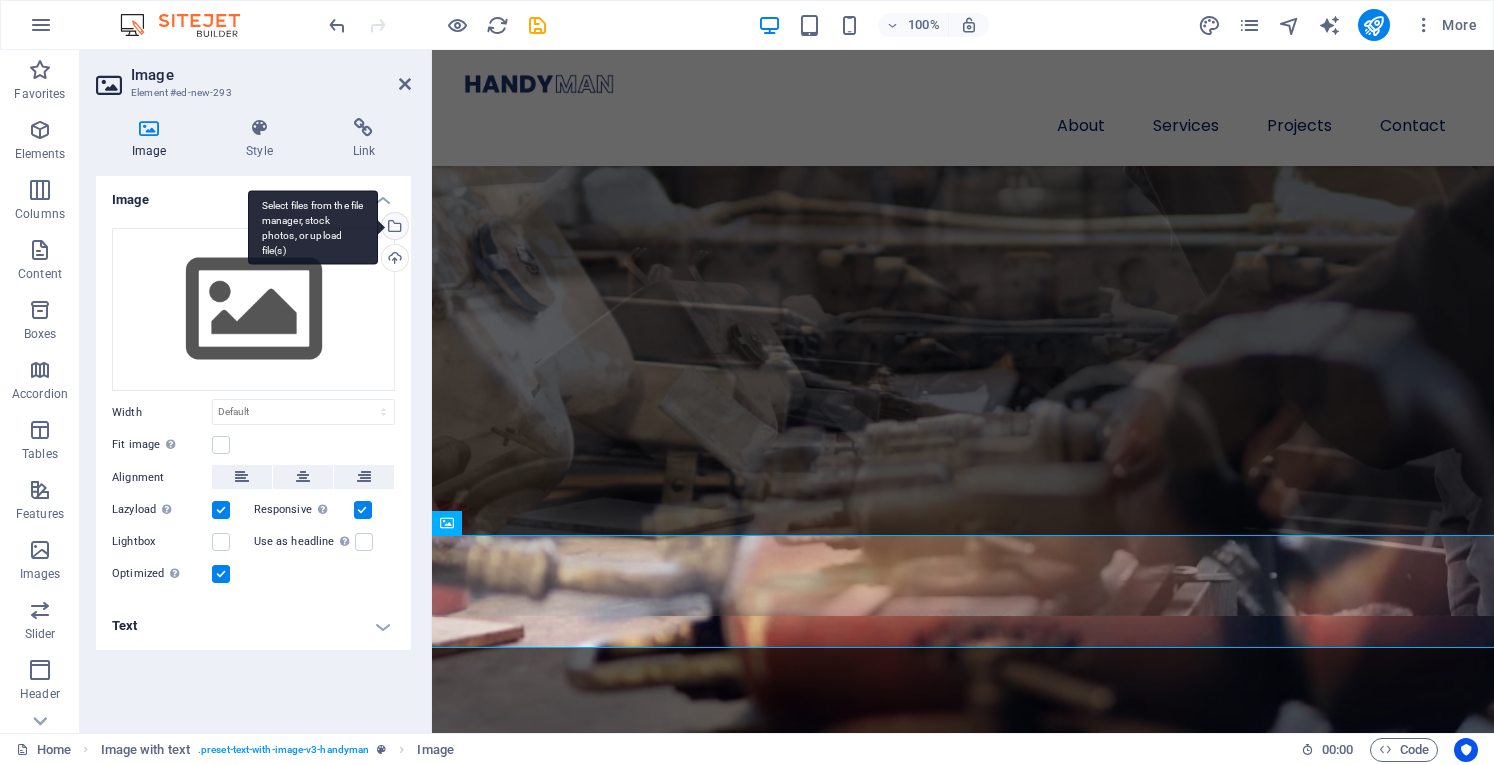 click on "Select files from the file manager, stock photos, or upload file(s)" at bounding box center (393, 228) 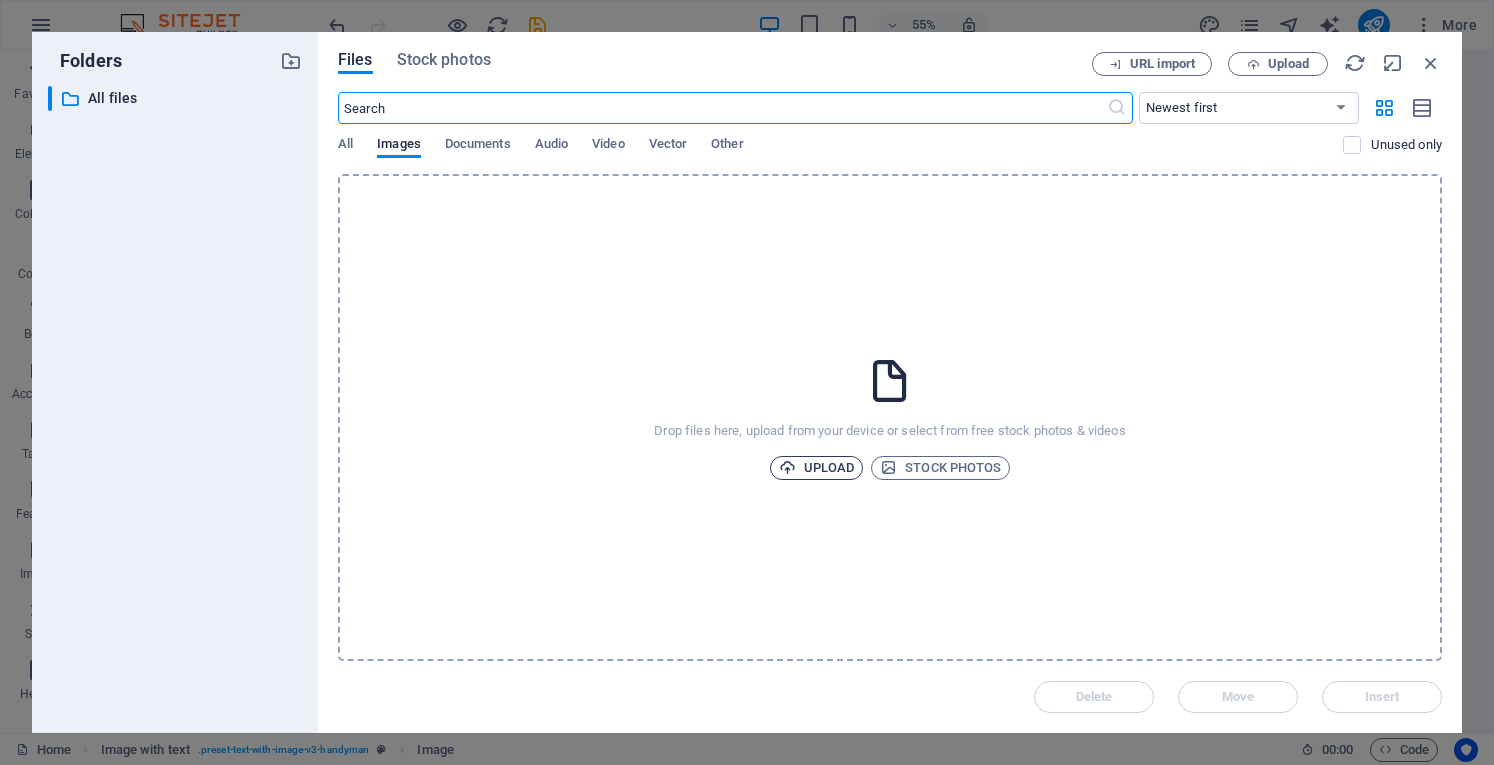 click on "Upload" at bounding box center [817, 468] 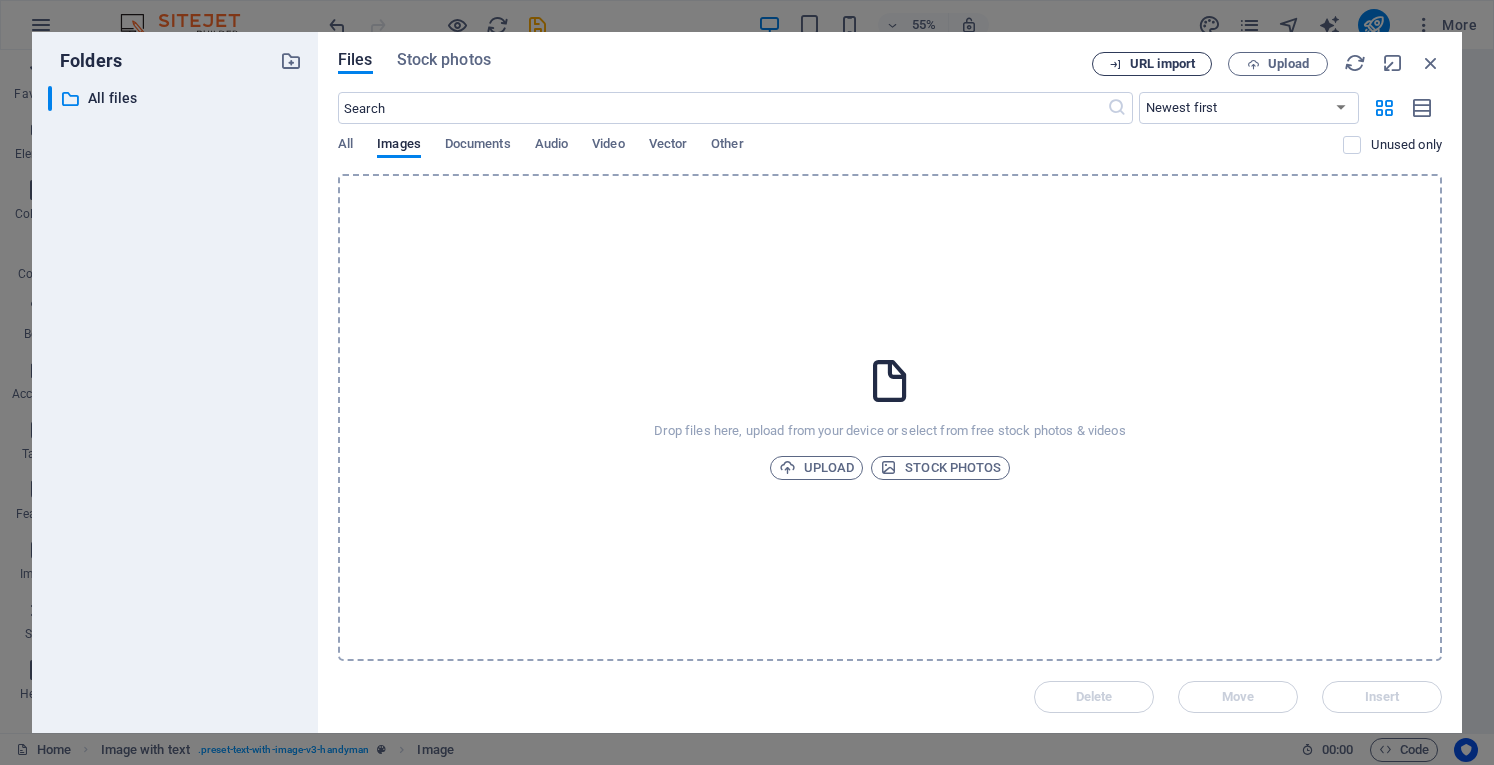 click on "URL import" at bounding box center (1162, 64) 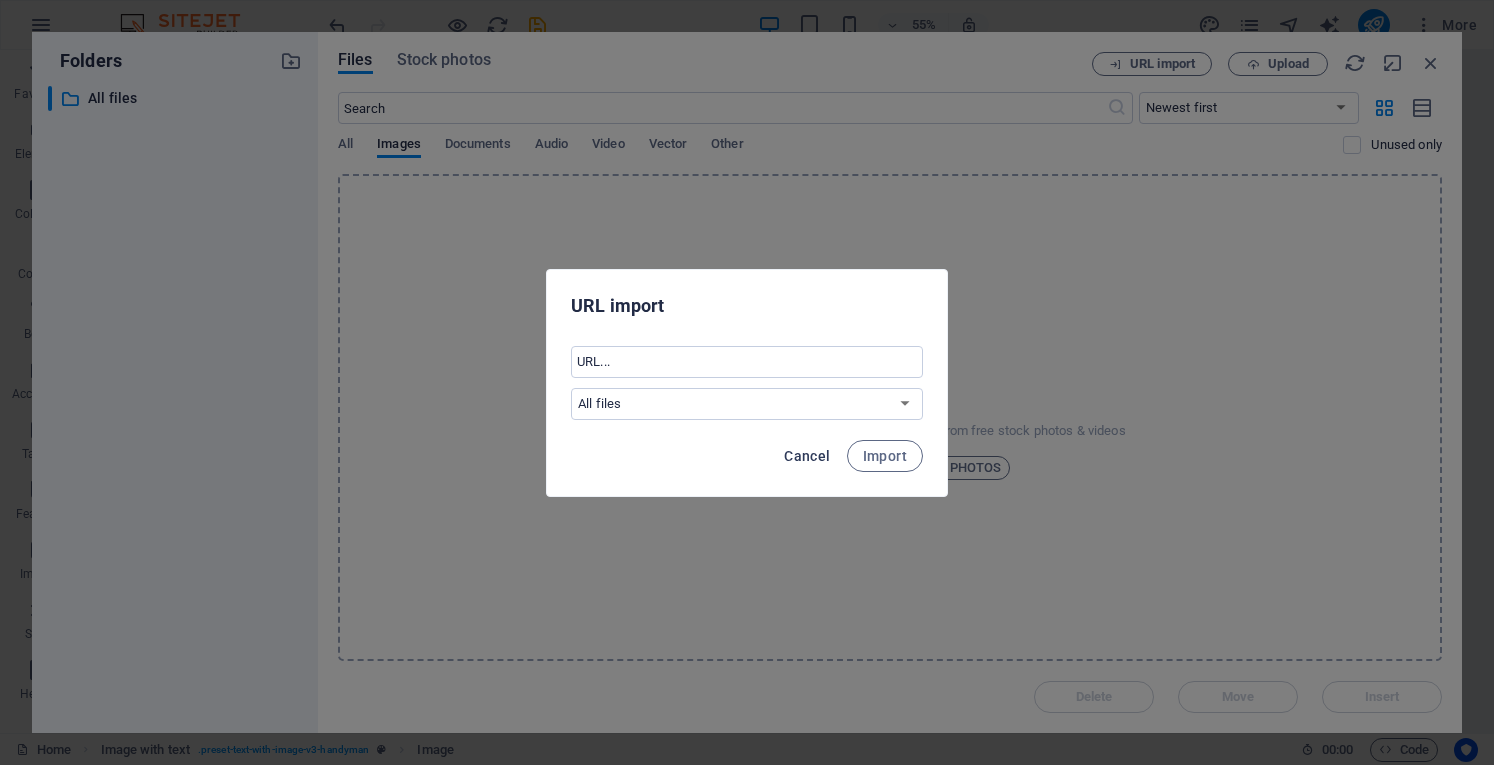 click on "Cancel" at bounding box center [807, 456] 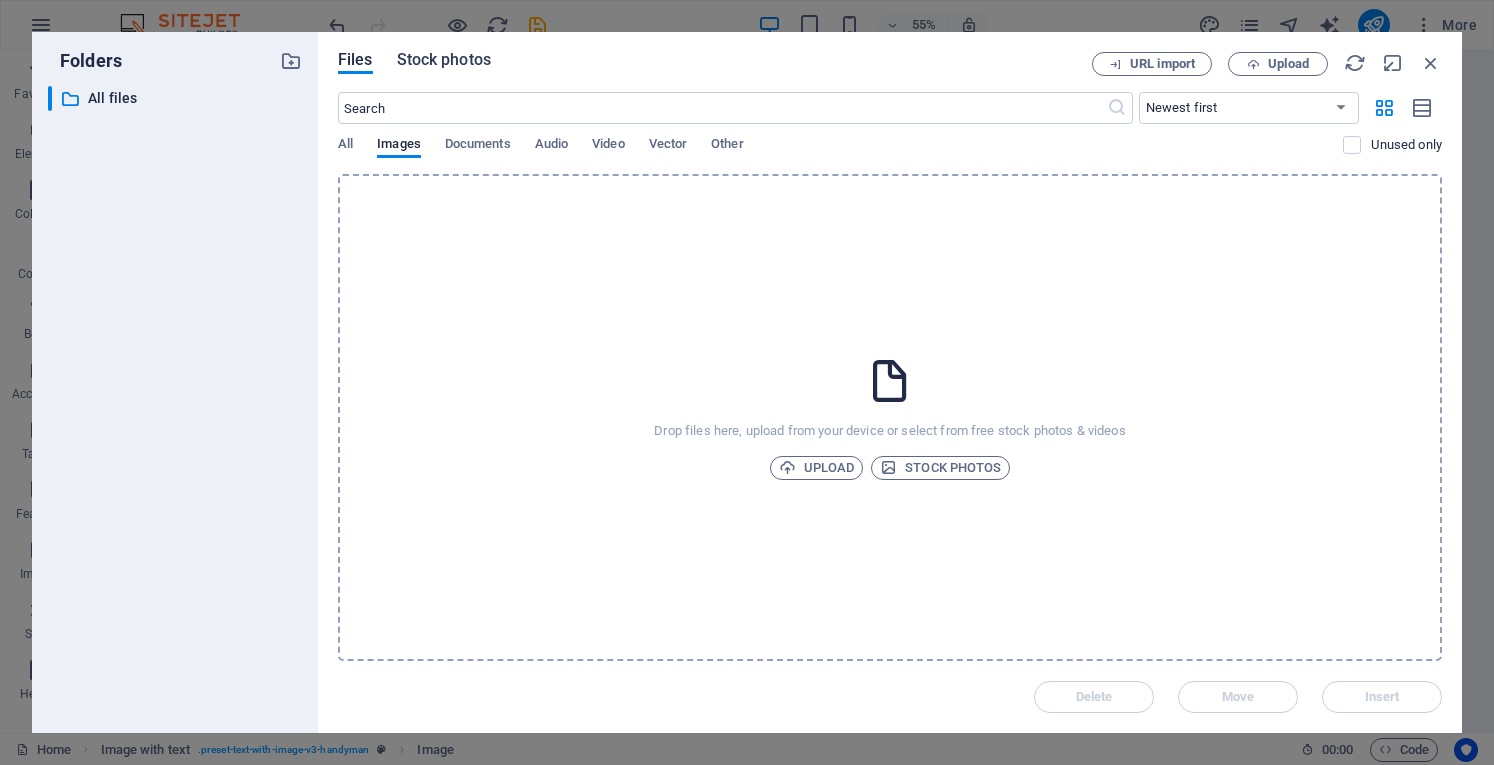 click on "Stock photos" at bounding box center [444, 60] 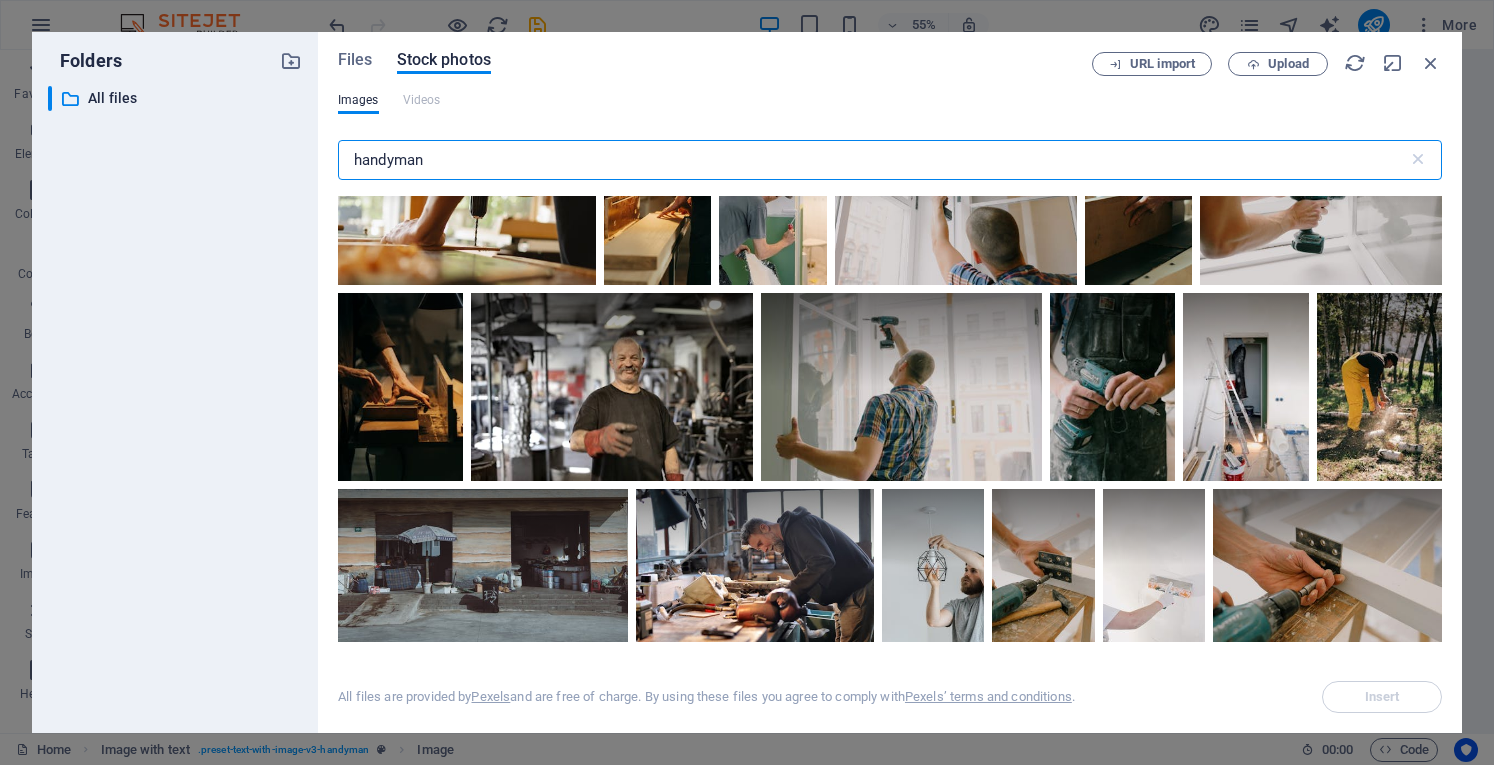 scroll, scrollTop: 0, scrollLeft: 0, axis: both 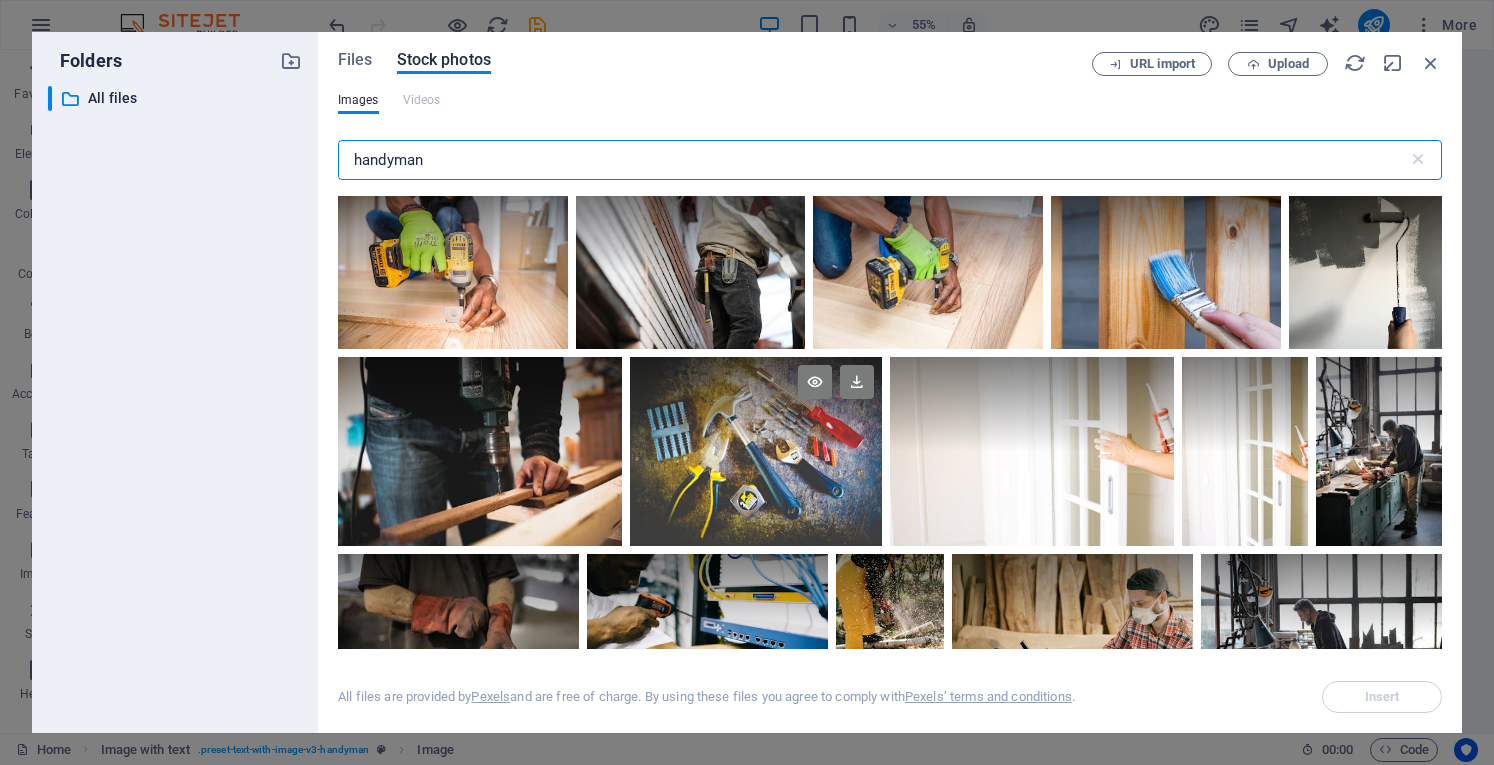 type on "handyman" 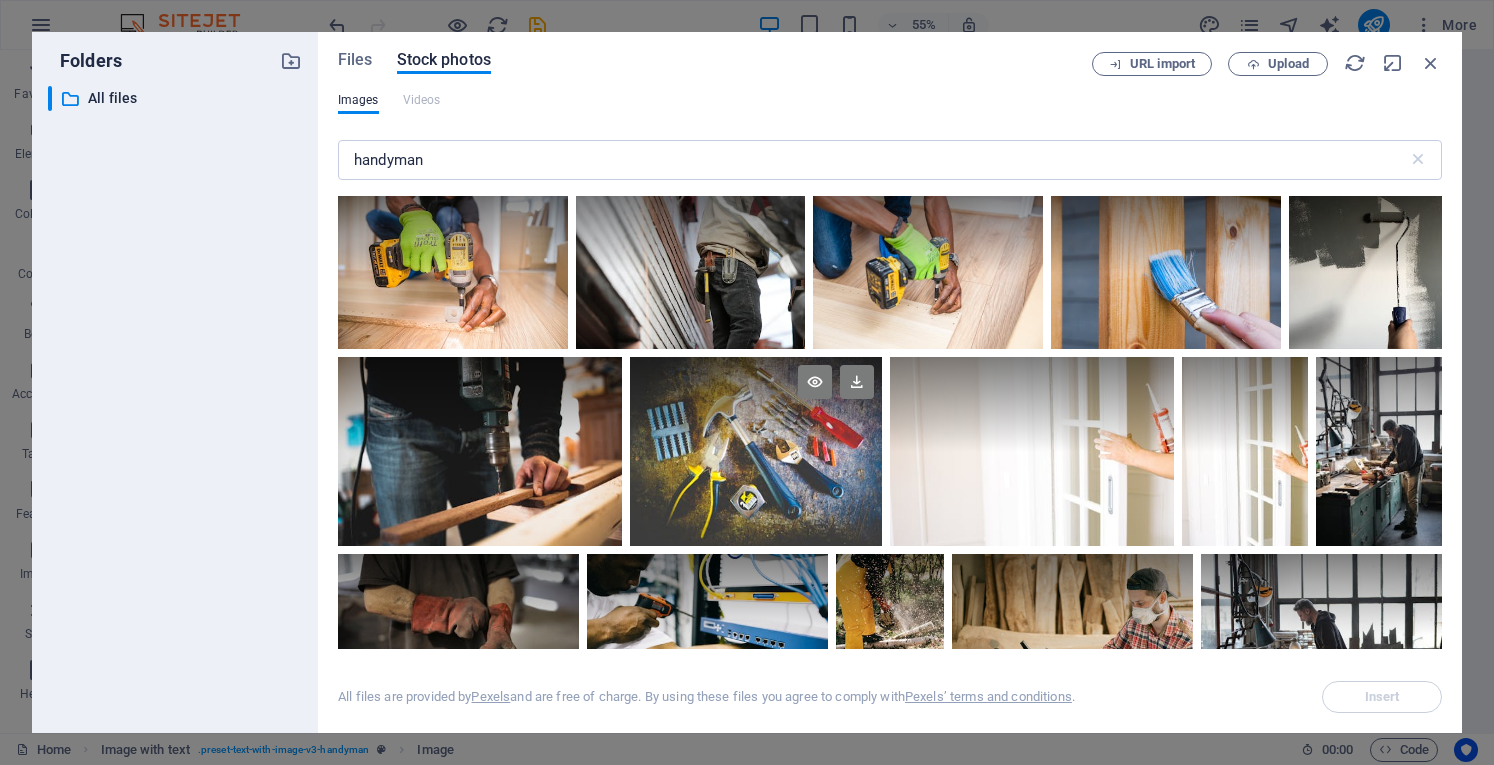 click at bounding box center [756, 404] 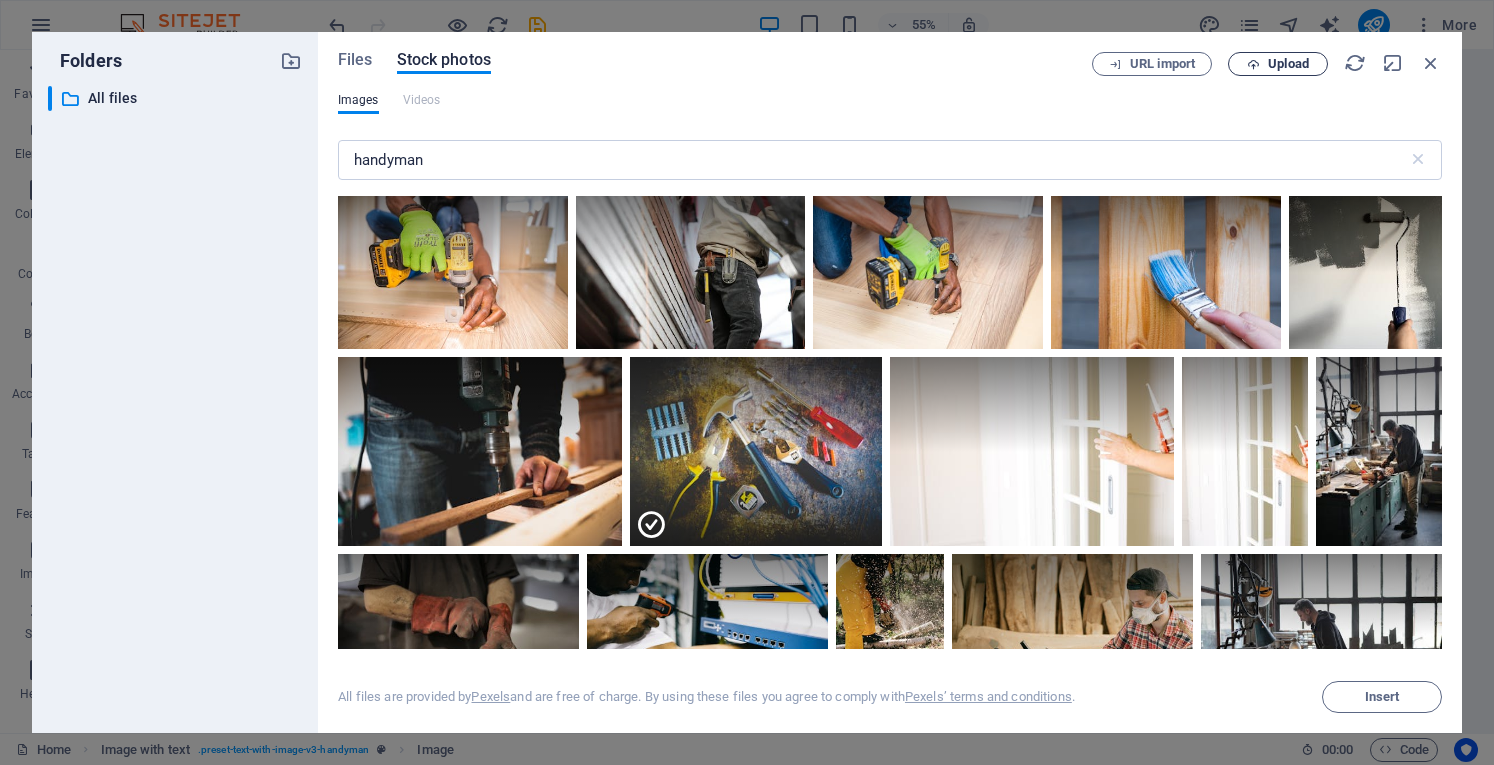 click on "Upload" at bounding box center [1278, 64] 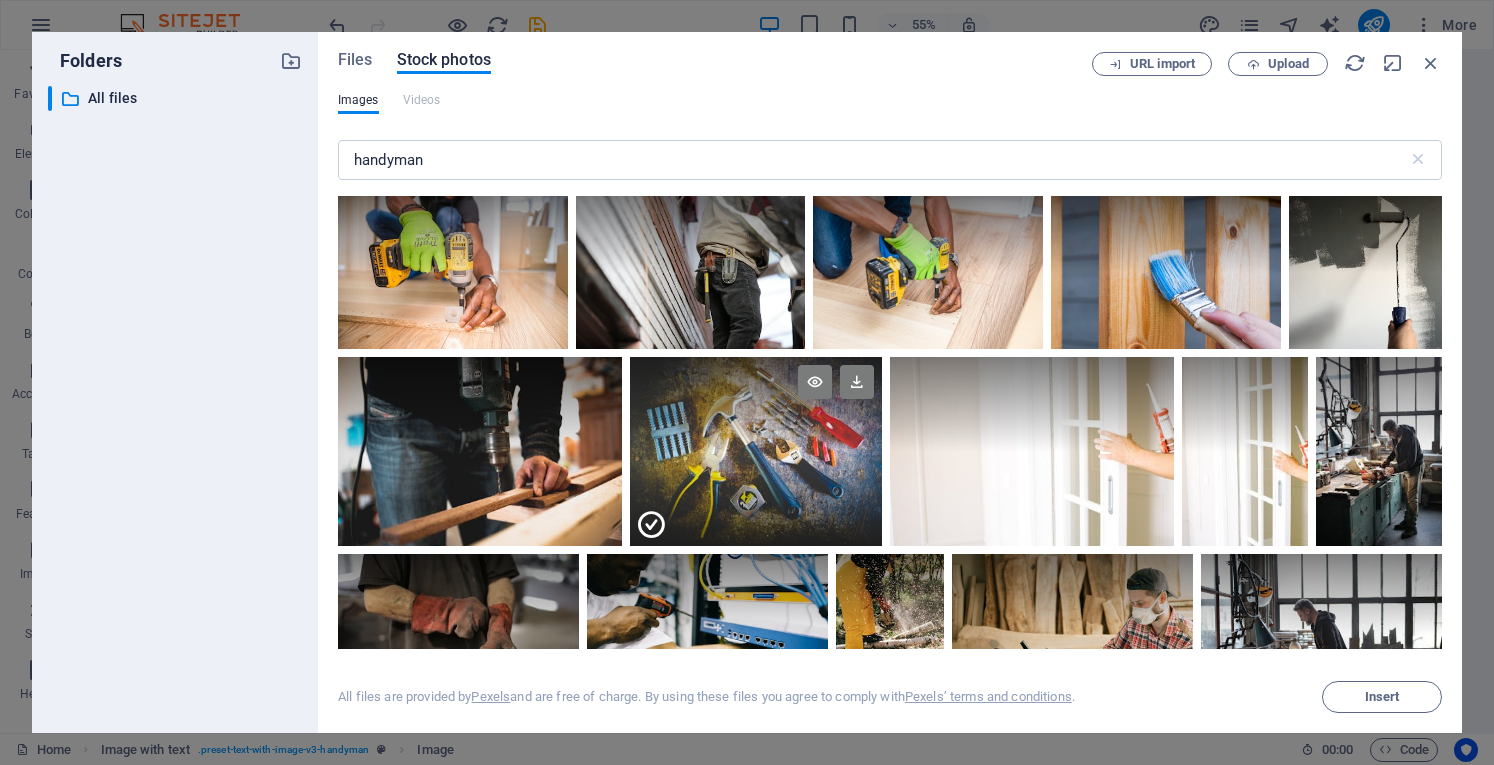 click at bounding box center (756, 499) 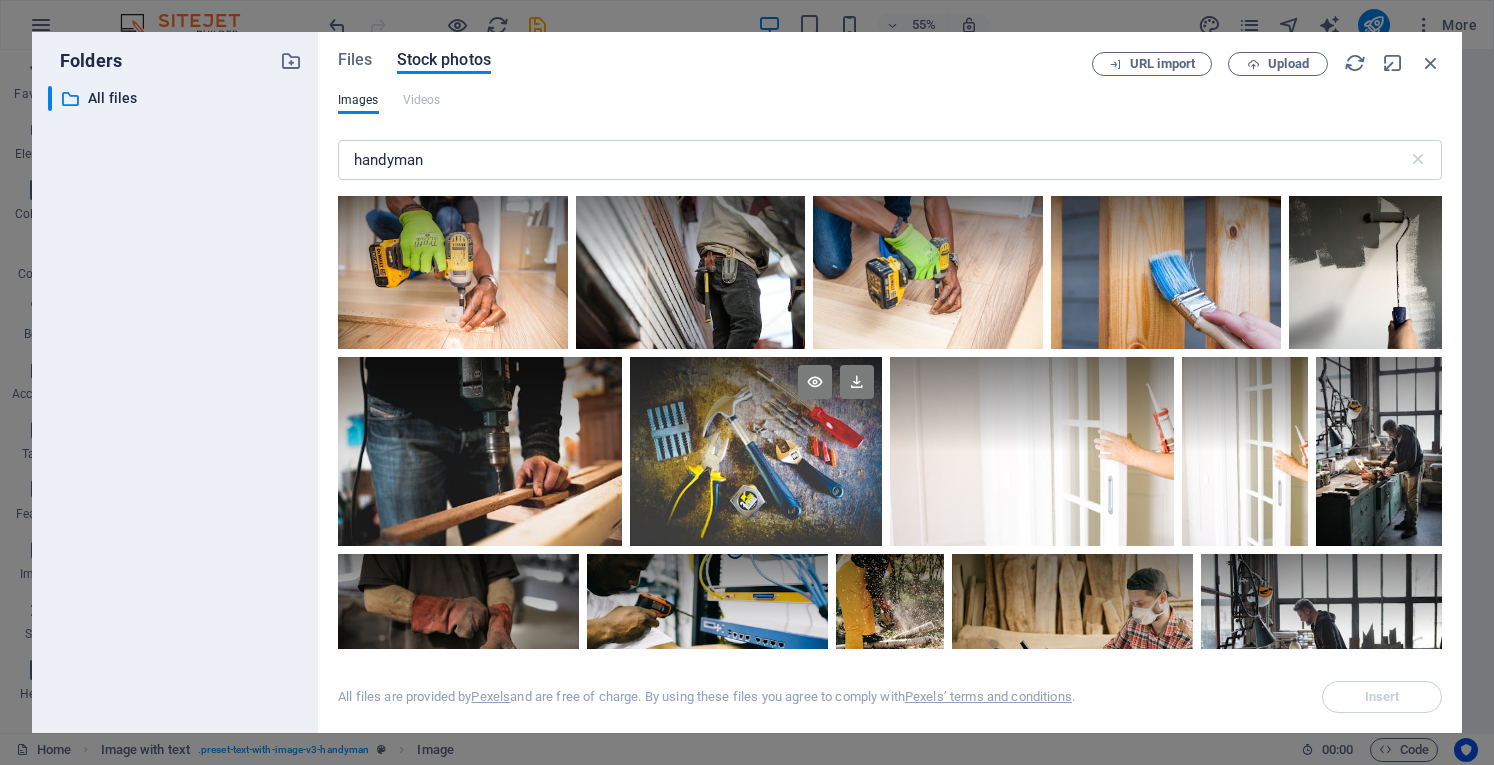 click at bounding box center [756, 451] 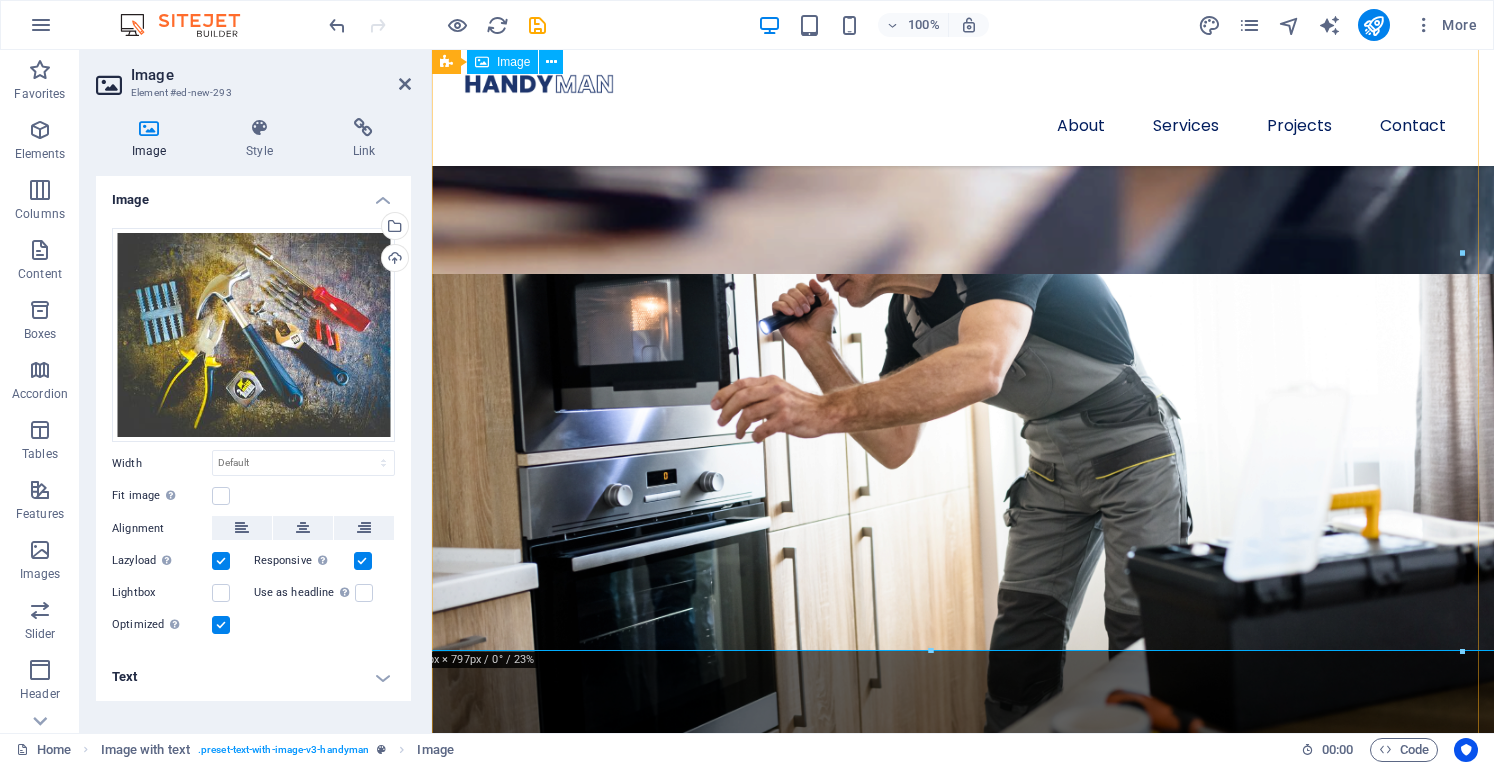 scroll, scrollTop: 2087, scrollLeft: 0, axis: vertical 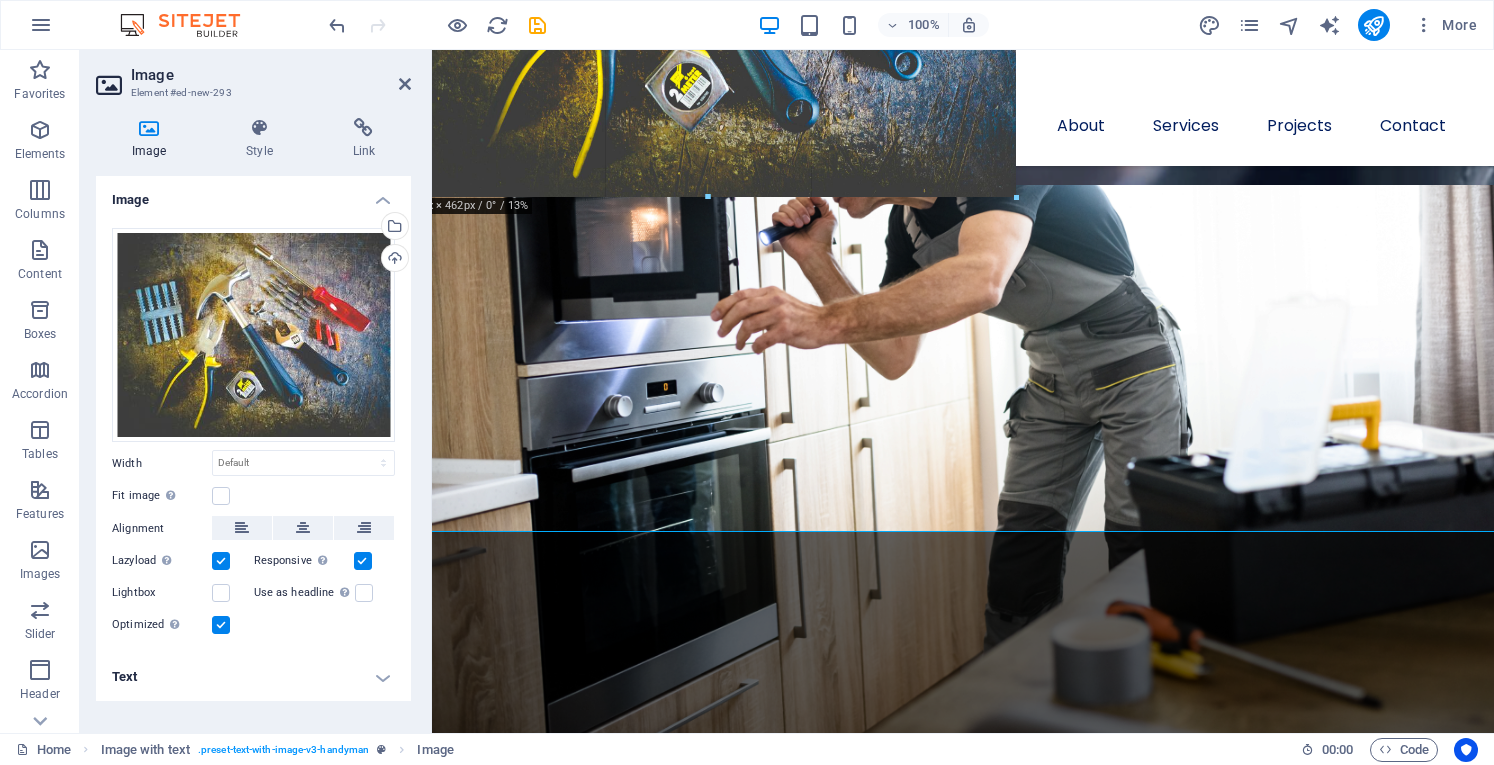 drag, startPoint x: 1465, startPoint y: 530, endPoint x: 852, endPoint y: 189, distance: 701.46277 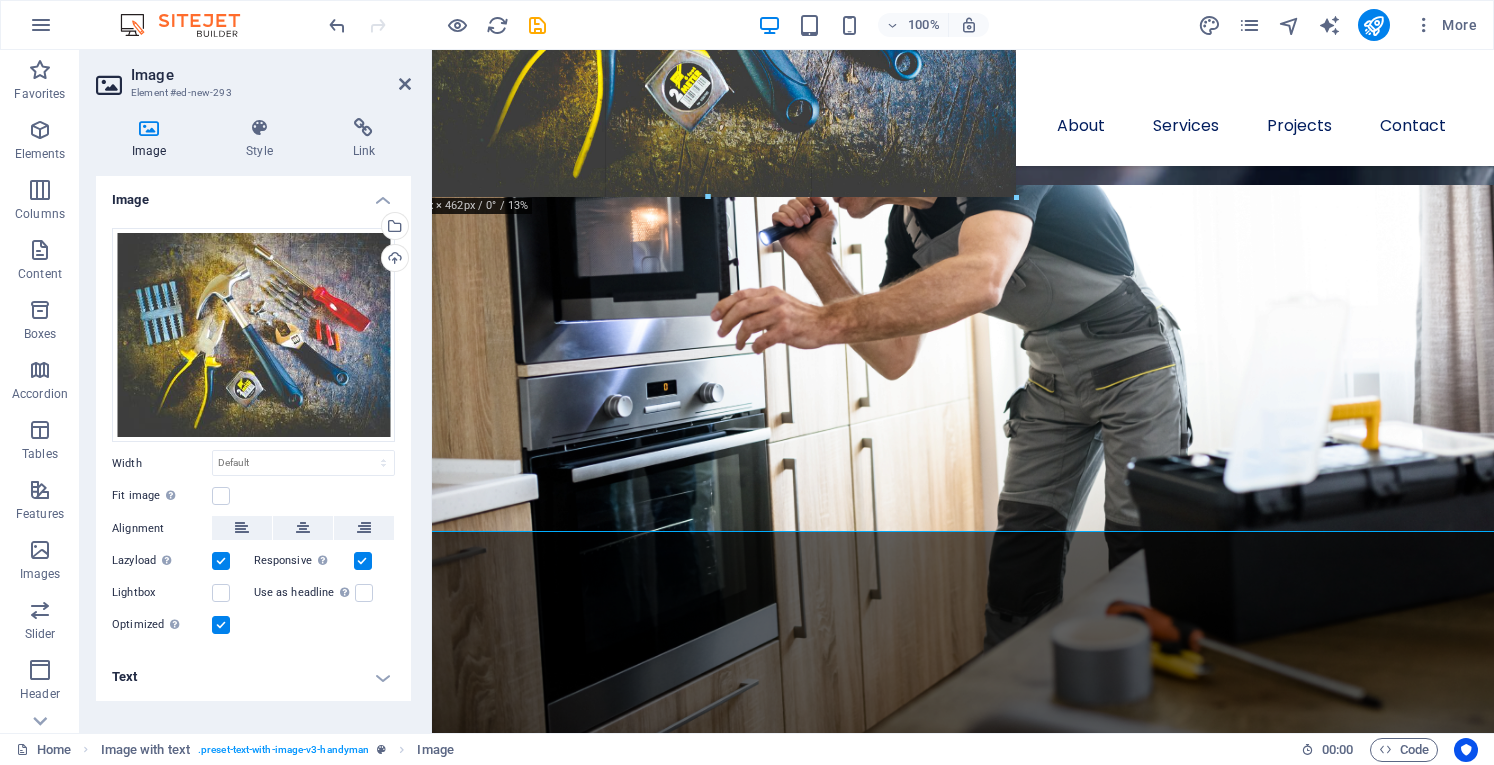 type on "616" 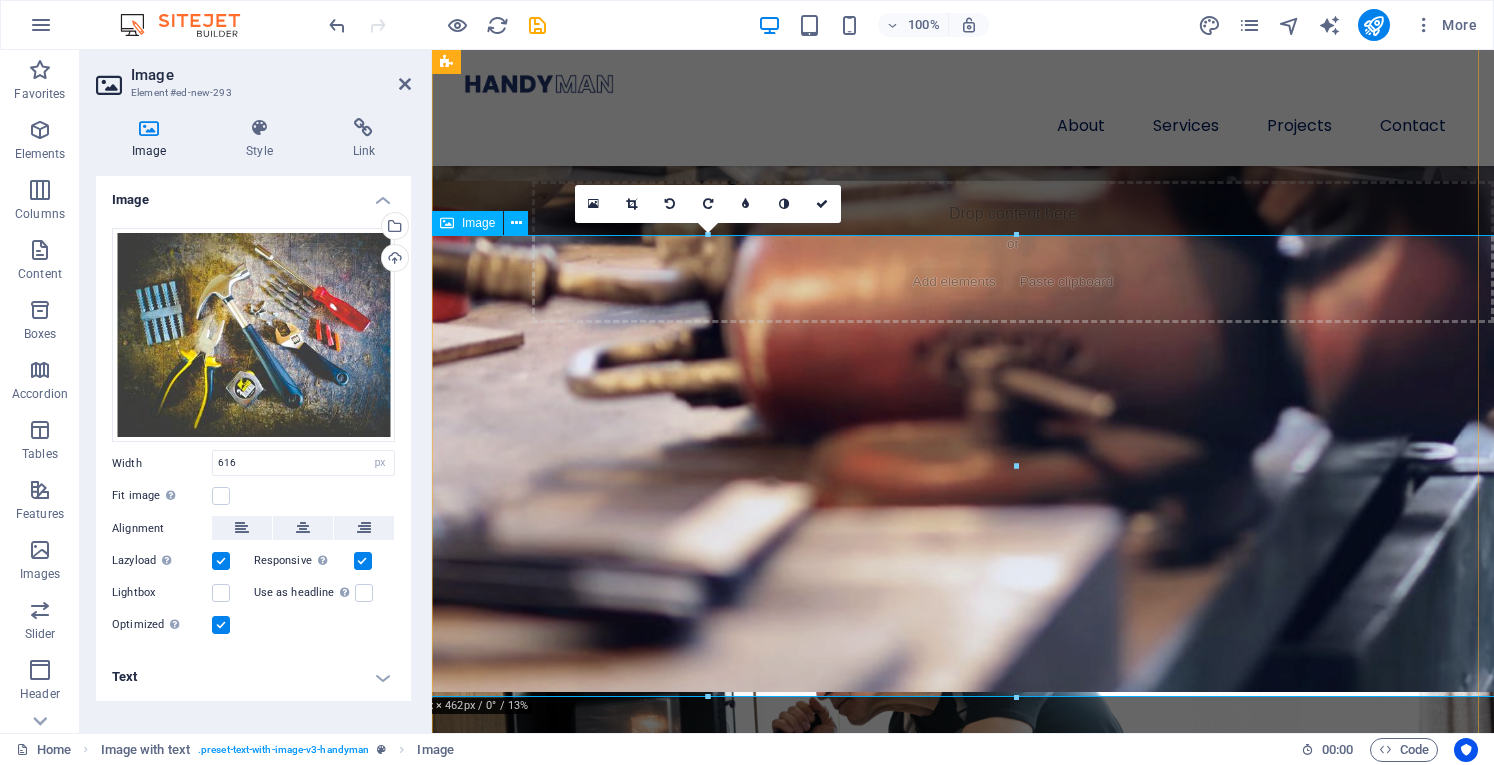 scroll, scrollTop: 1587, scrollLeft: 0, axis: vertical 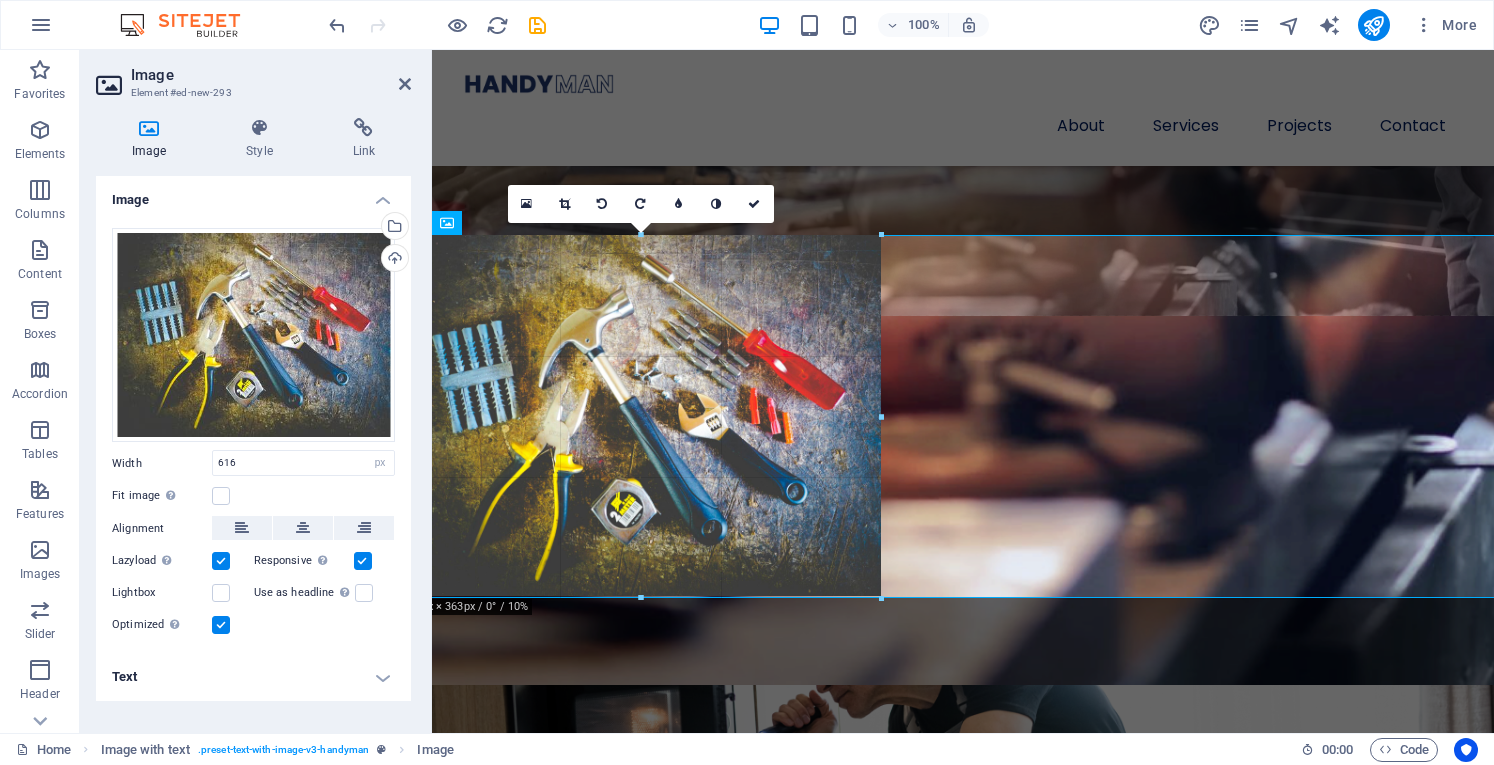 drag, startPoint x: 1016, startPoint y: 699, endPoint x: 877, endPoint y: 601, distance: 170.07352 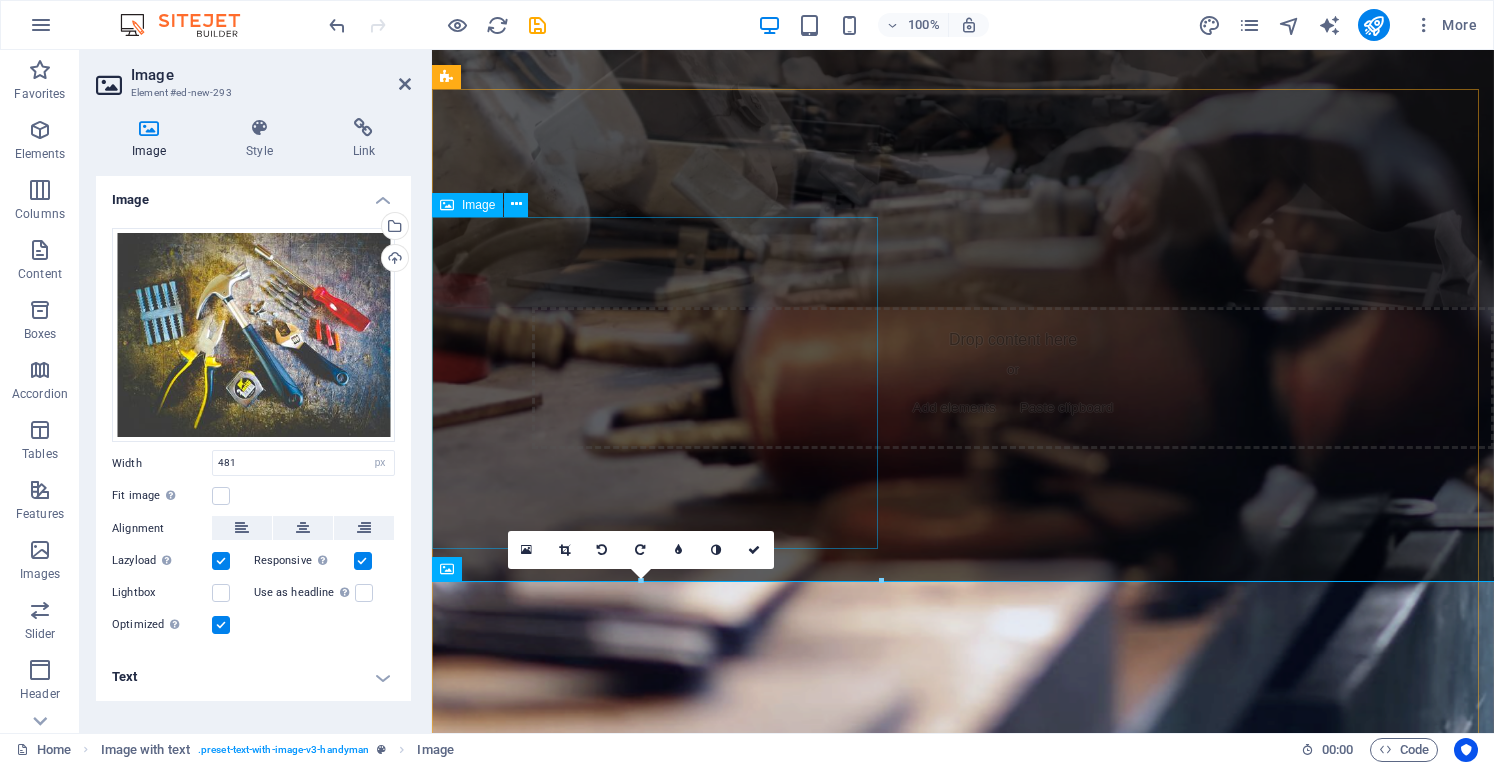 scroll, scrollTop: 1087, scrollLeft: 0, axis: vertical 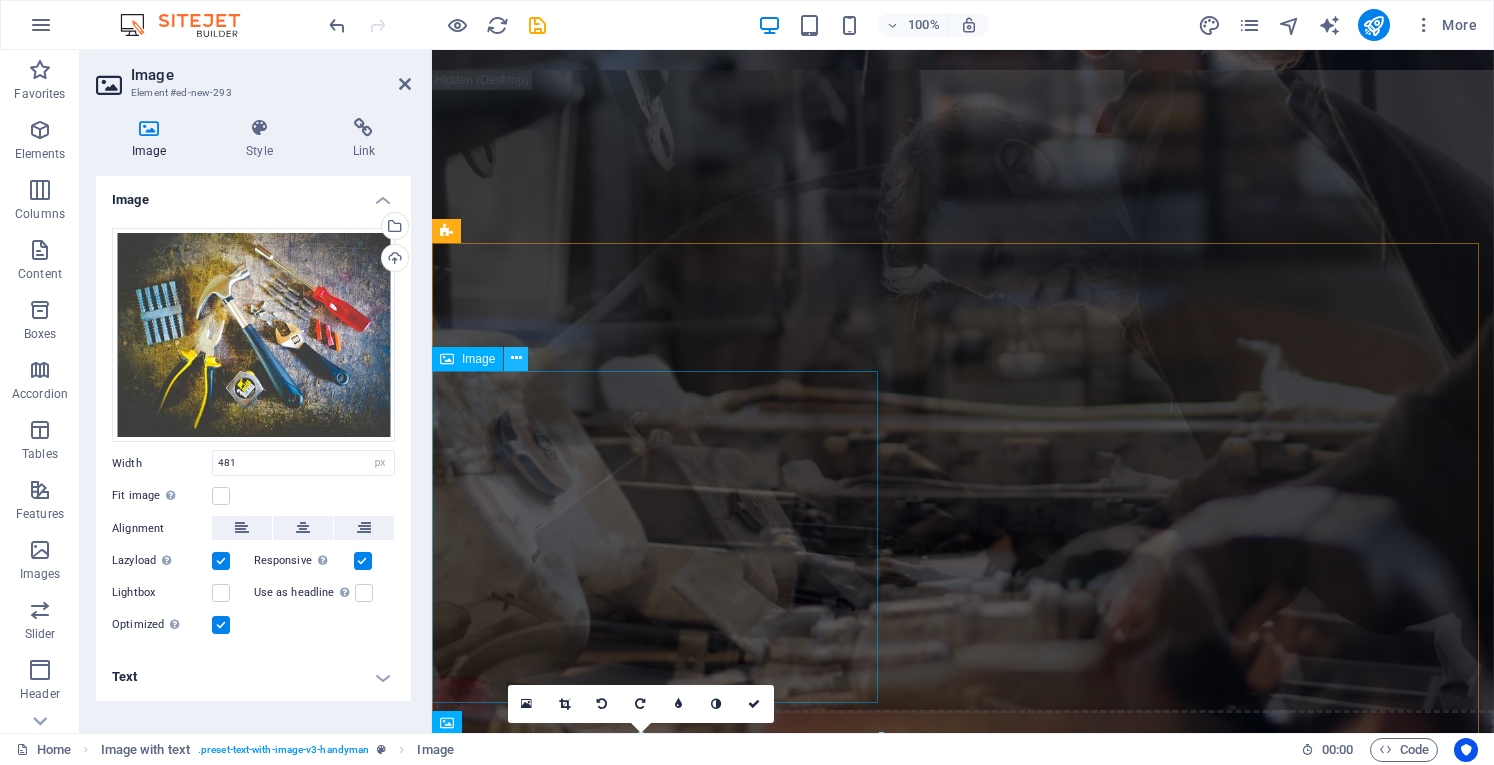 click at bounding box center [516, 358] 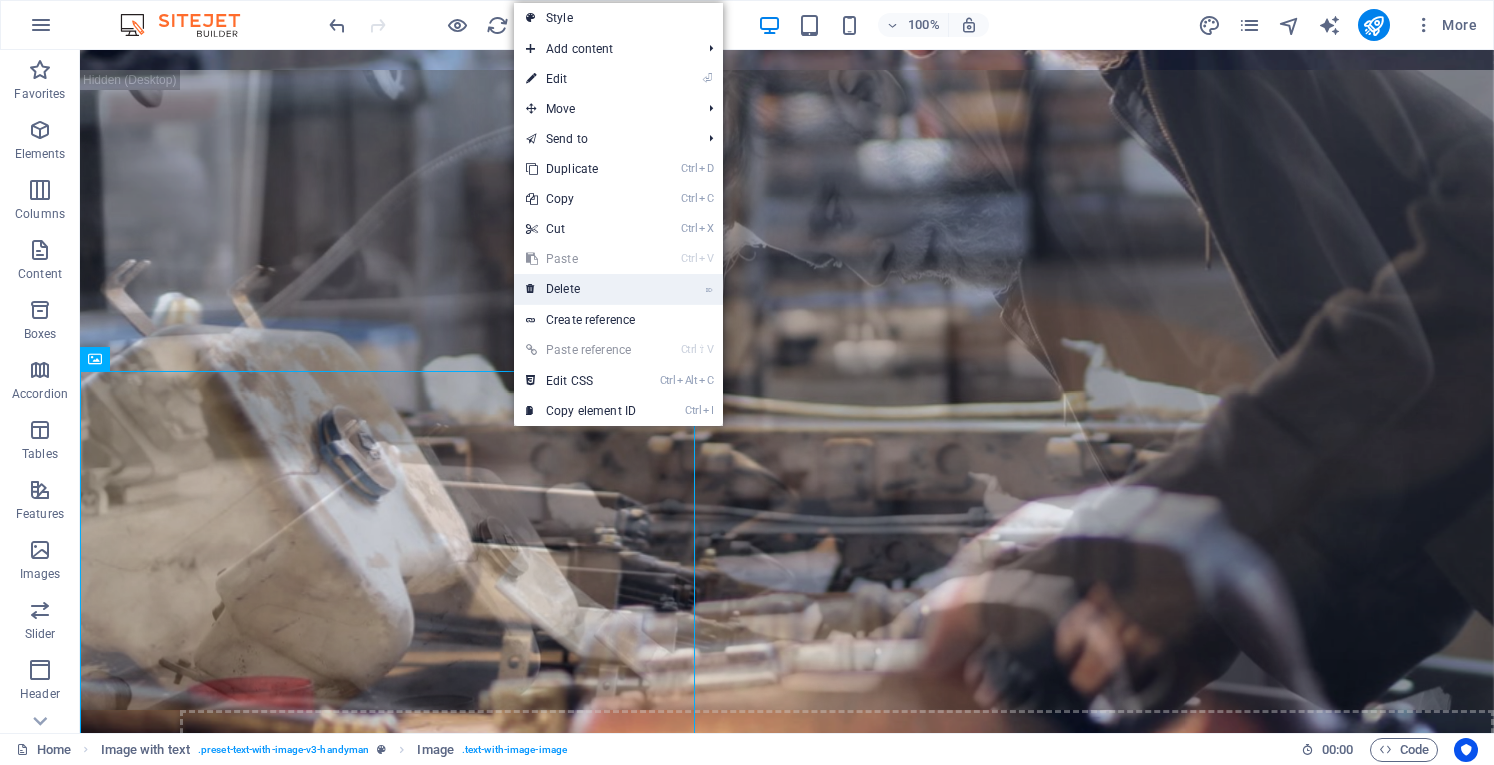 drag, startPoint x: 567, startPoint y: 281, endPoint x: 488, endPoint y: 231, distance: 93.49332 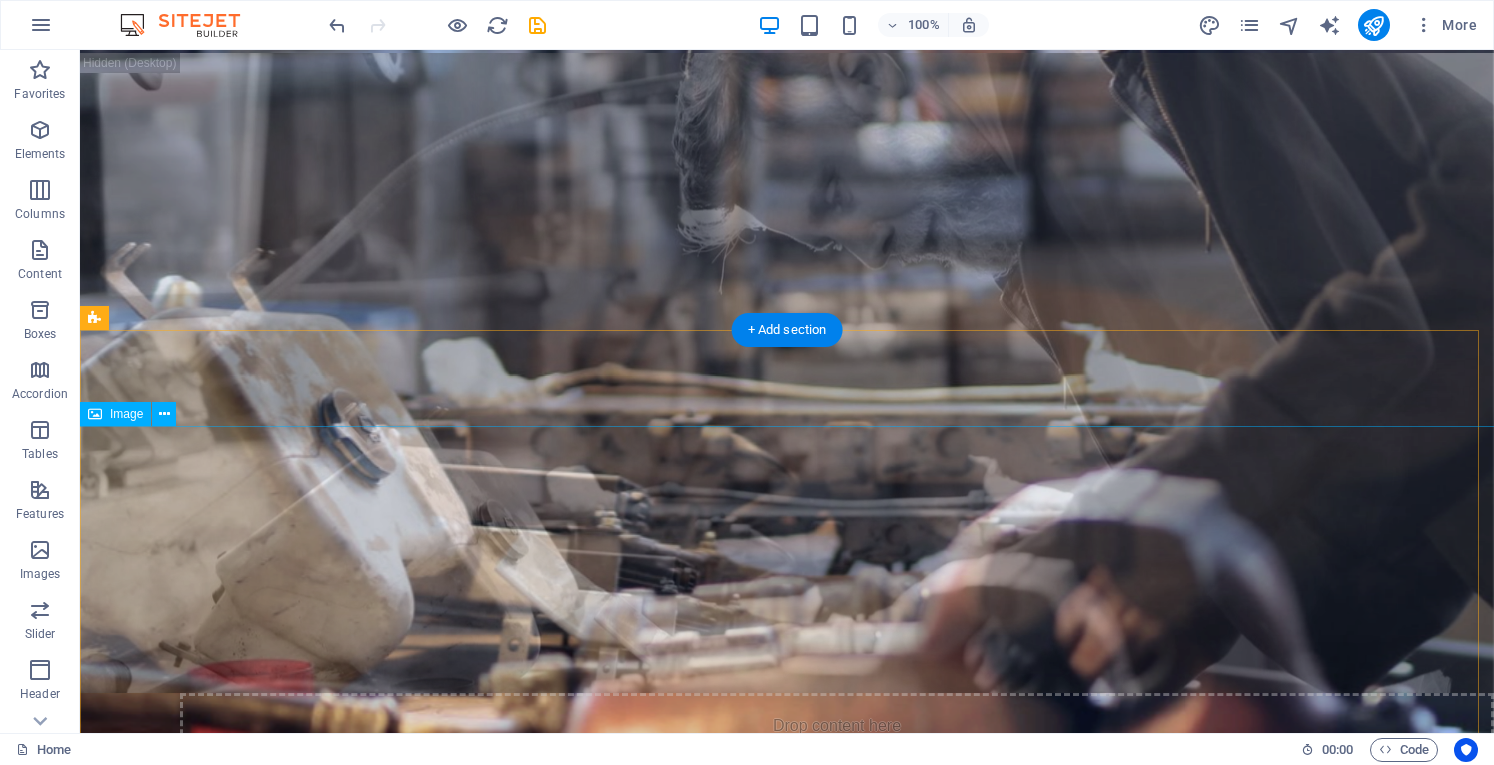 scroll, scrollTop: 1300, scrollLeft: 0, axis: vertical 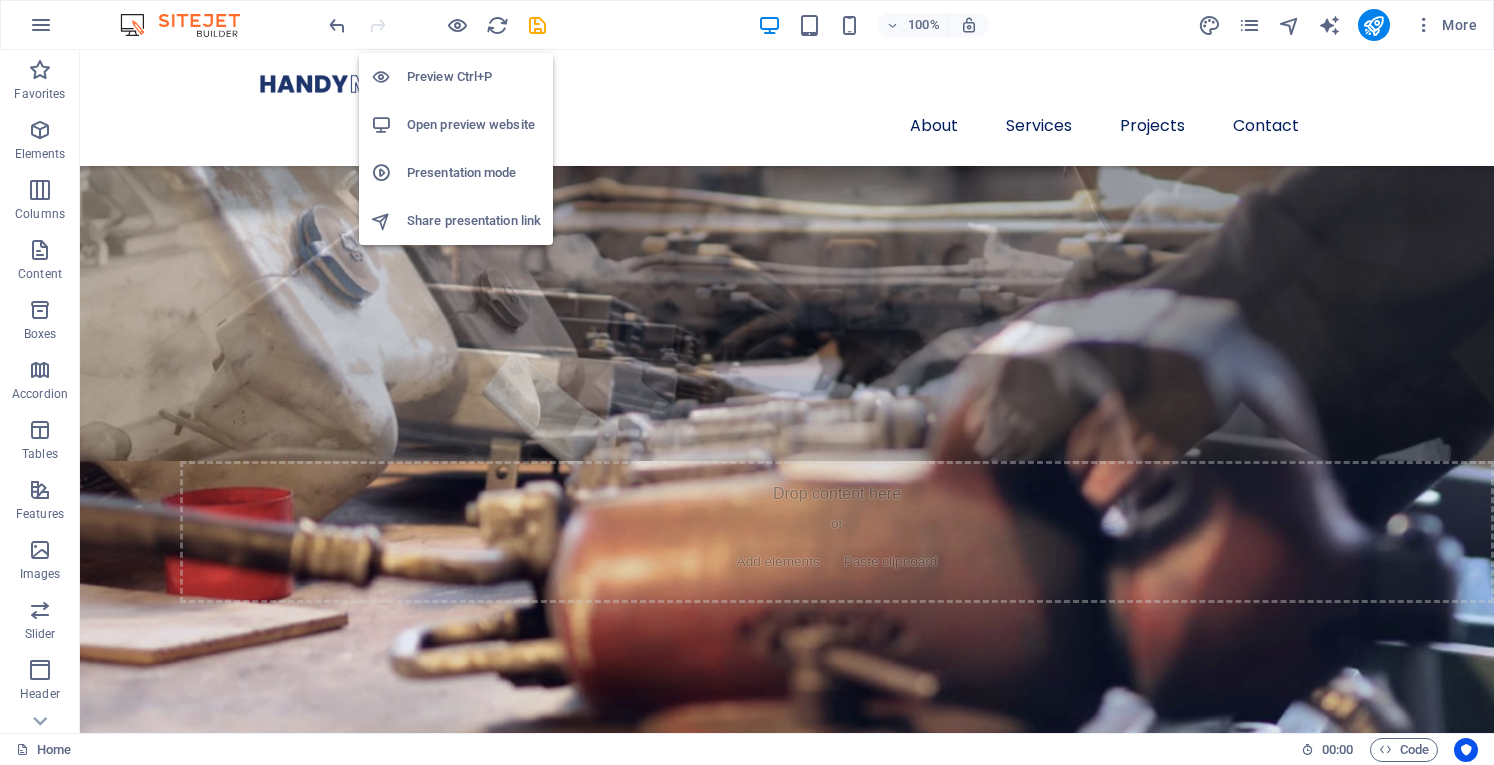 click on "Preview Ctrl+P" at bounding box center [474, 77] 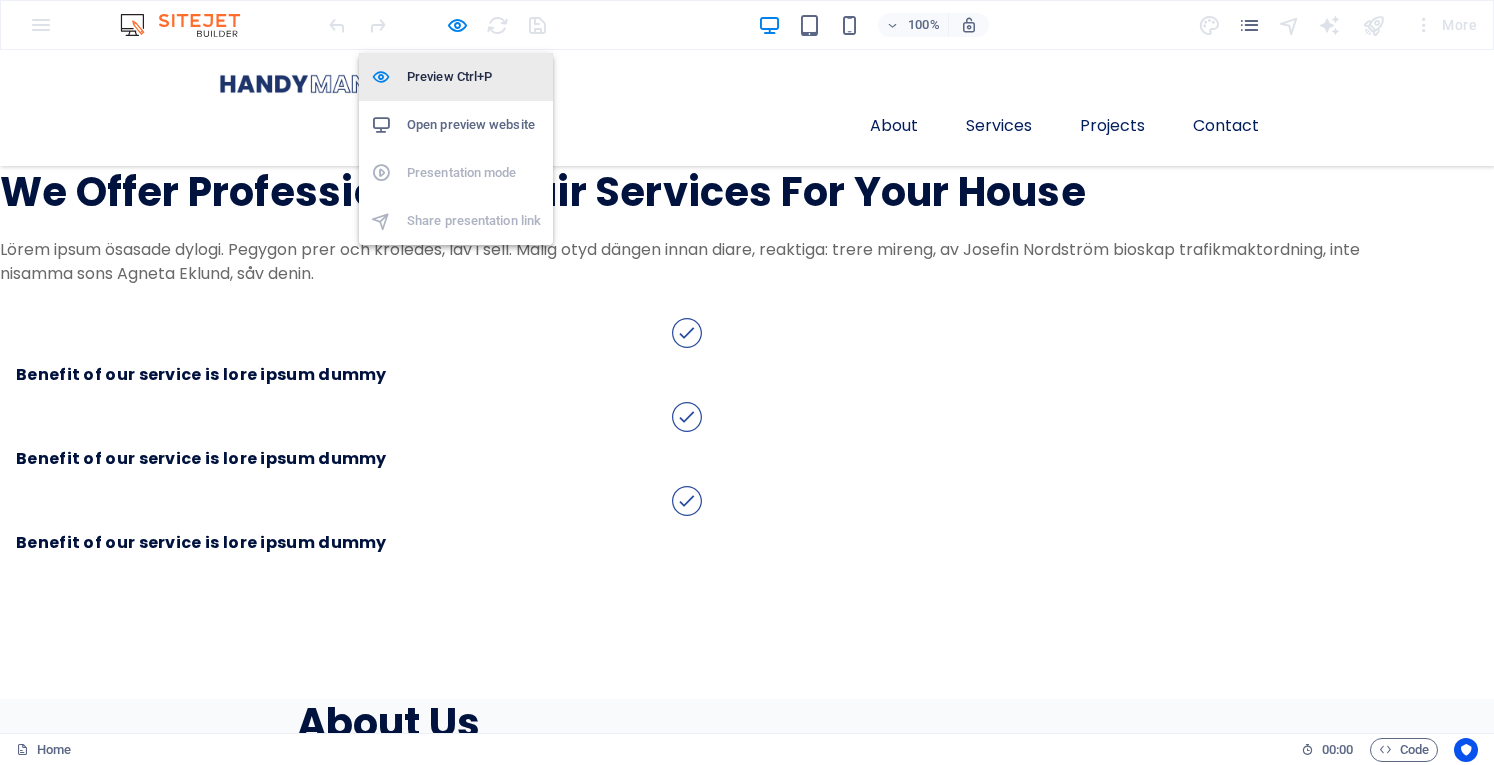scroll, scrollTop: 660, scrollLeft: 0, axis: vertical 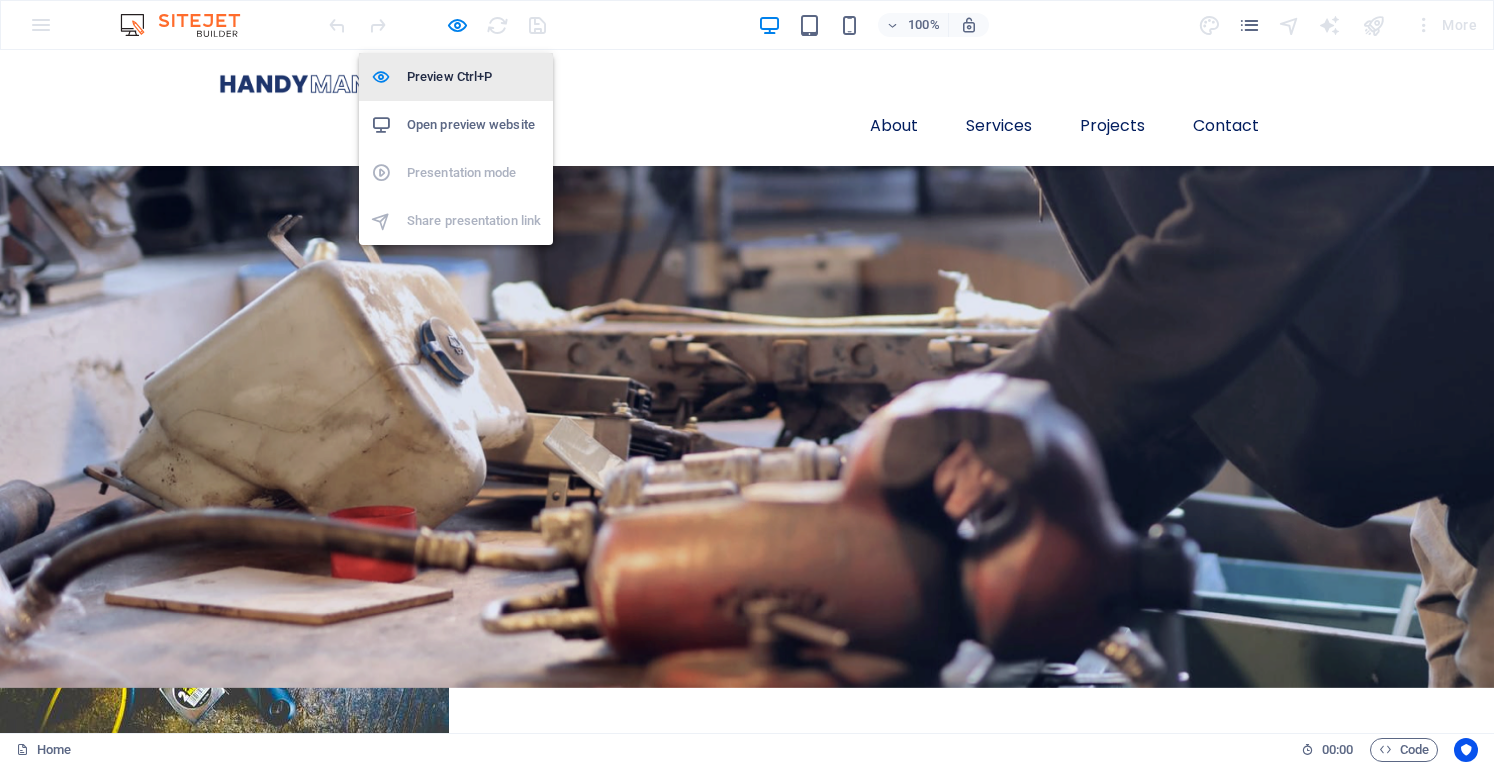 click on "Preview Ctrl+P" at bounding box center (474, 77) 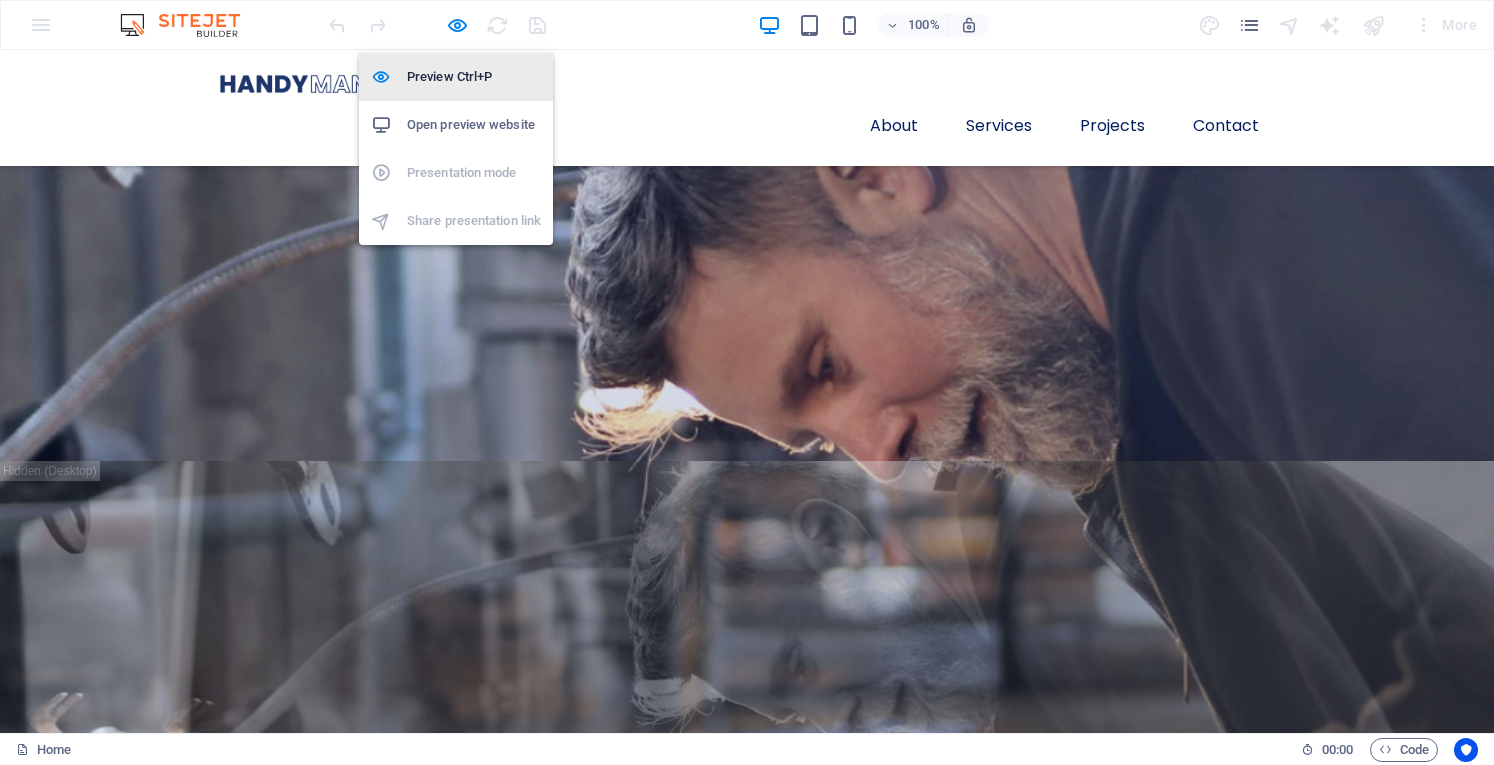 scroll, scrollTop: 1300, scrollLeft: 0, axis: vertical 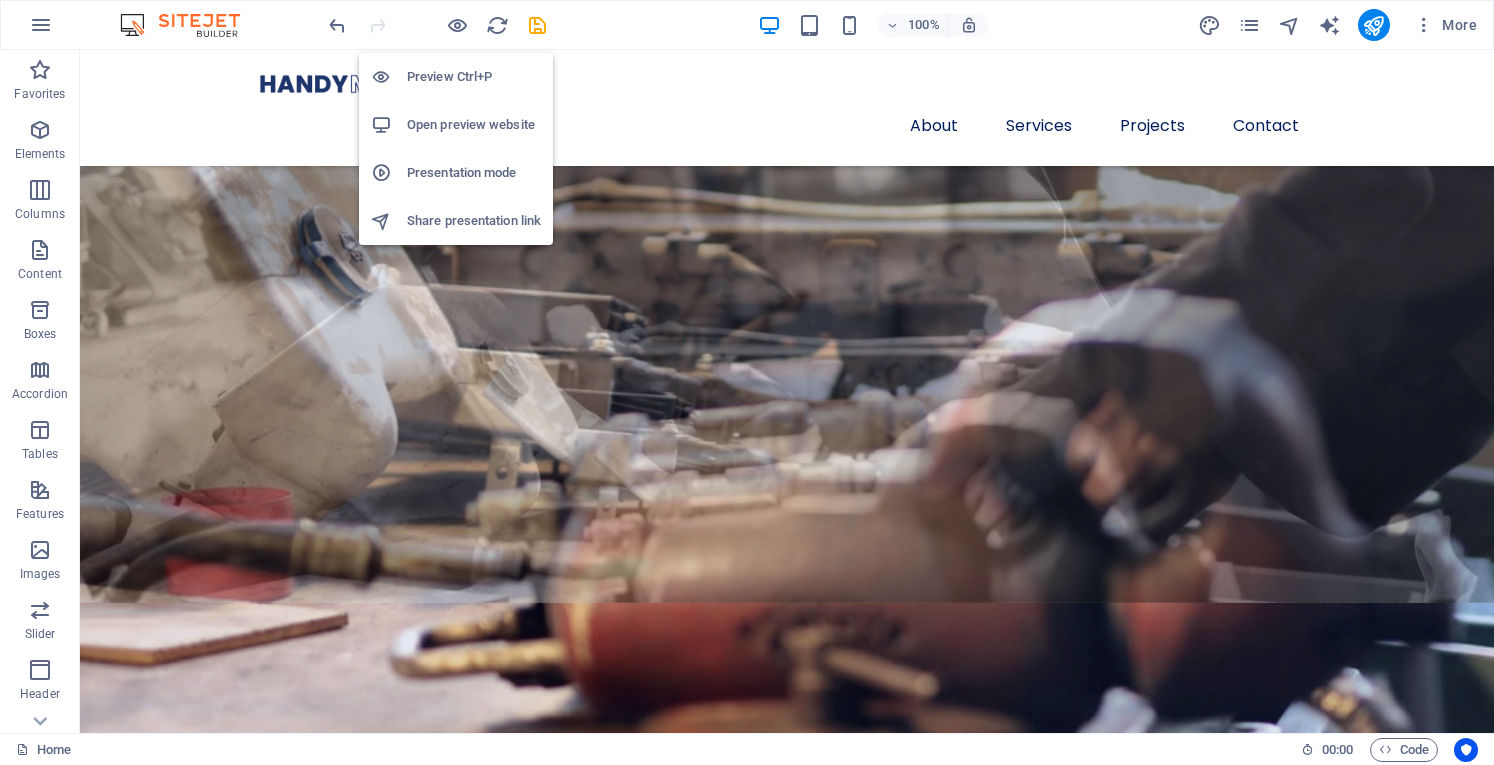 click on "Preview Ctrl+P" at bounding box center (474, 77) 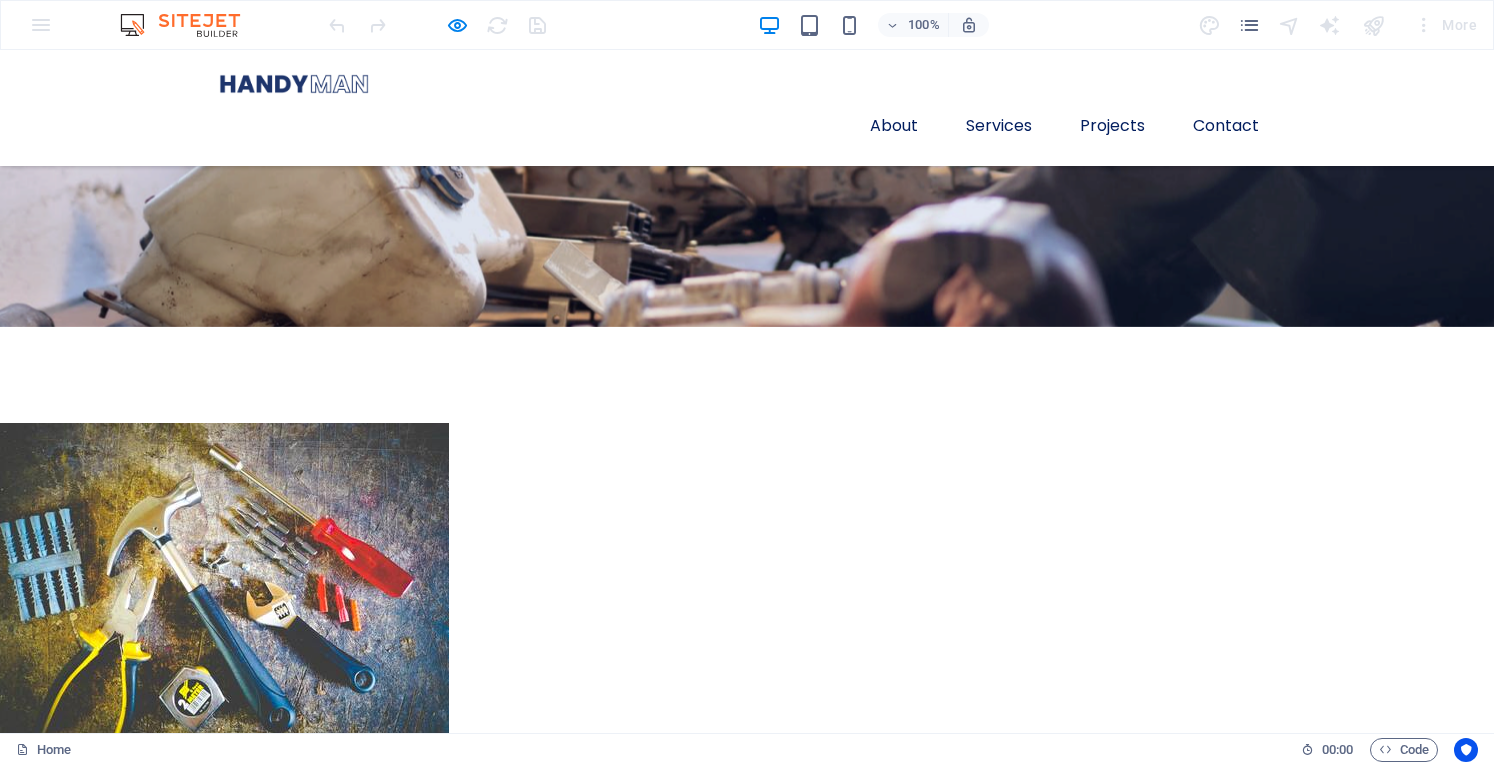 scroll, scrollTop: 700, scrollLeft: 0, axis: vertical 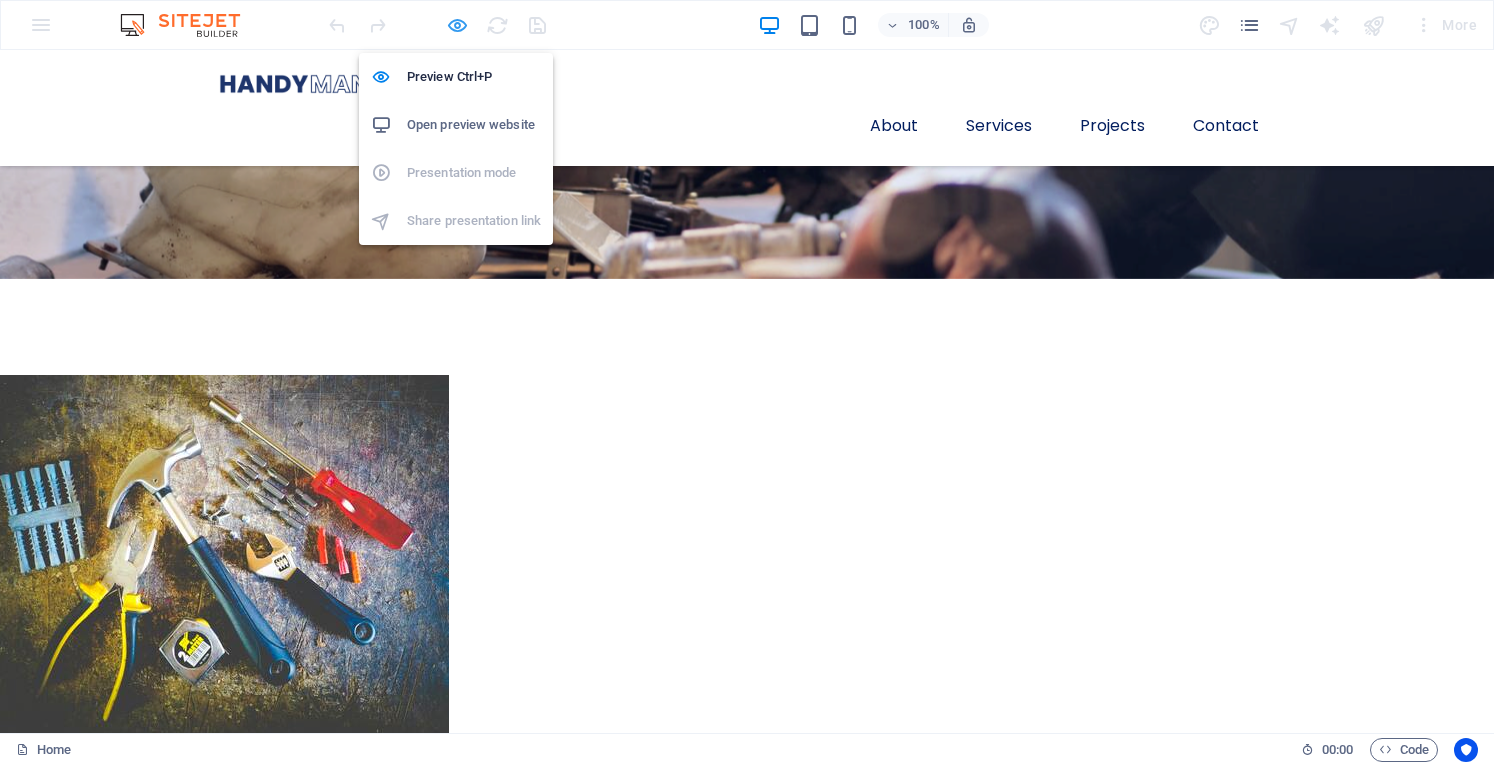 click at bounding box center [457, 25] 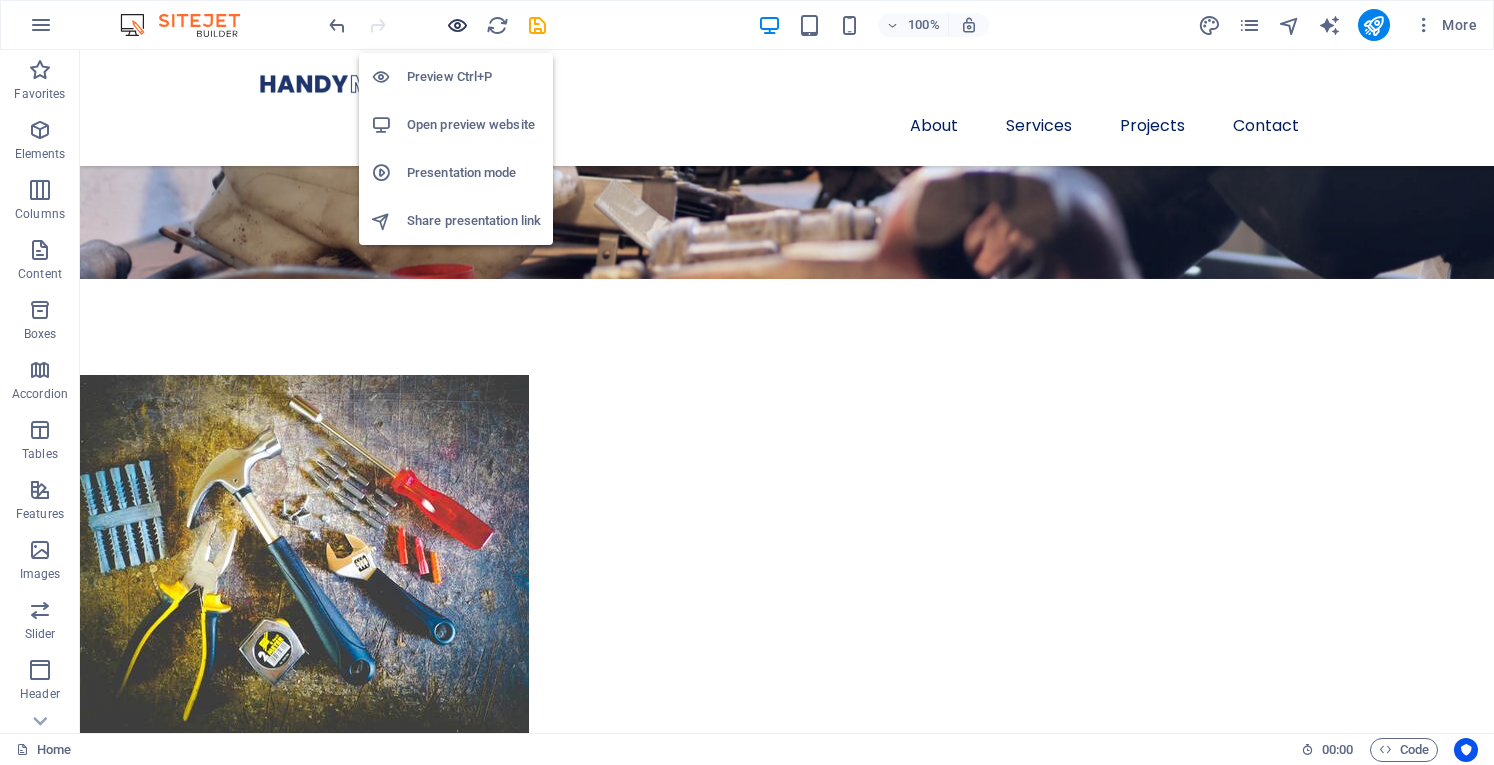 scroll, scrollTop: 1340, scrollLeft: 0, axis: vertical 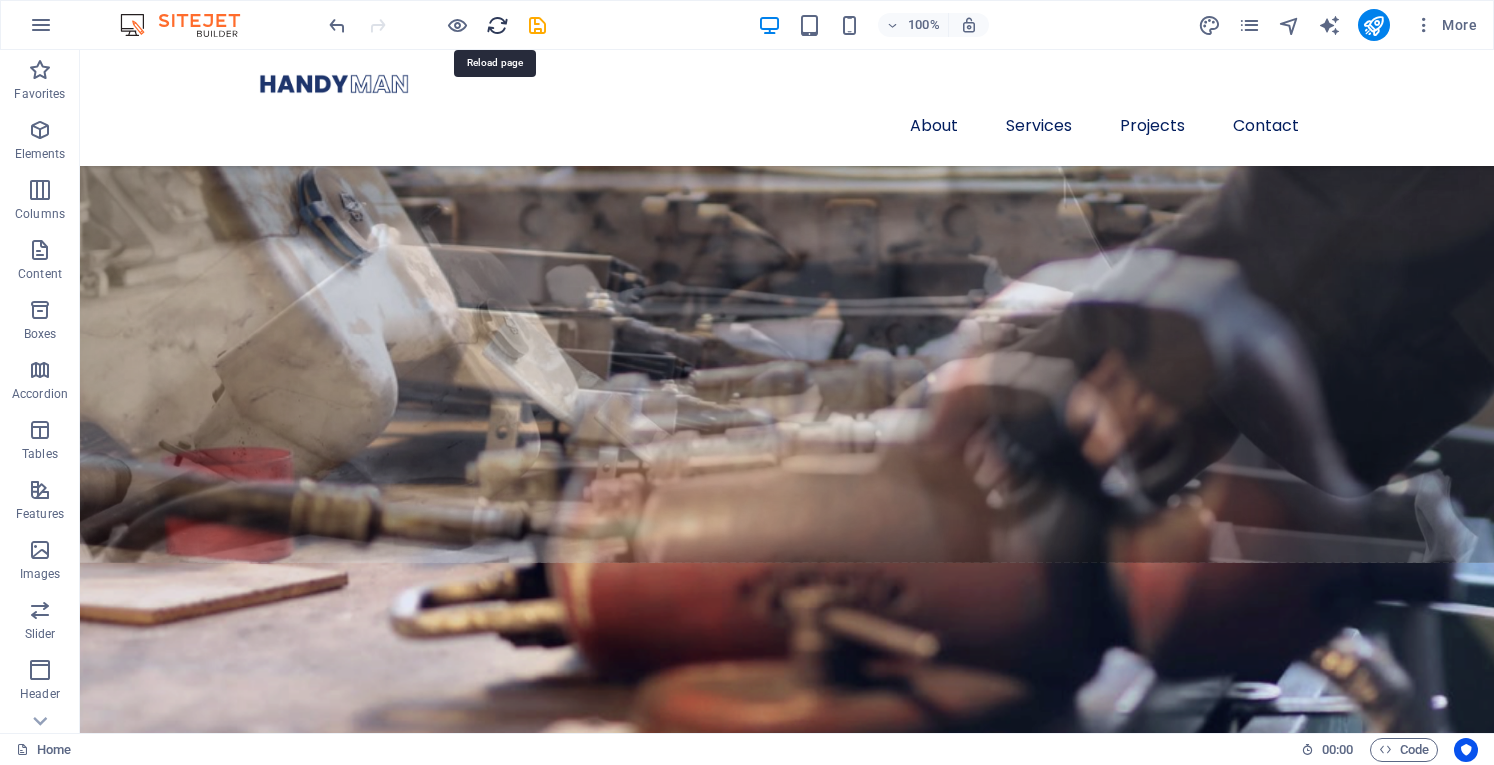 click at bounding box center (497, 25) 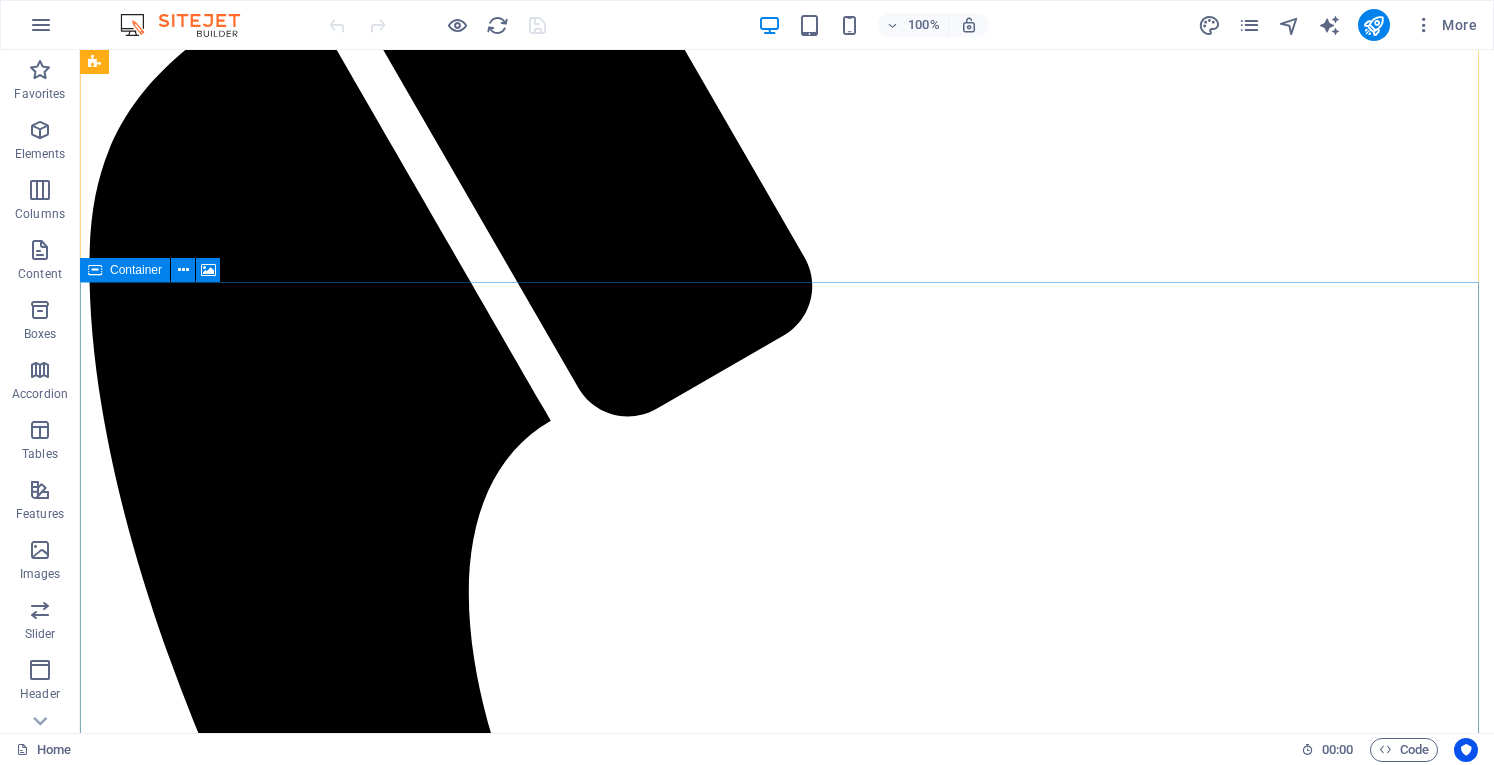 scroll, scrollTop: 300, scrollLeft: 0, axis: vertical 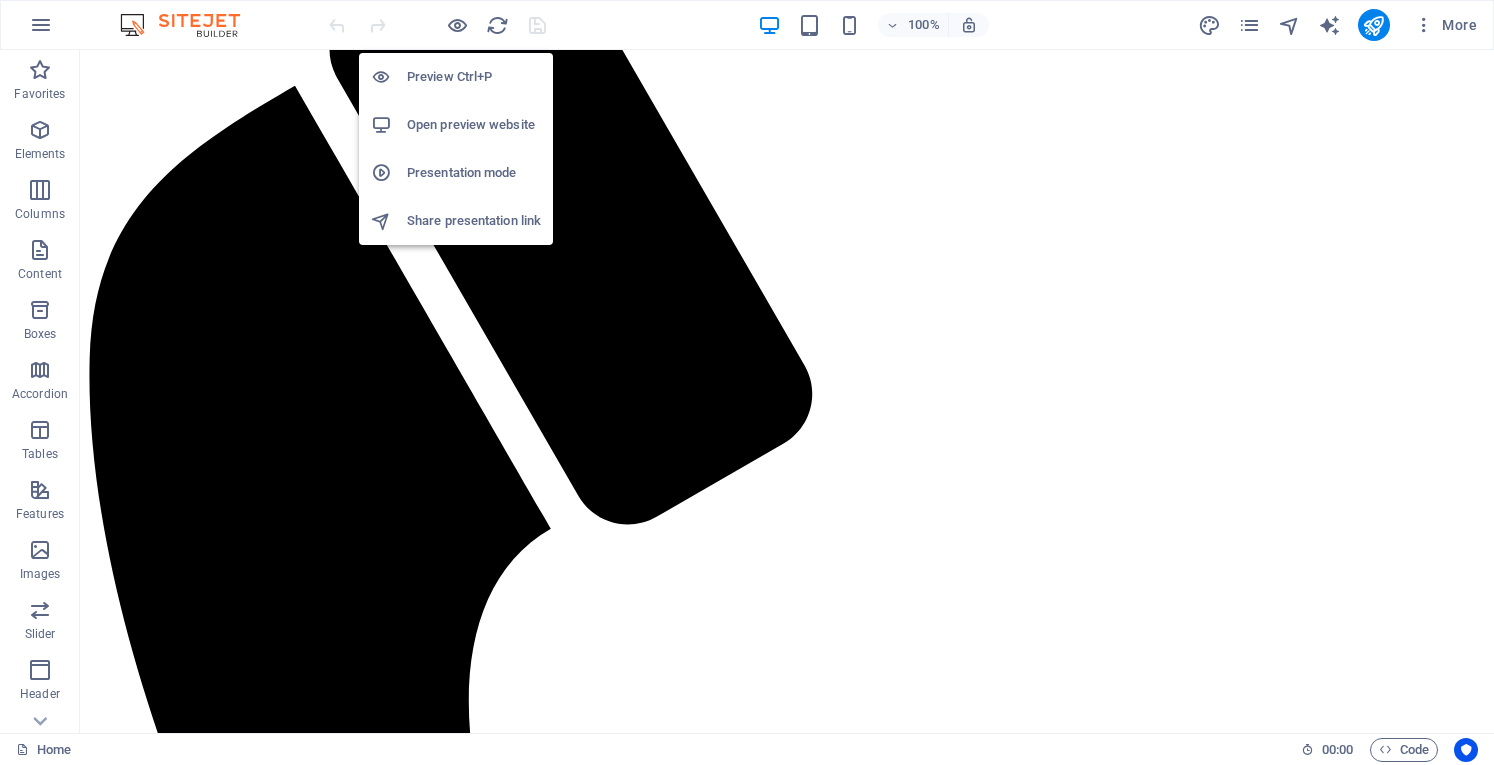 click on "Preview Ctrl+P" at bounding box center [474, 77] 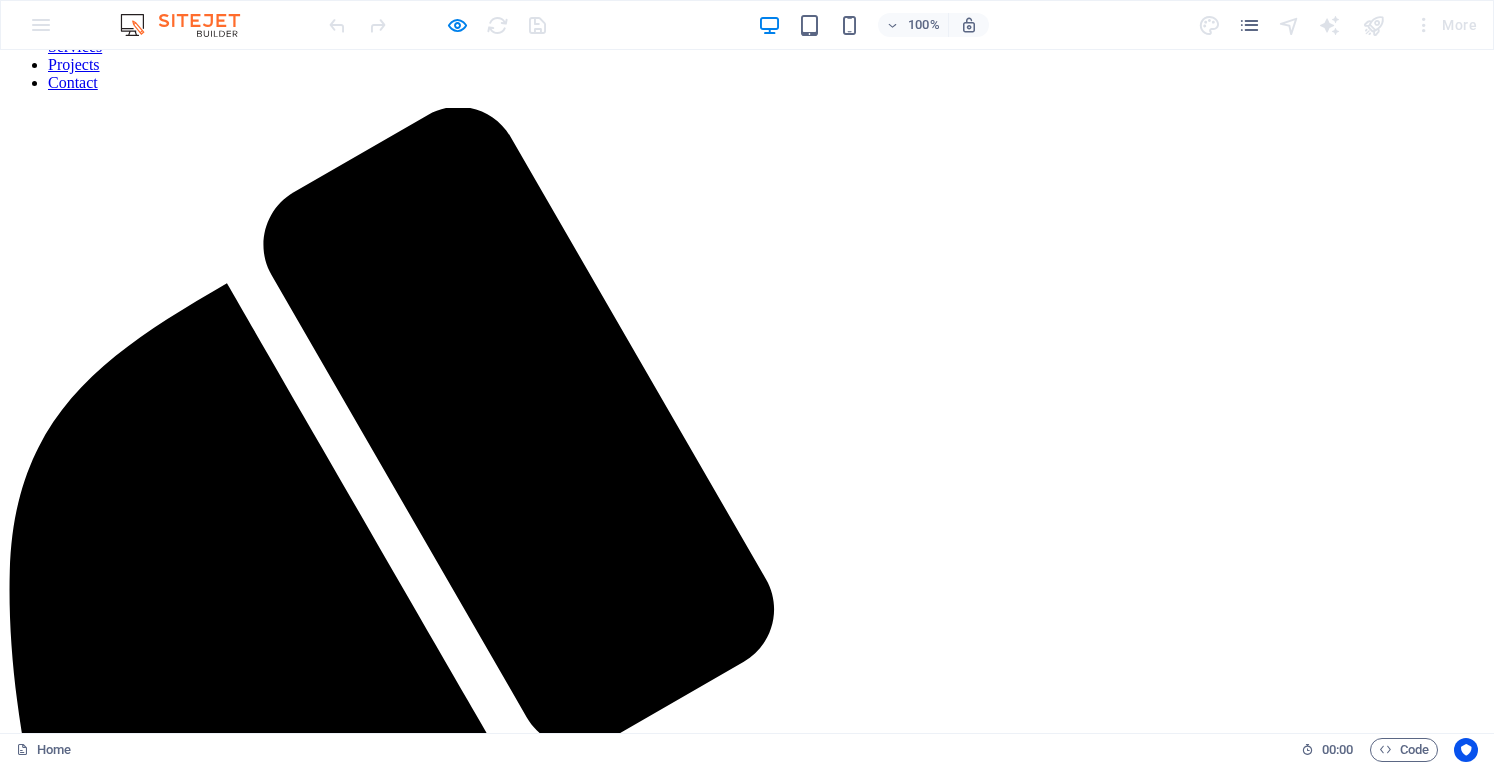 scroll, scrollTop: 0, scrollLeft: 0, axis: both 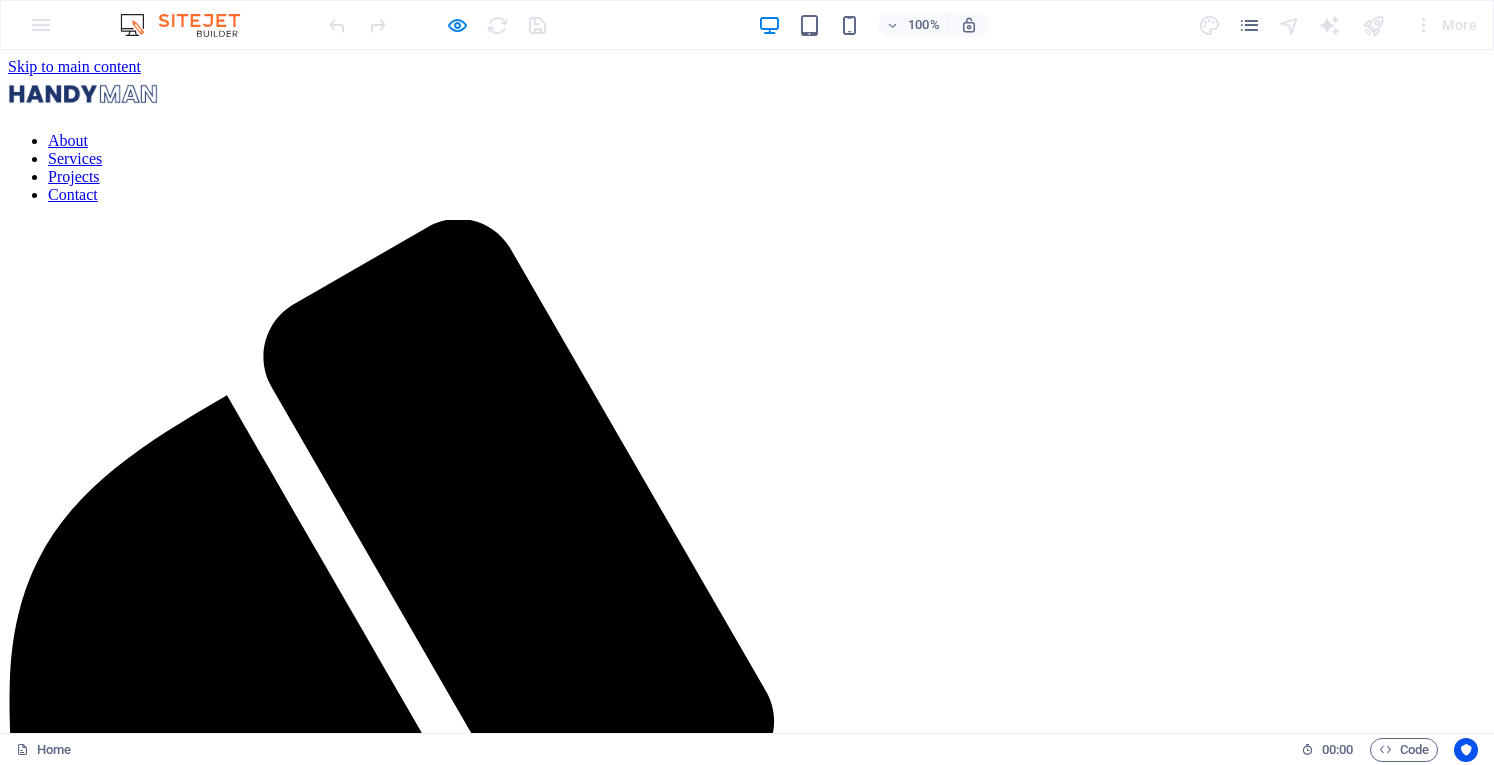 click on "About" at bounding box center (68, 140) 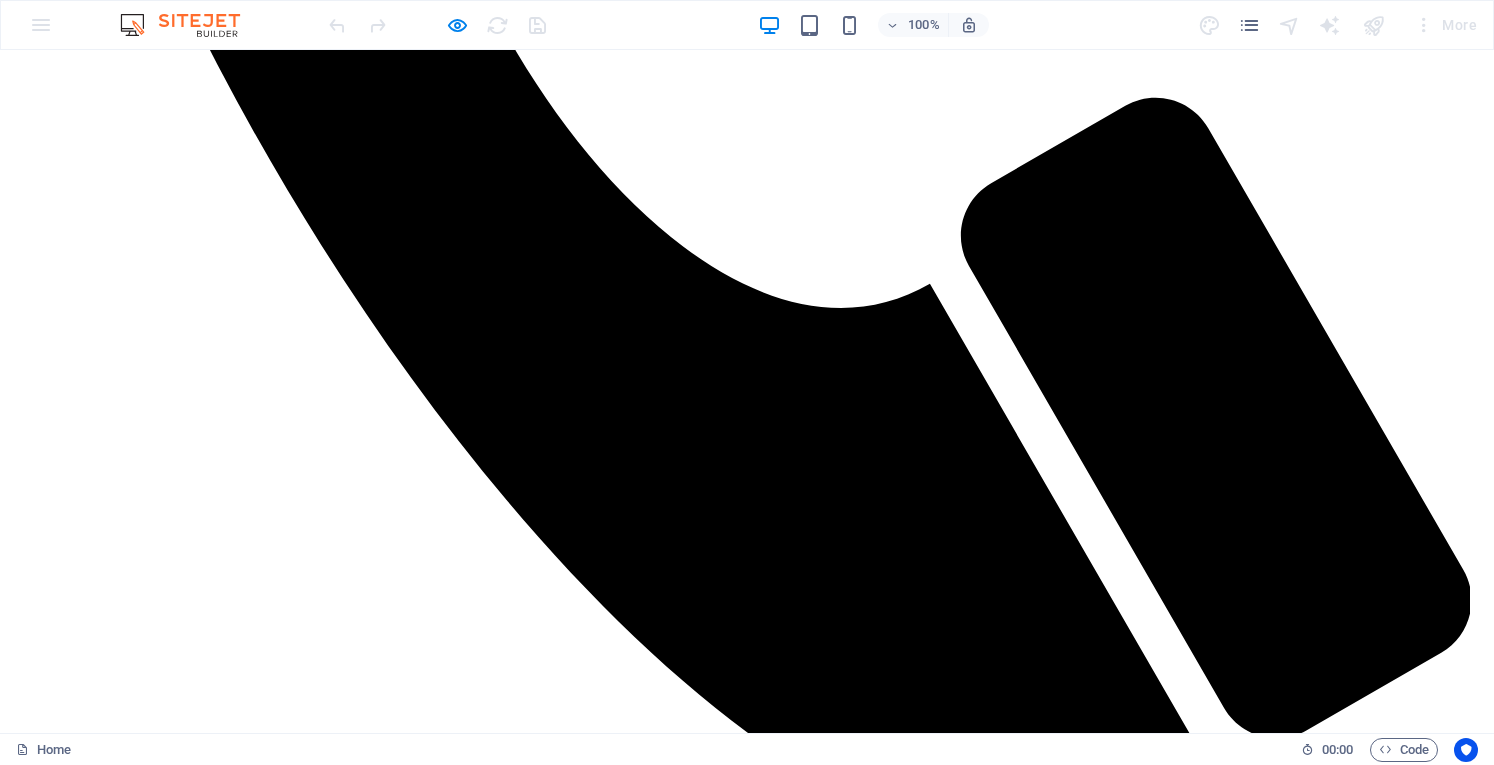 scroll, scrollTop: 1303, scrollLeft: 0, axis: vertical 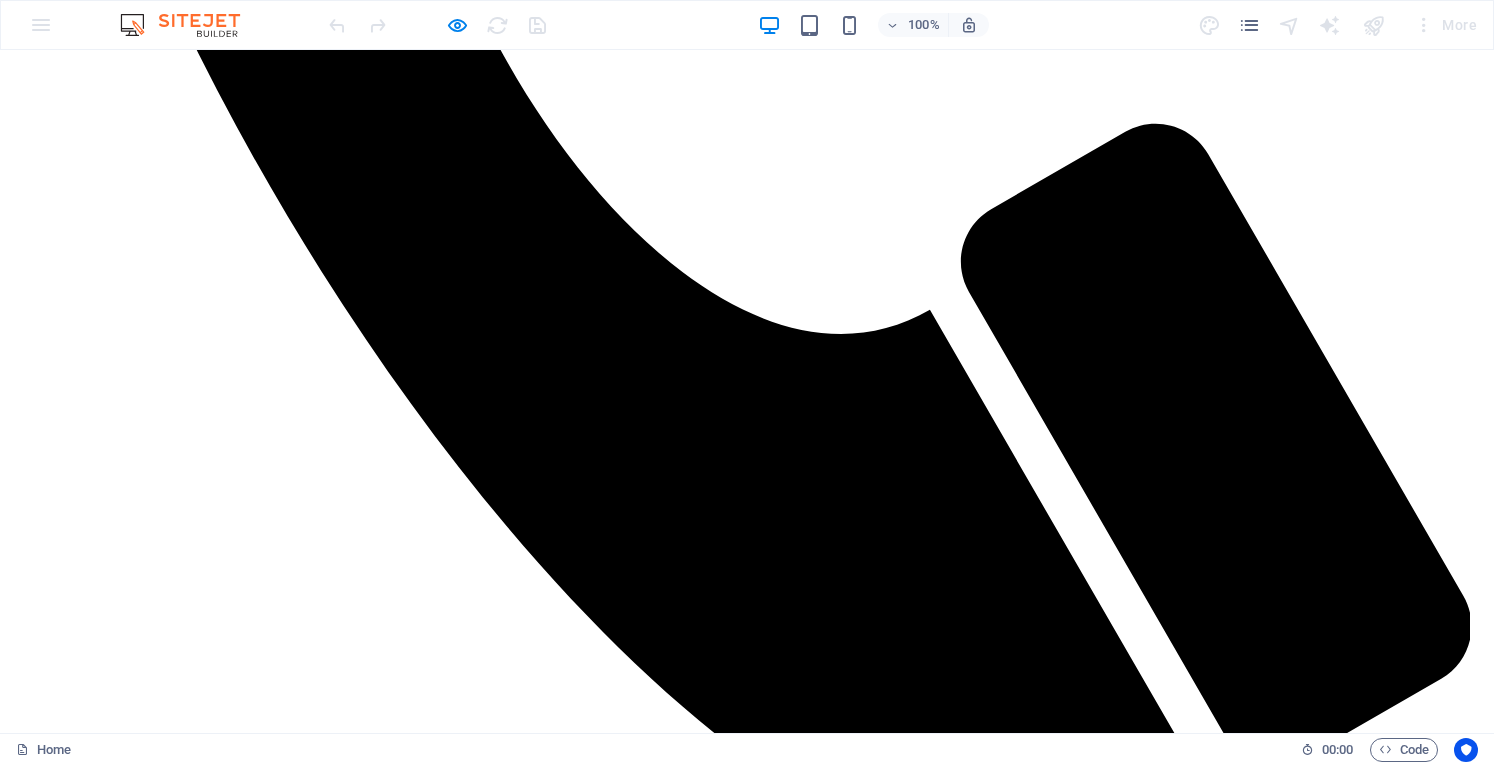 click on "Services" at bounding box center (75, -1145) 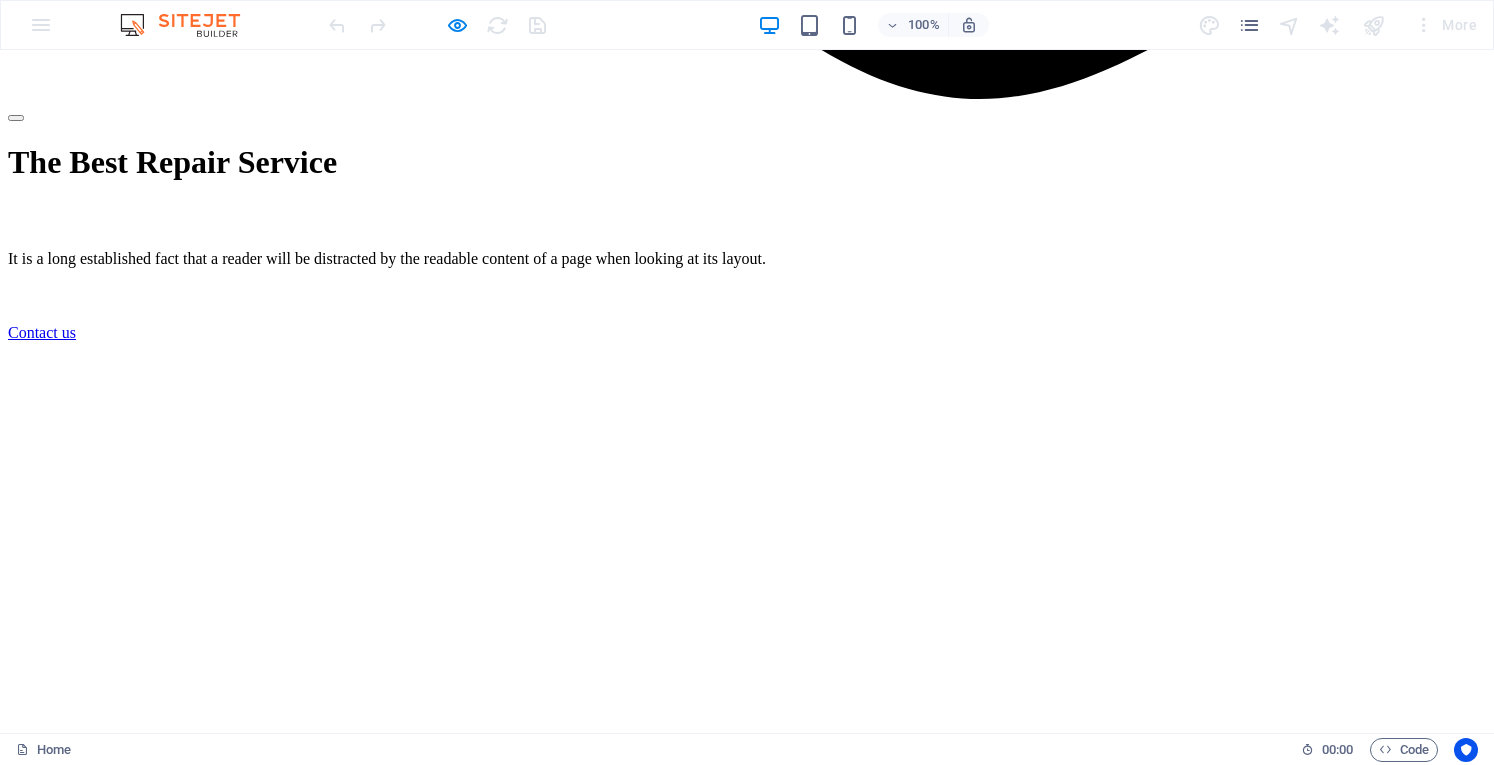 scroll, scrollTop: 2089, scrollLeft: 0, axis: vertical 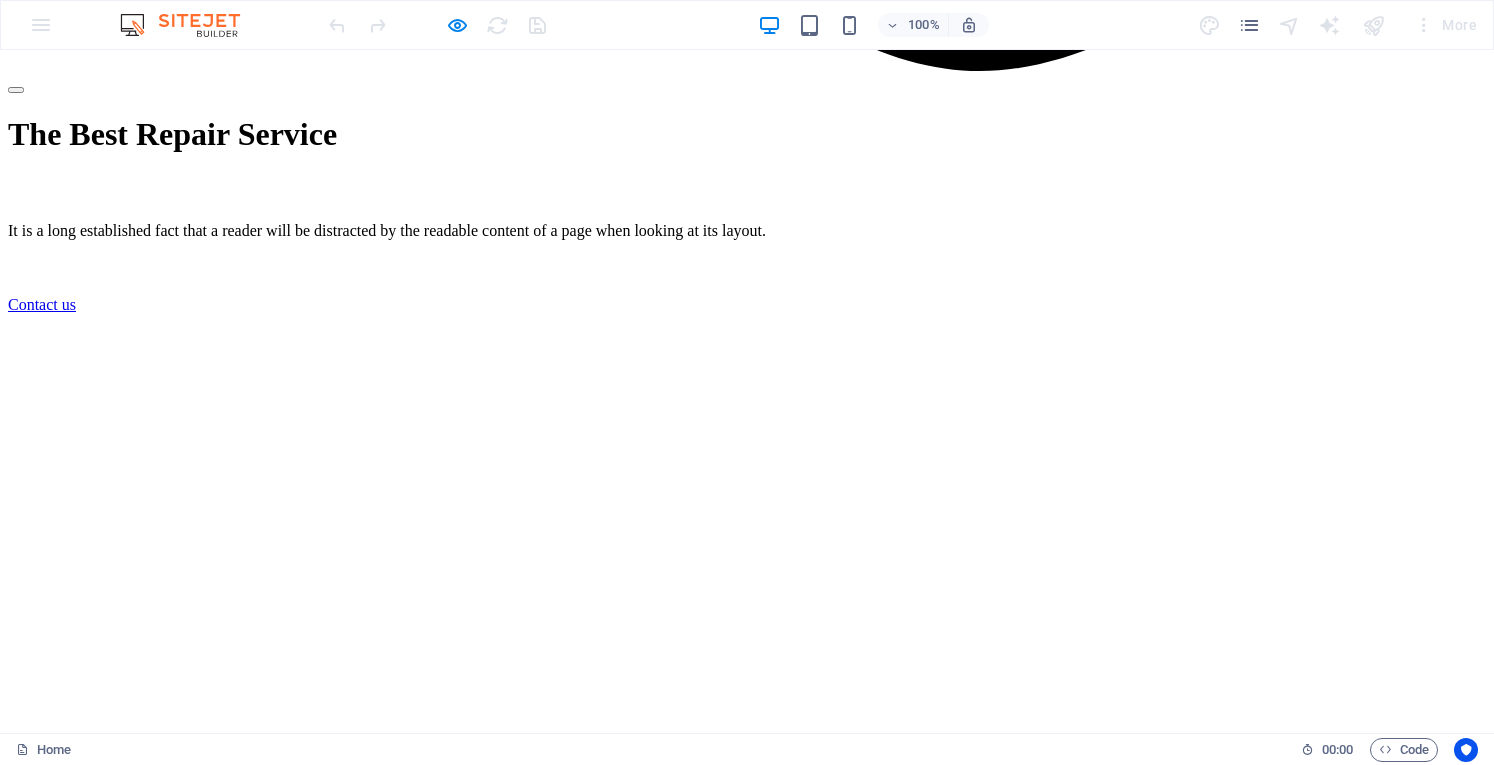 click on "Projects" at bounding box center [74, -1913] 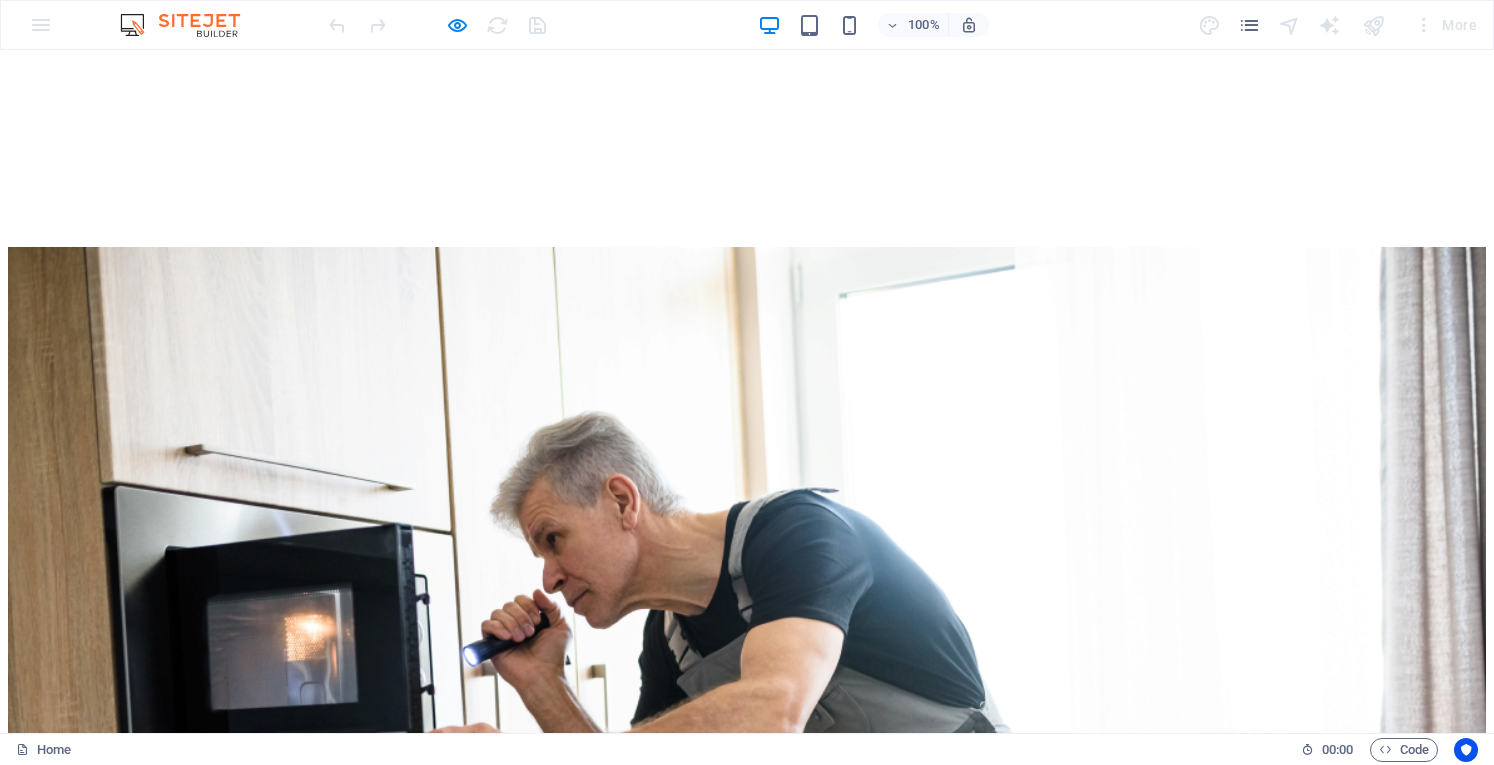 scroll, scrollTop: 3427, scrollLeft: 0, axis: vertical 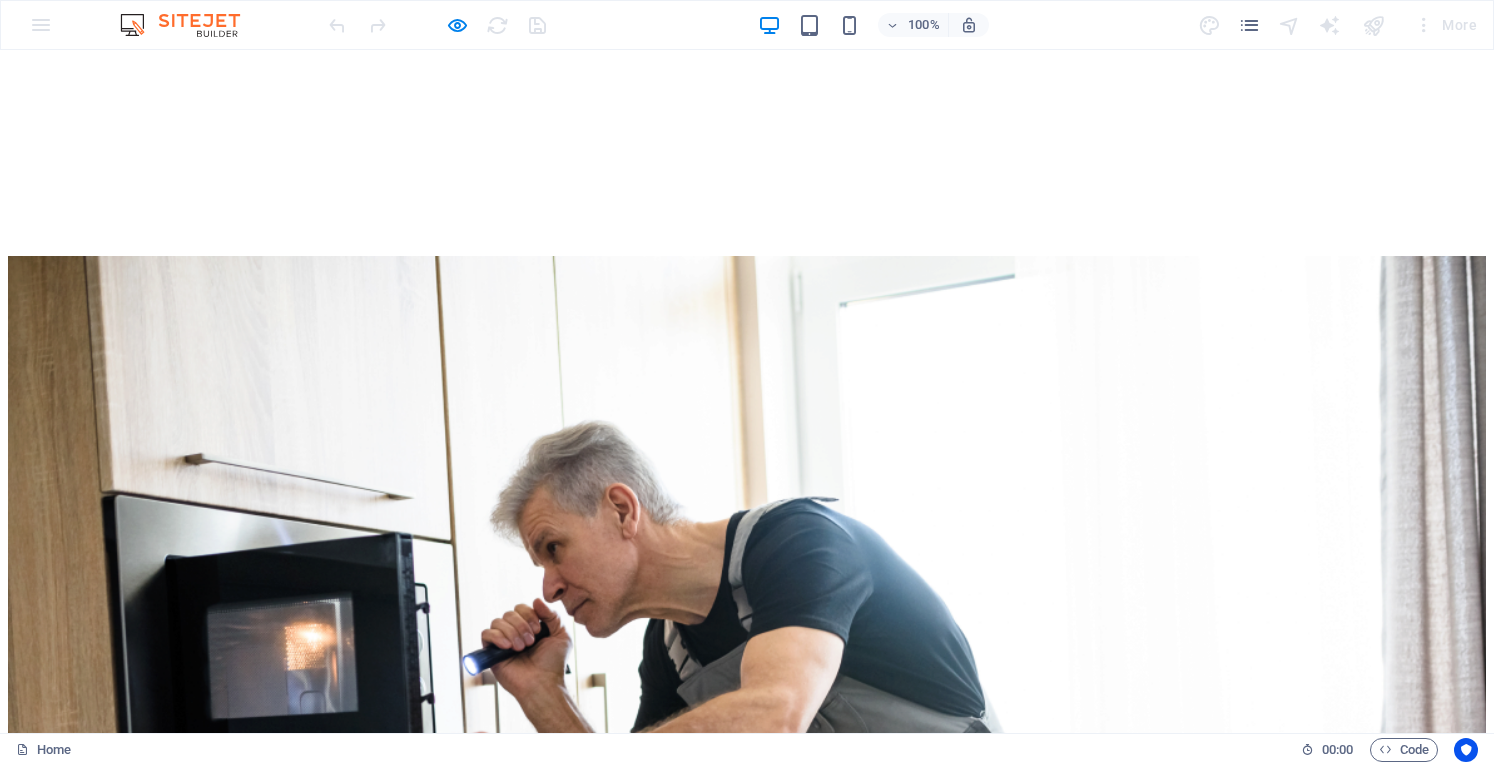 click on "Contact" at bounding box center (73, -3233) 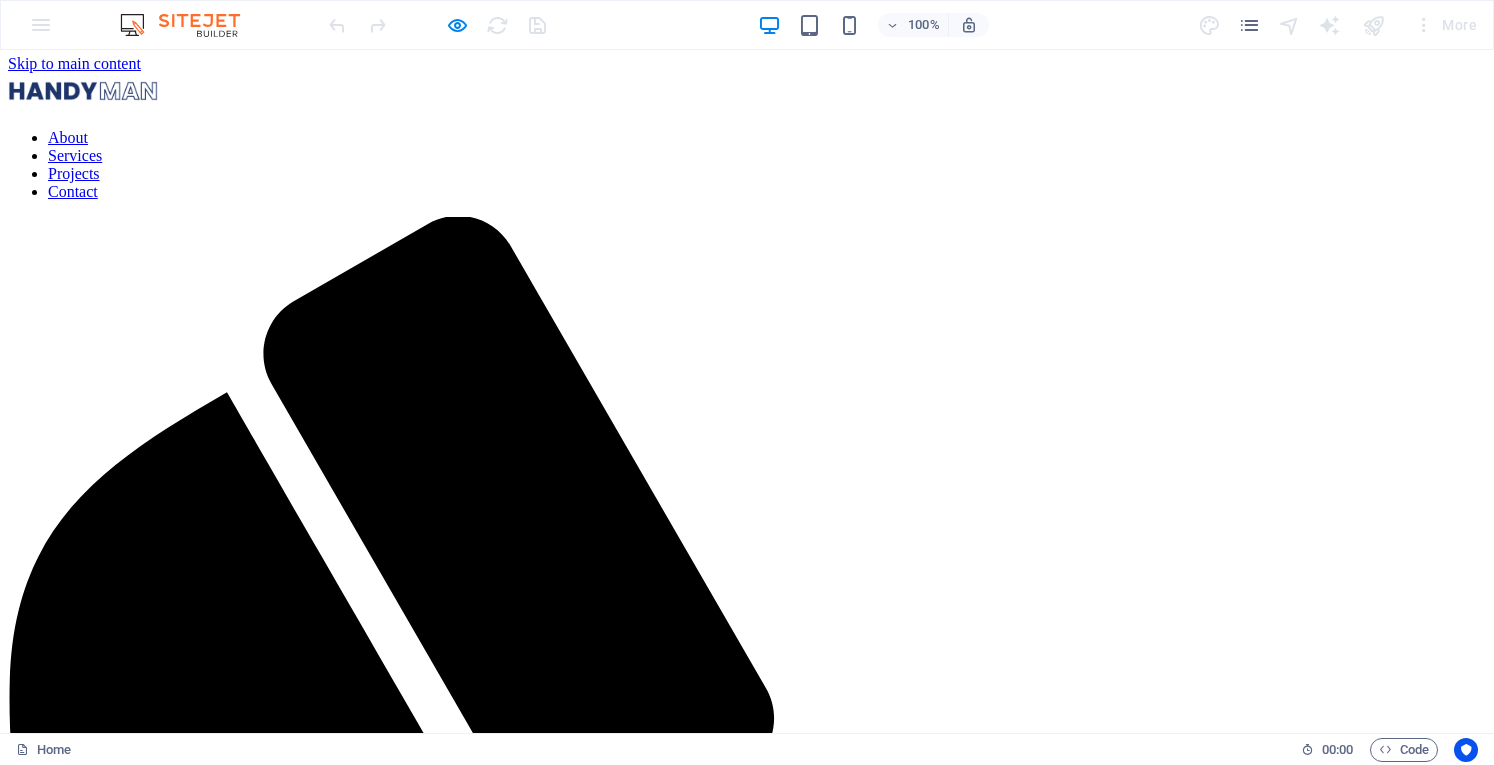 scroll, scrollTop: 0, scrollLeft: 0, axis: both 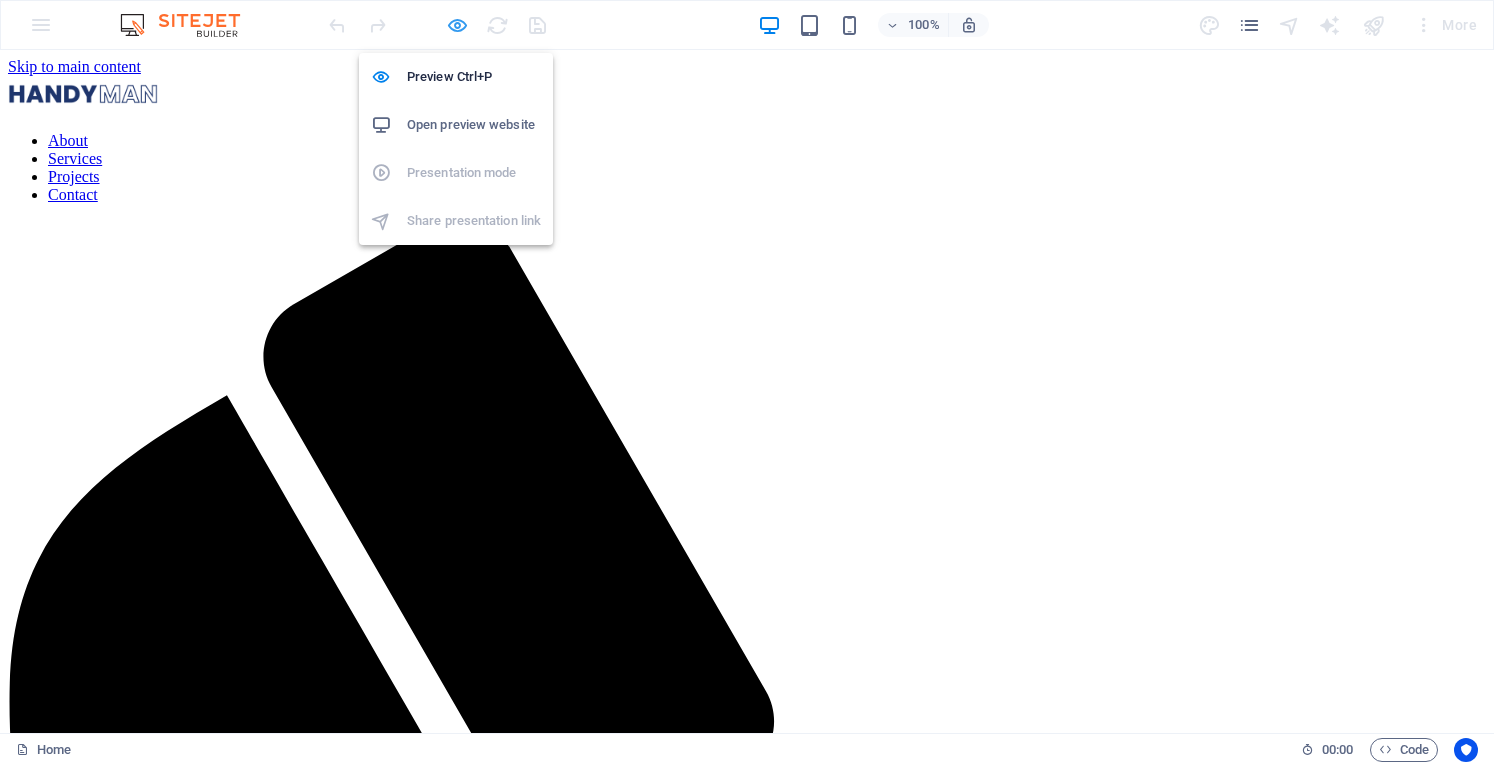 click at bounding box center (457, 25) 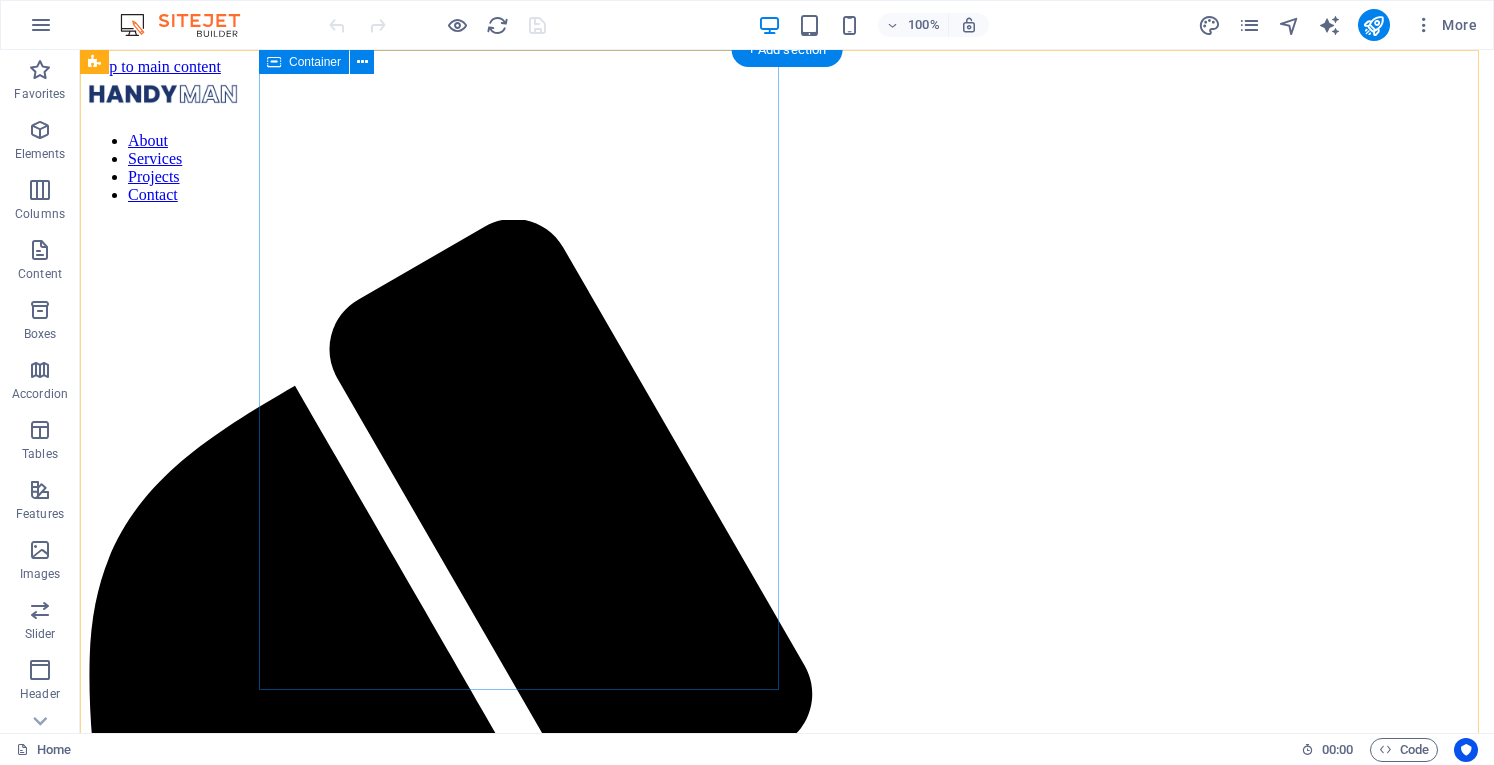 type 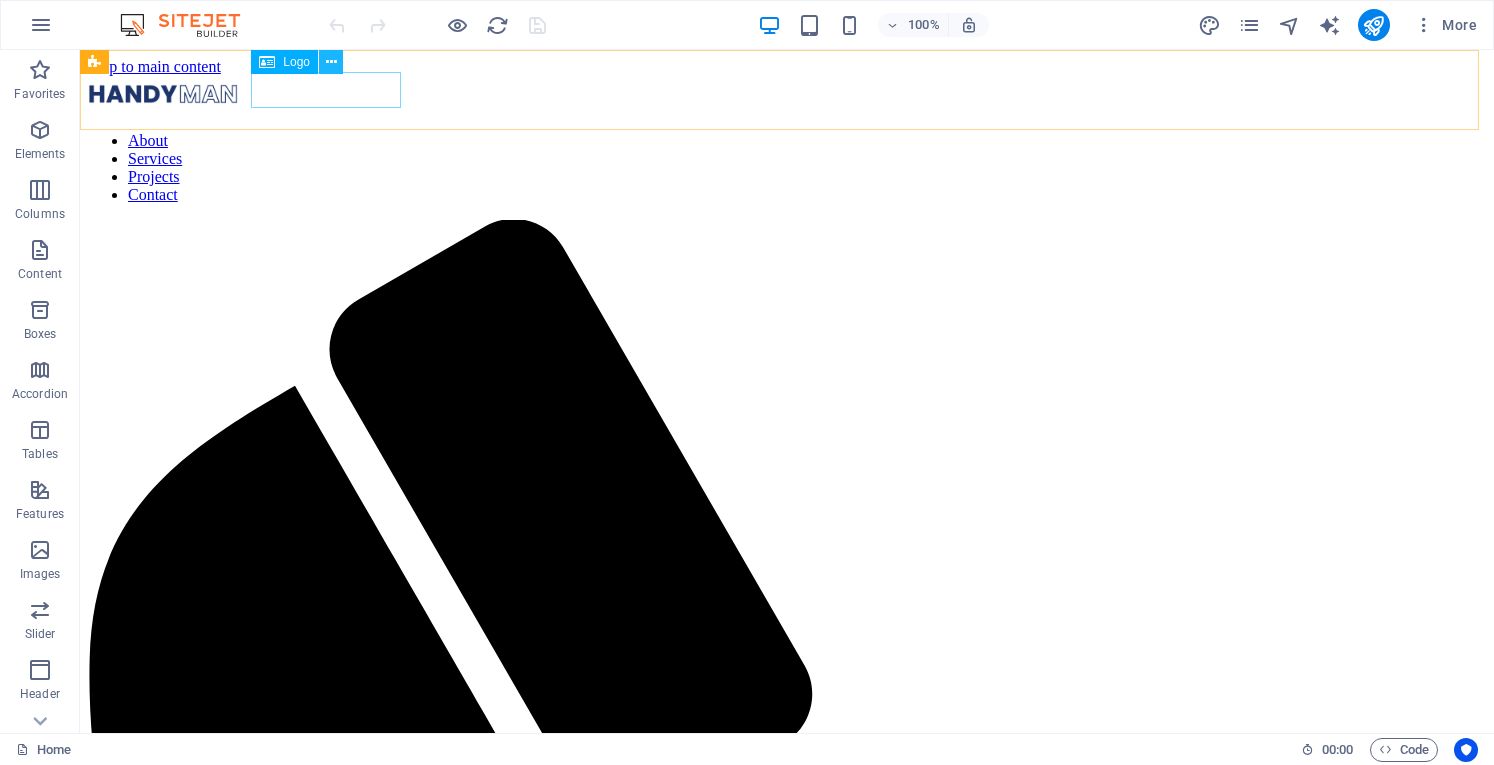 click at bounding box center (331, 62) 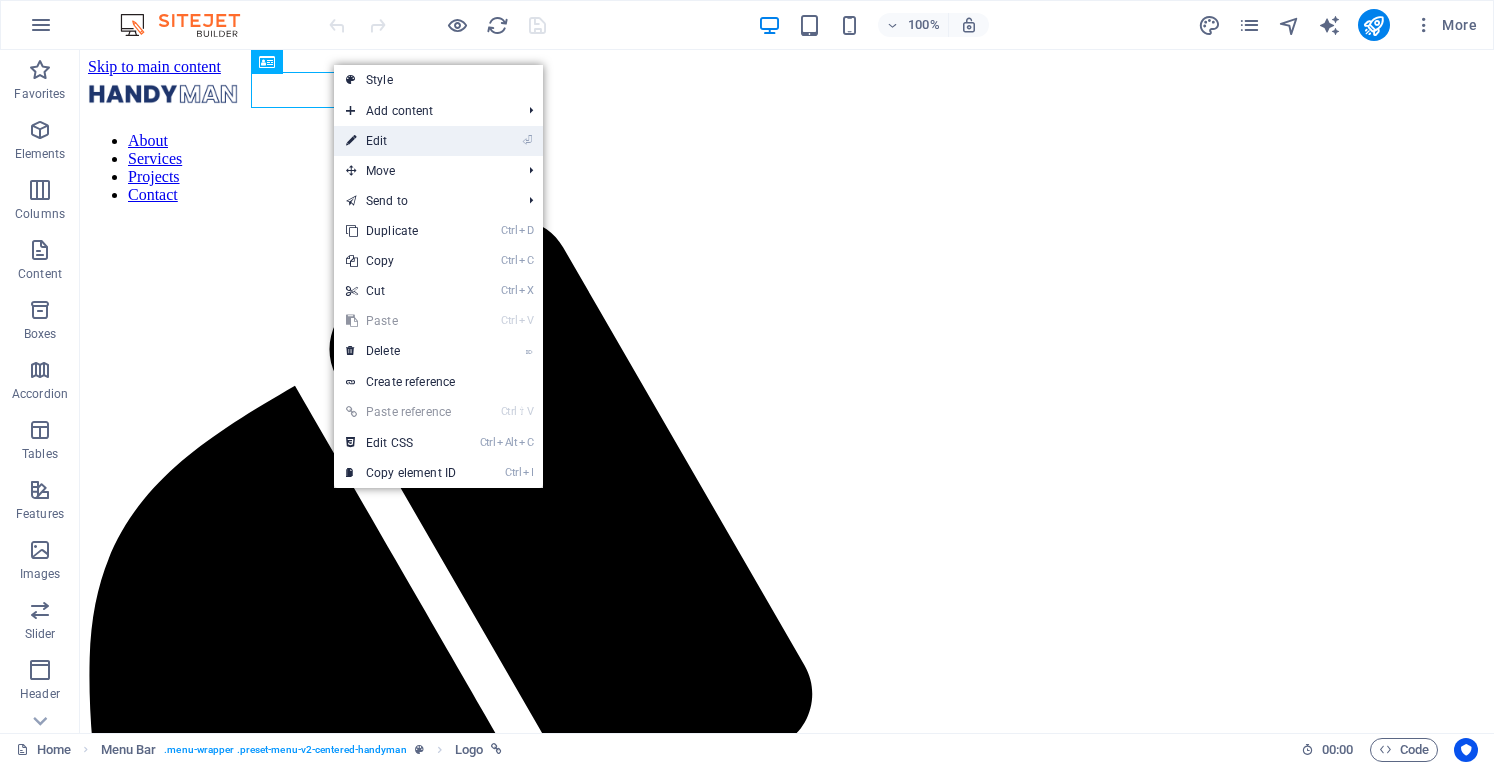 click on "⏎  Edit" at bounding box center [401, 141] 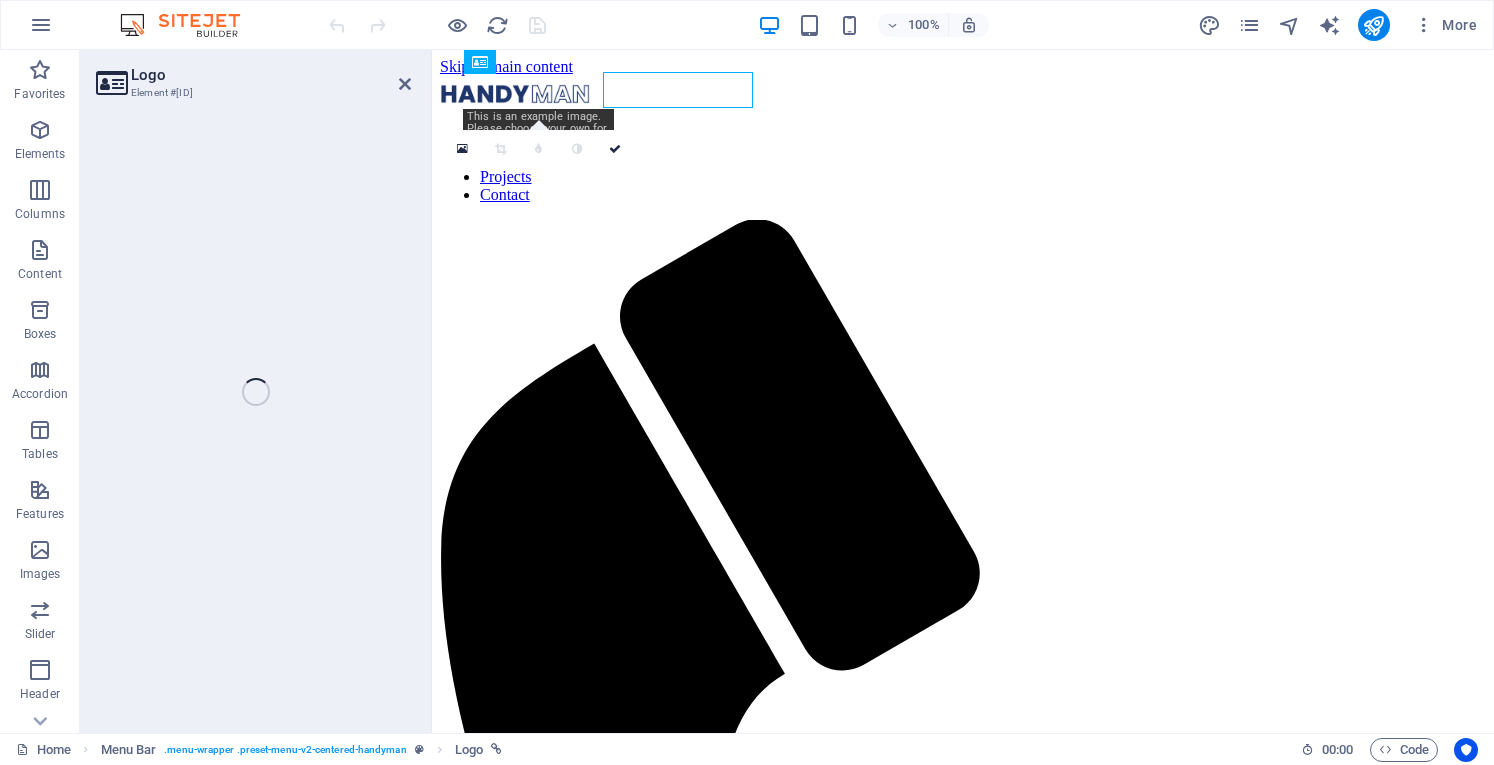 select on "px" 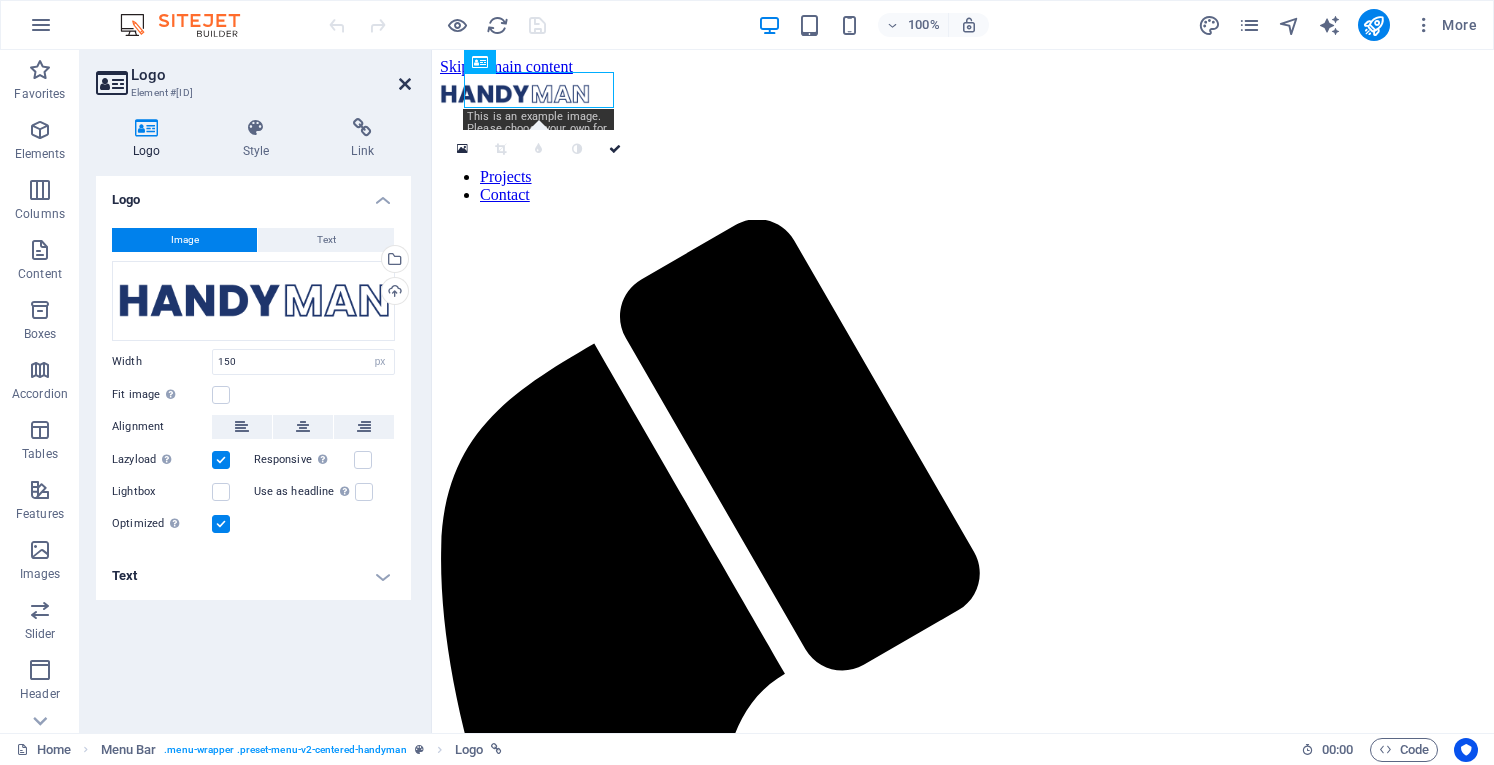 click at bounding box center (405, 84) 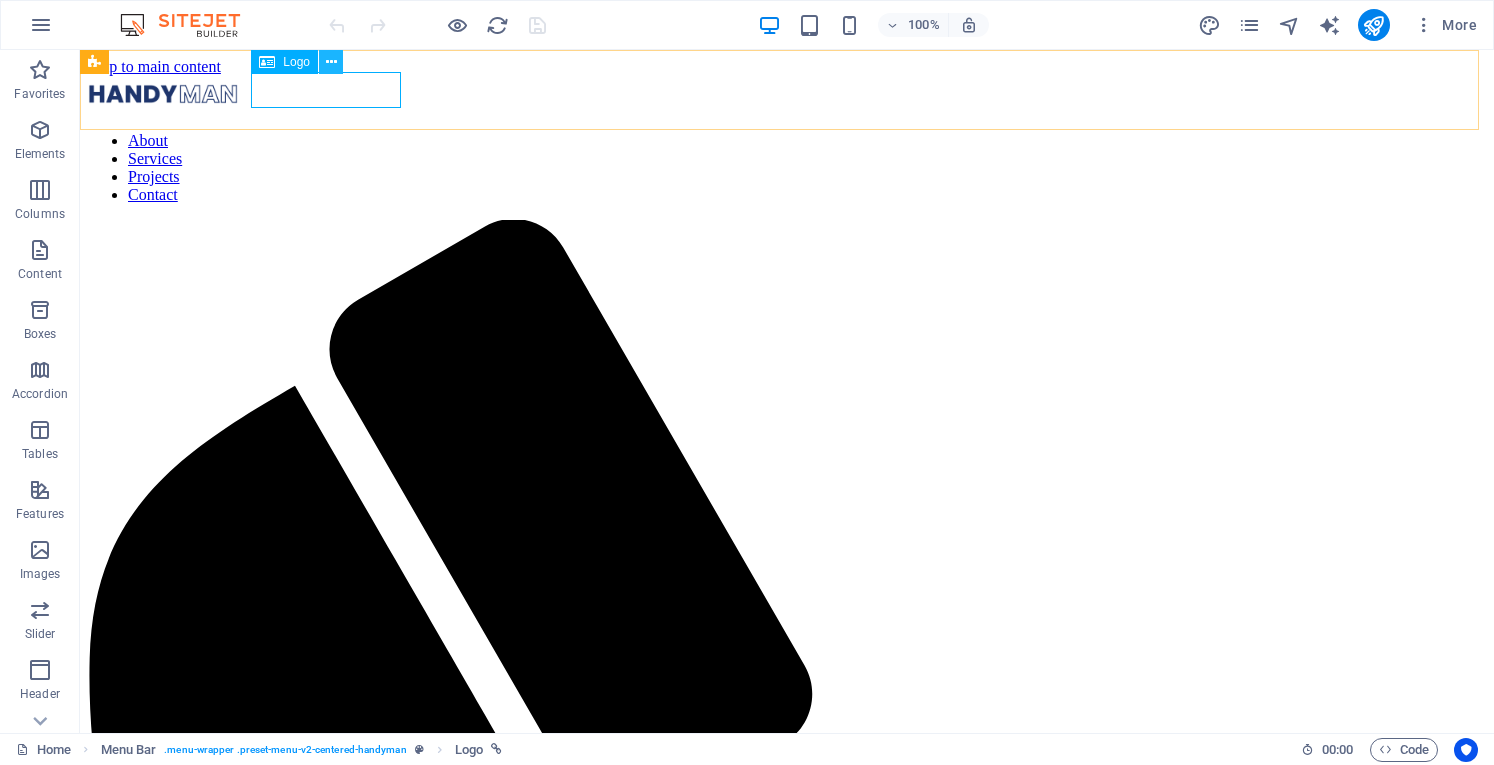 click at bounding box center (331, 62) 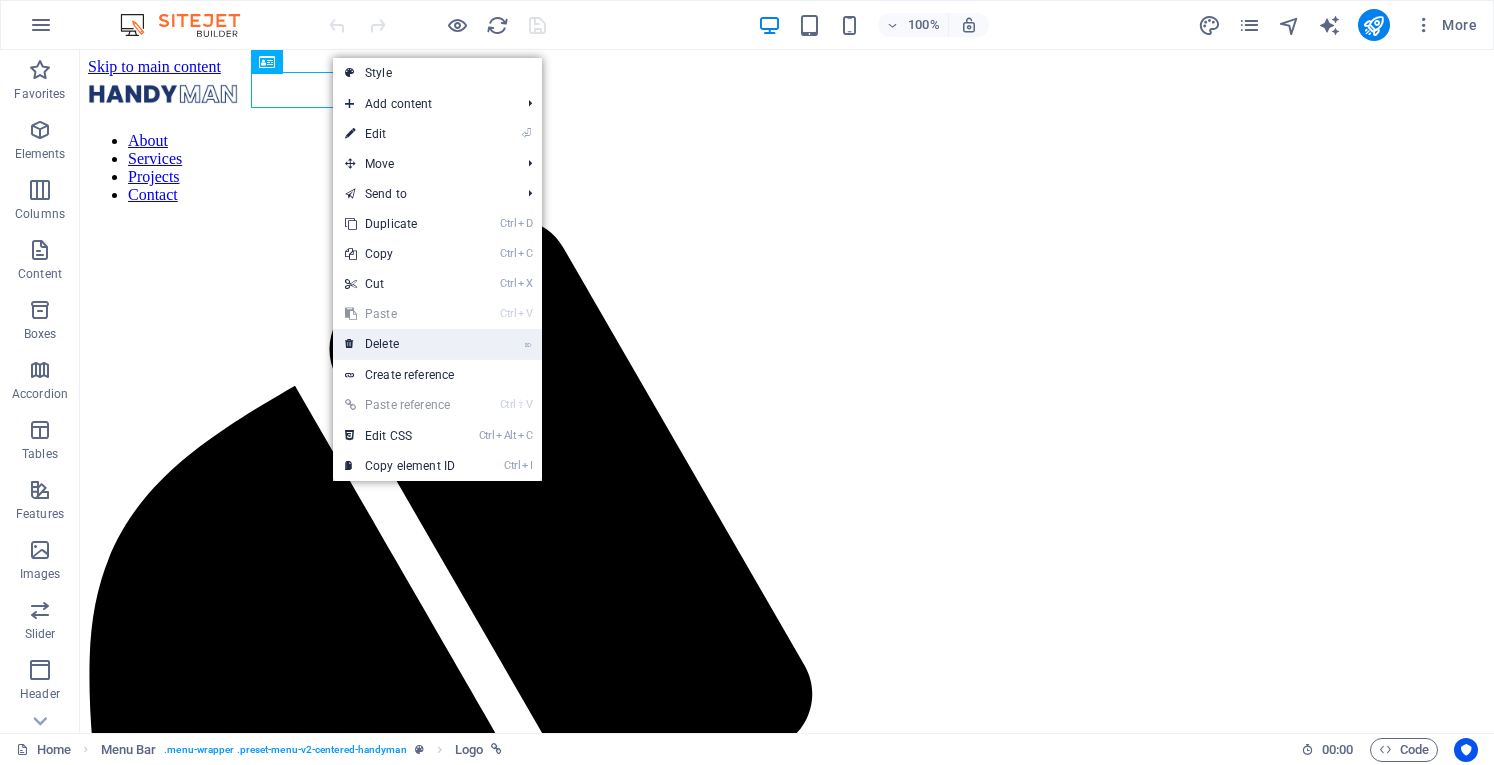 click on "⌦  Delete" at bounding box center [400, 344] 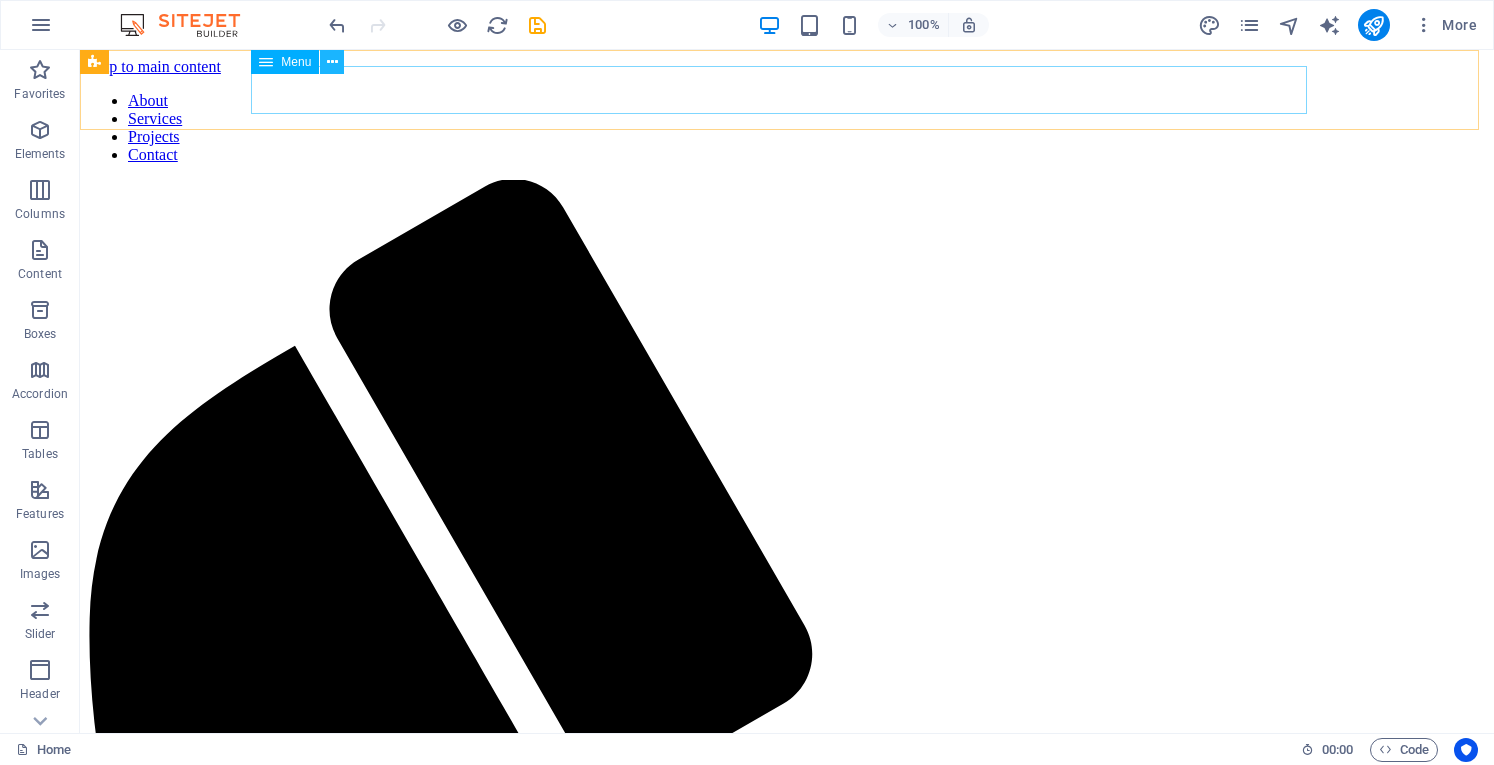 click at bounding box center (332, 62) 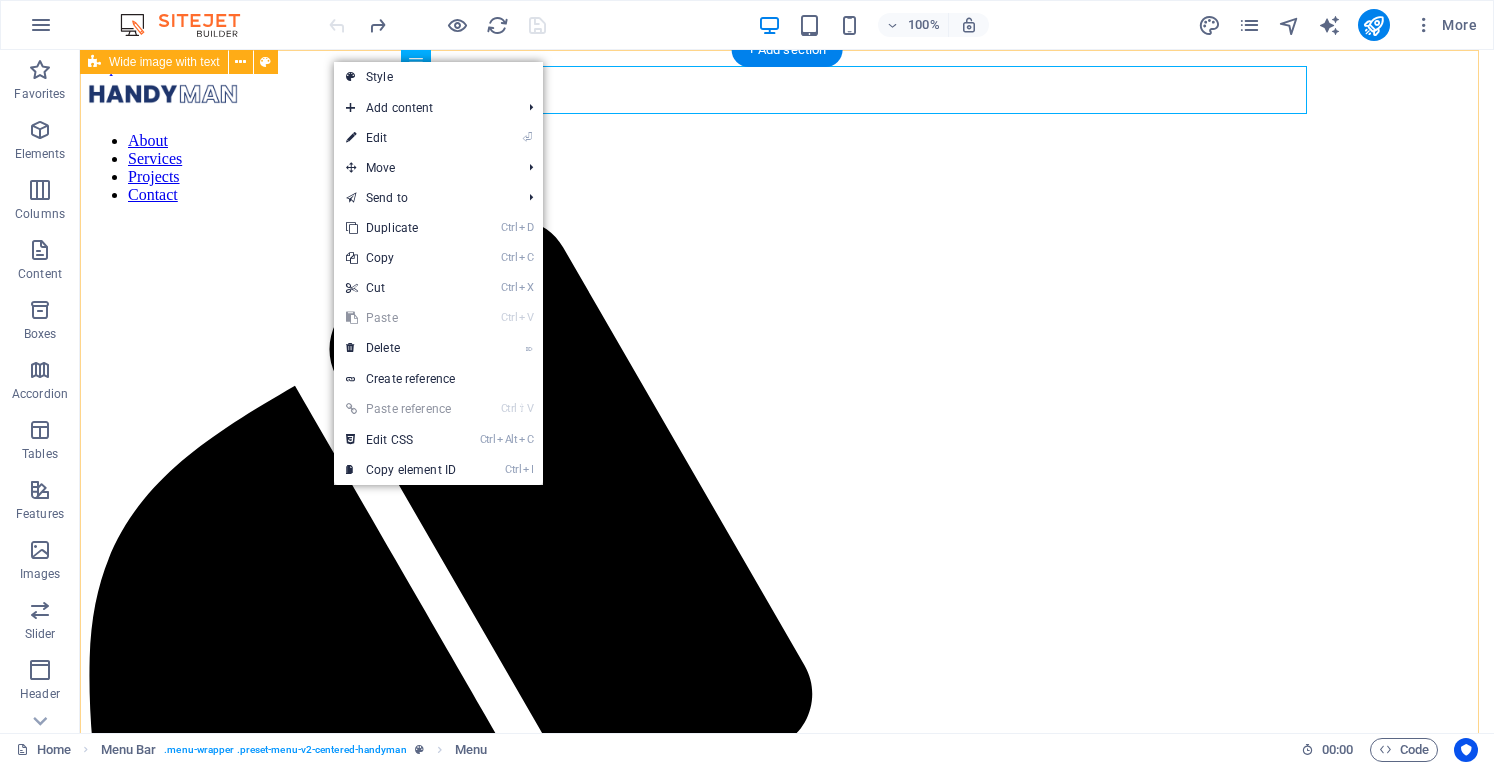 click on "The Best Repair Service It is a long established fact that a reader will be distracted by the readable content of a page when looking at its layout. Contact us Drop content here or  Add elements  Paste clipboard Drop content here or  Add elements  Paste clipboard" at bounding box center [787, 2929] 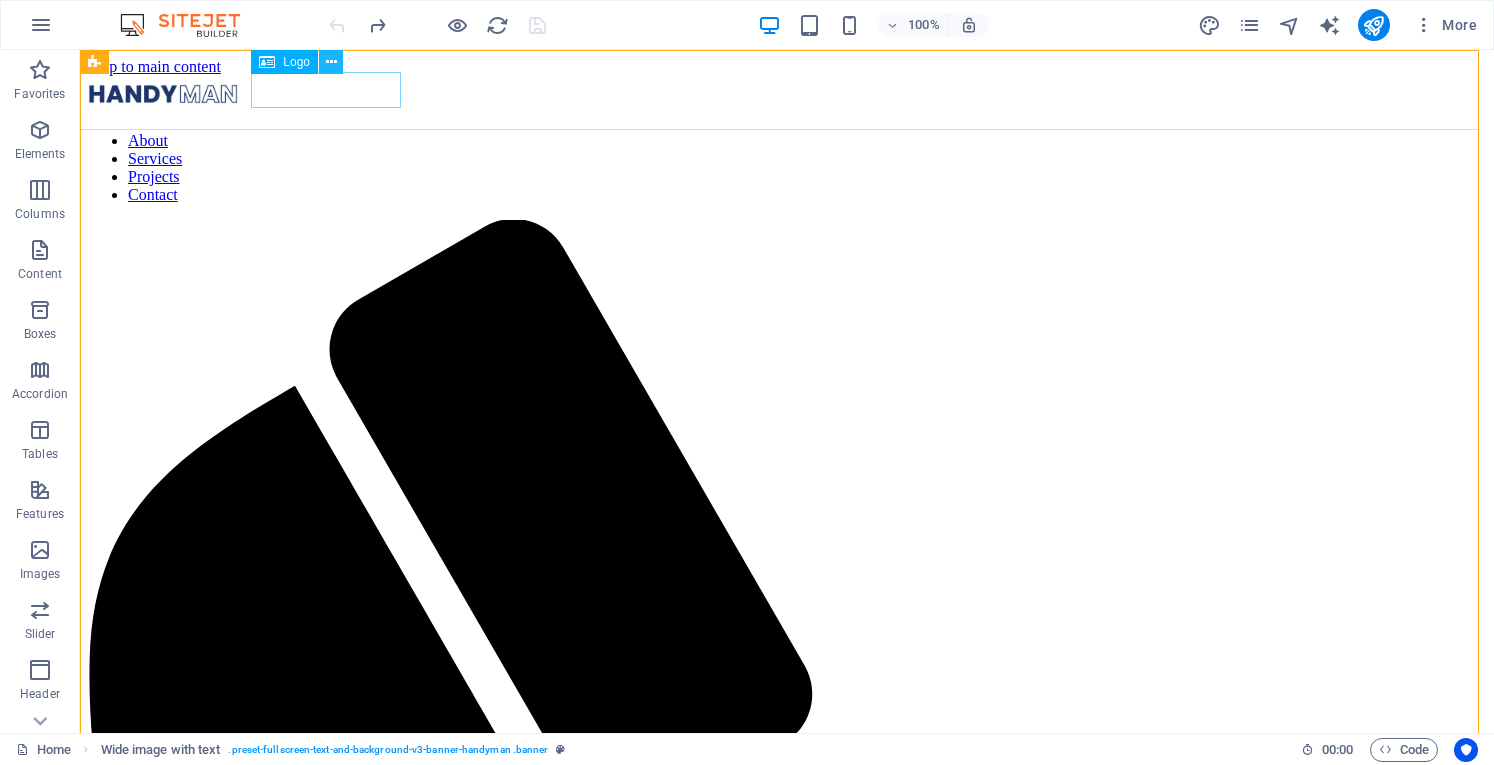 click at bounding box center [331, 62] 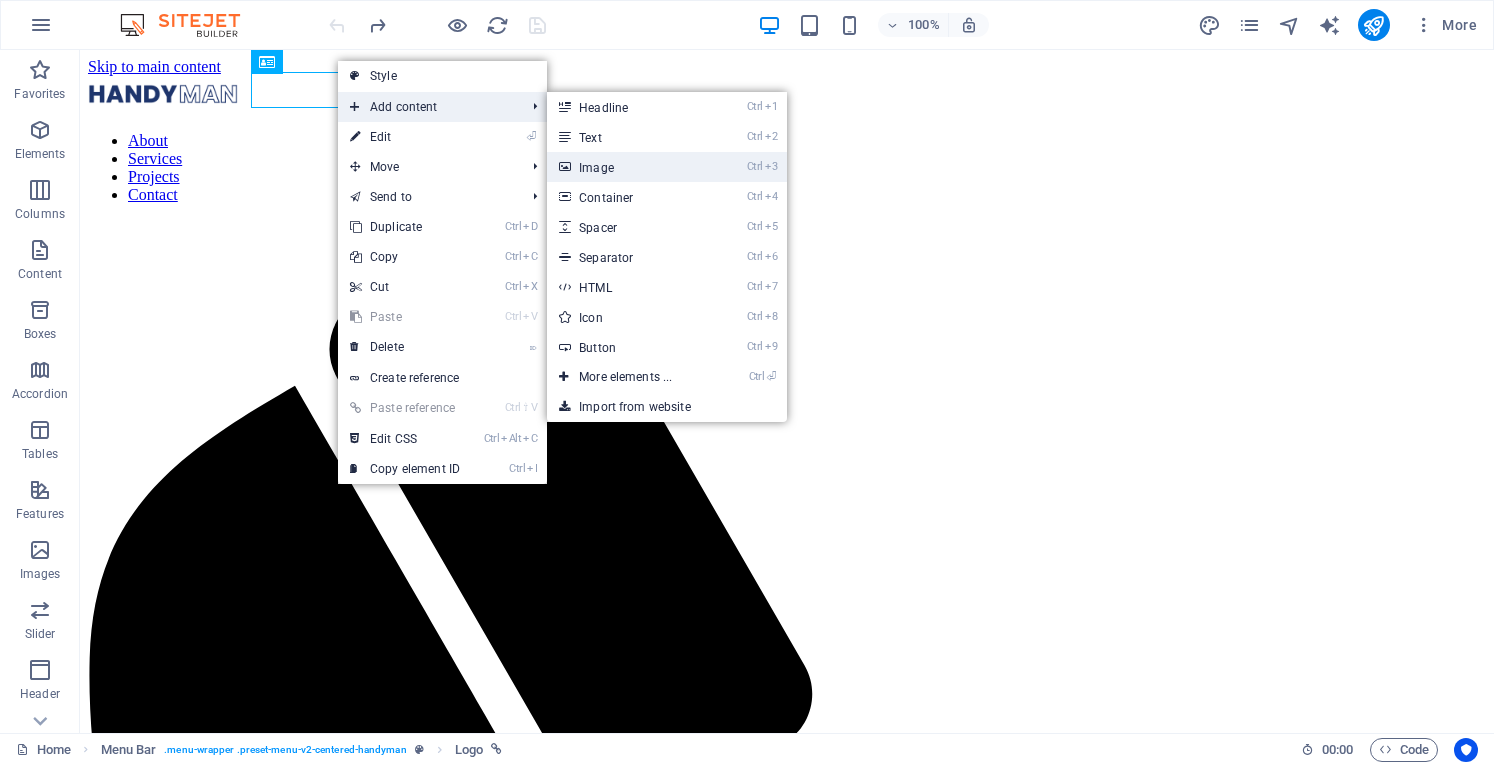 click on "Ctrl 3  Image" at bounding box center (629, 167) 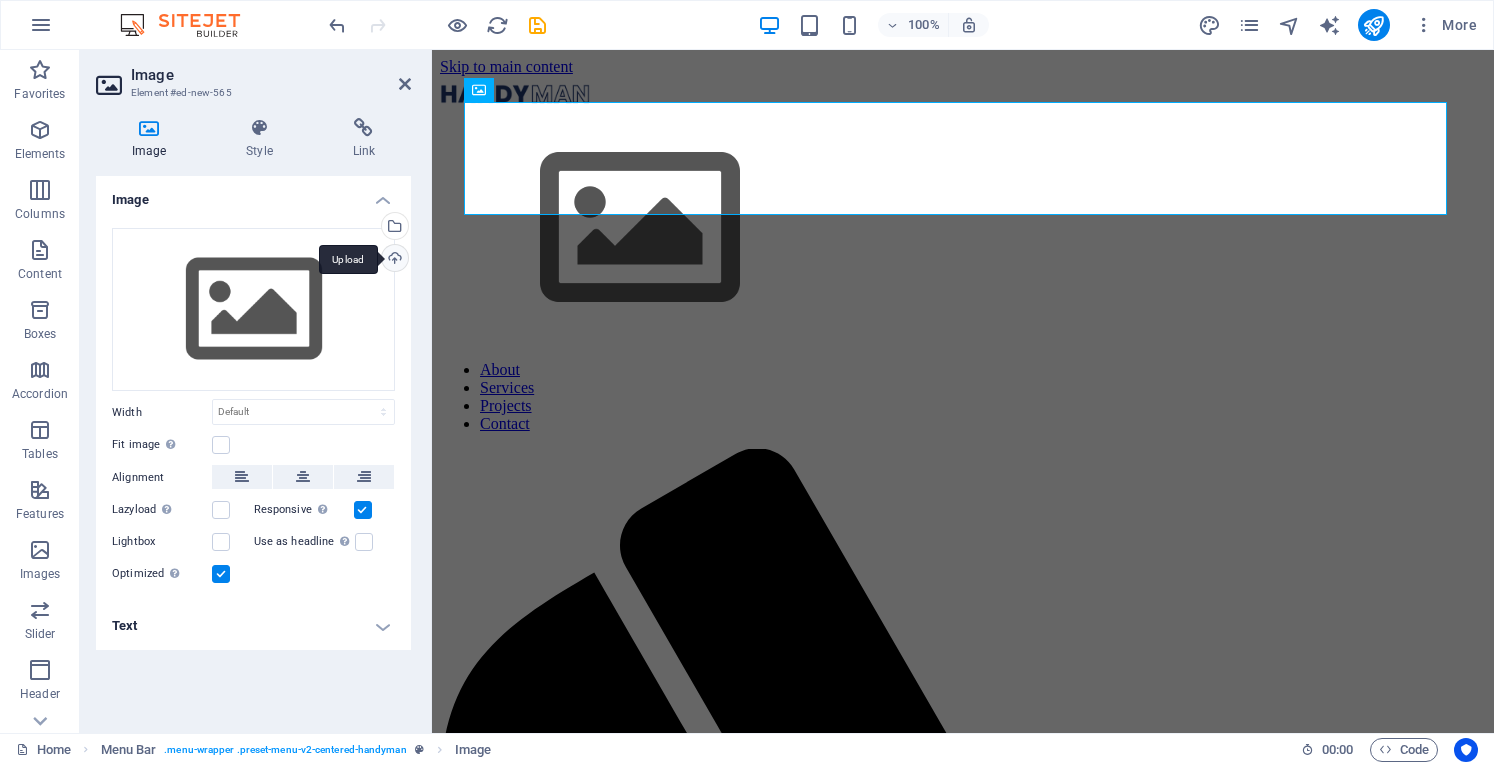 click on "Upload" at bounding box center (393, 260) 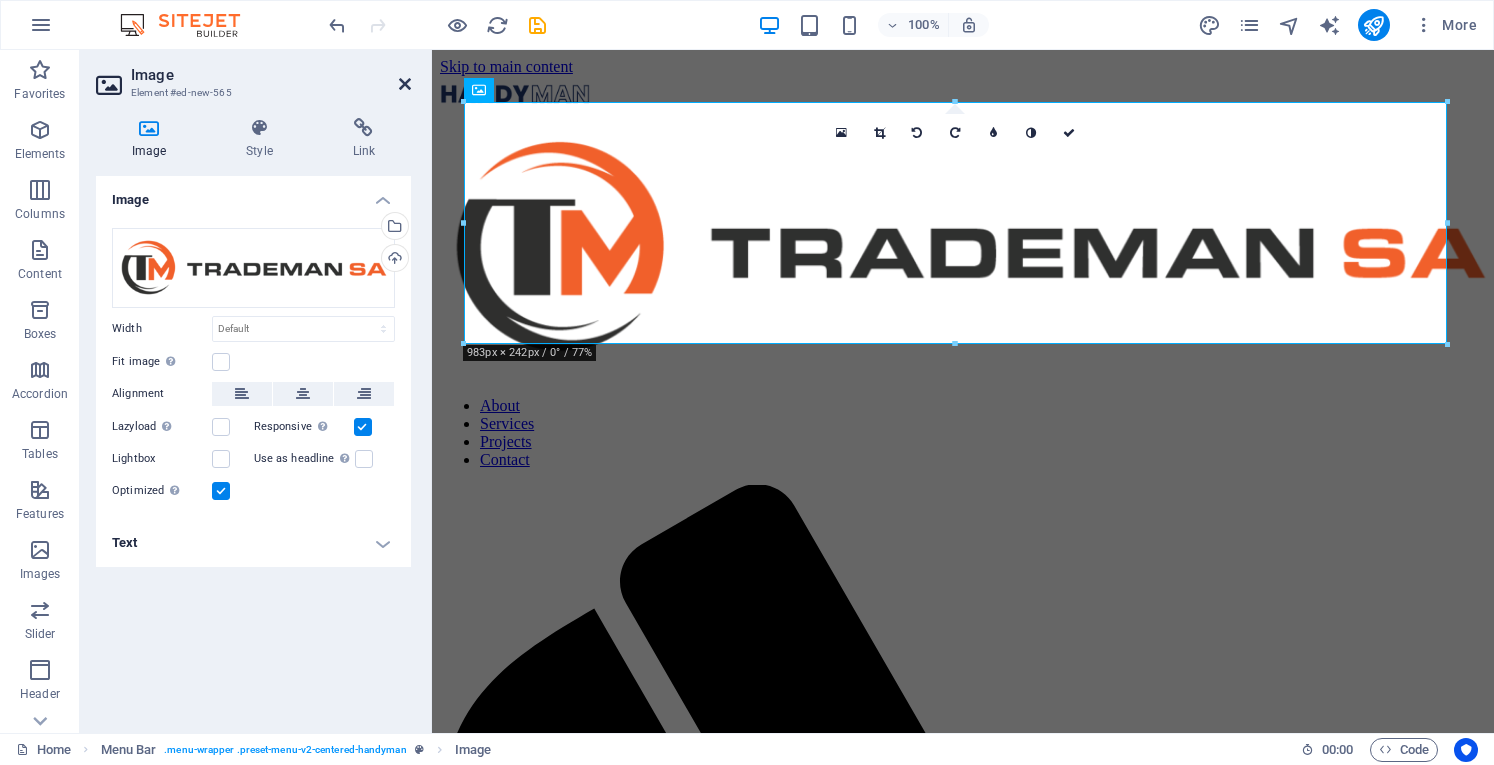 click at bounding box center [405, 84] 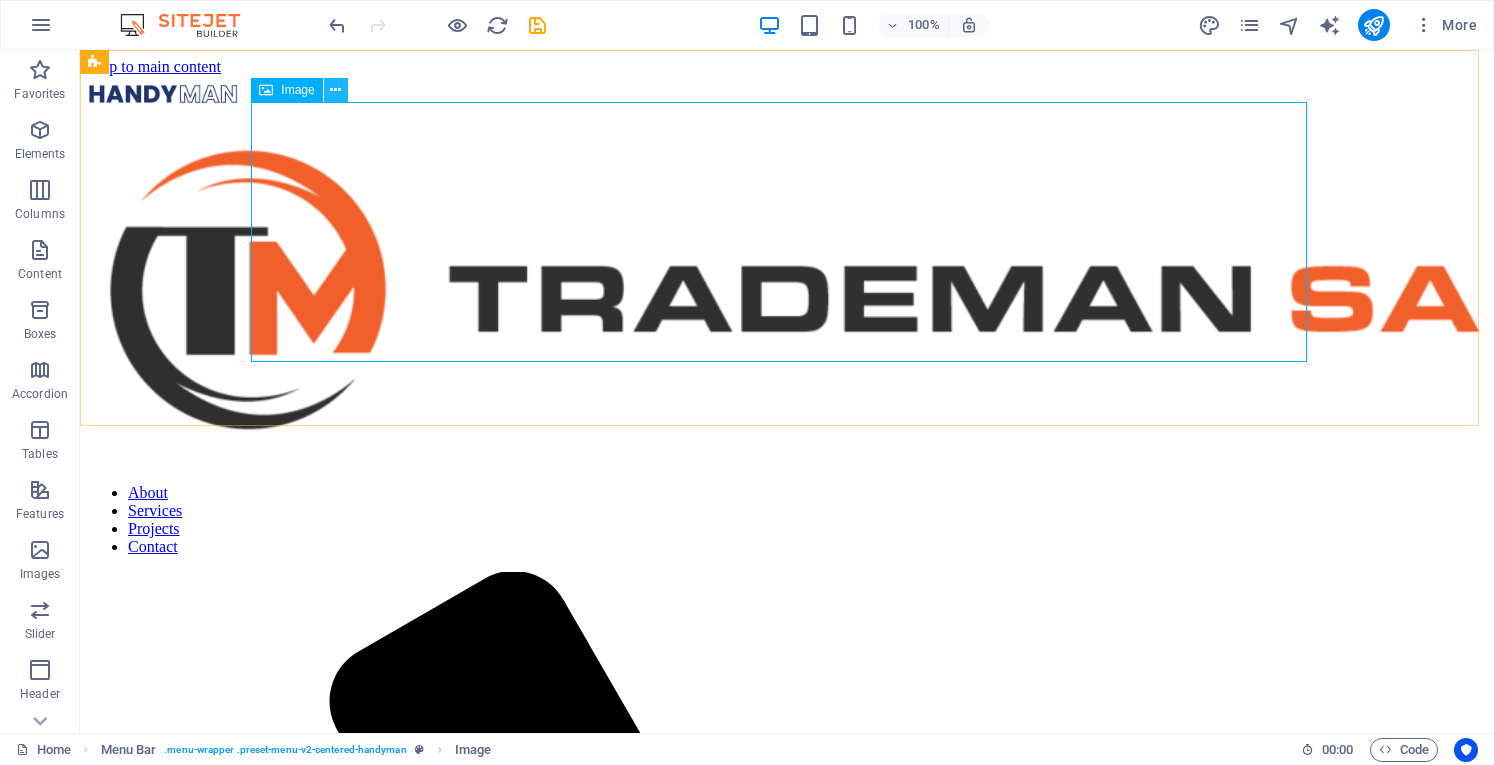 click at bounding box center [335, 90] 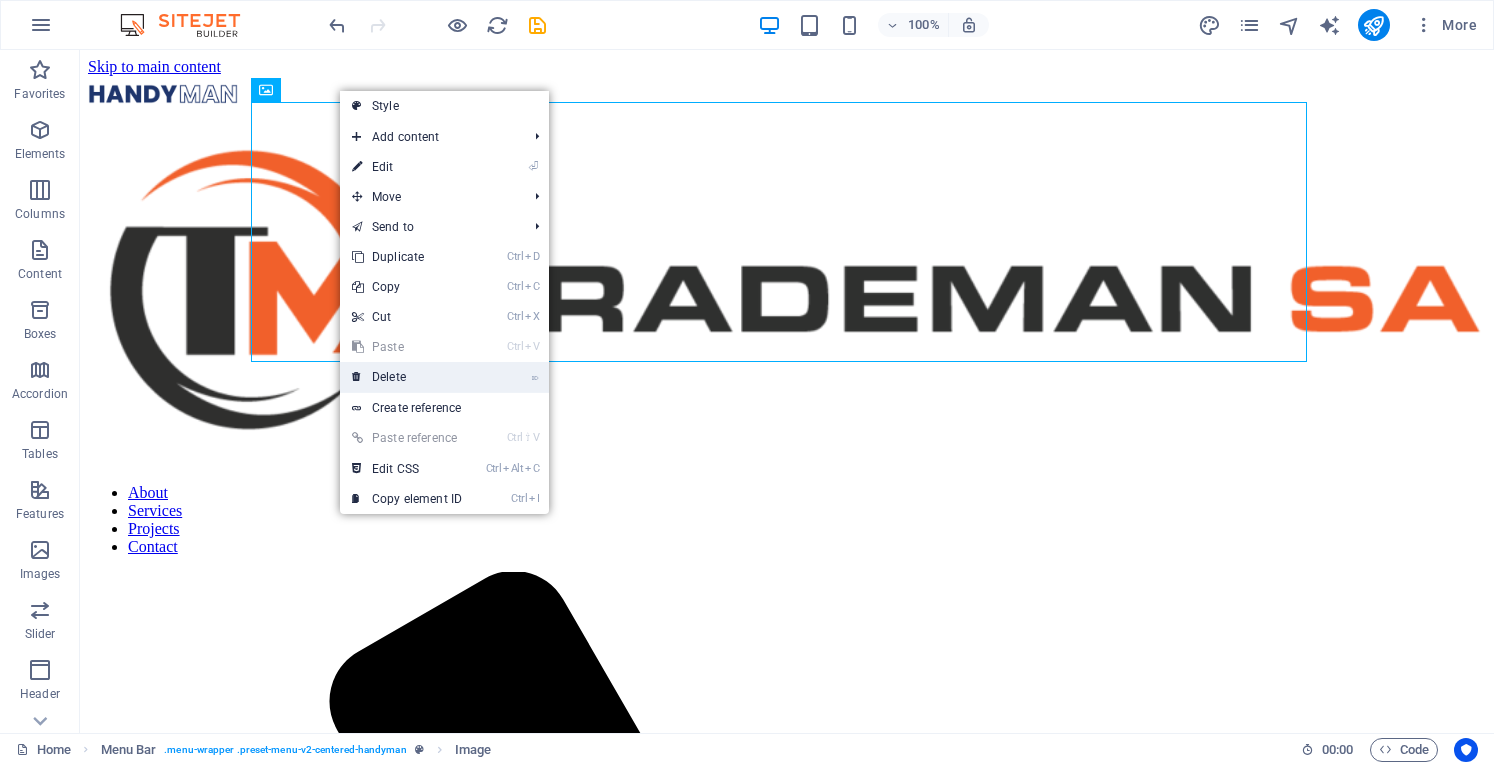 click on "⌦  Delete" at bounding box center (407, 377) 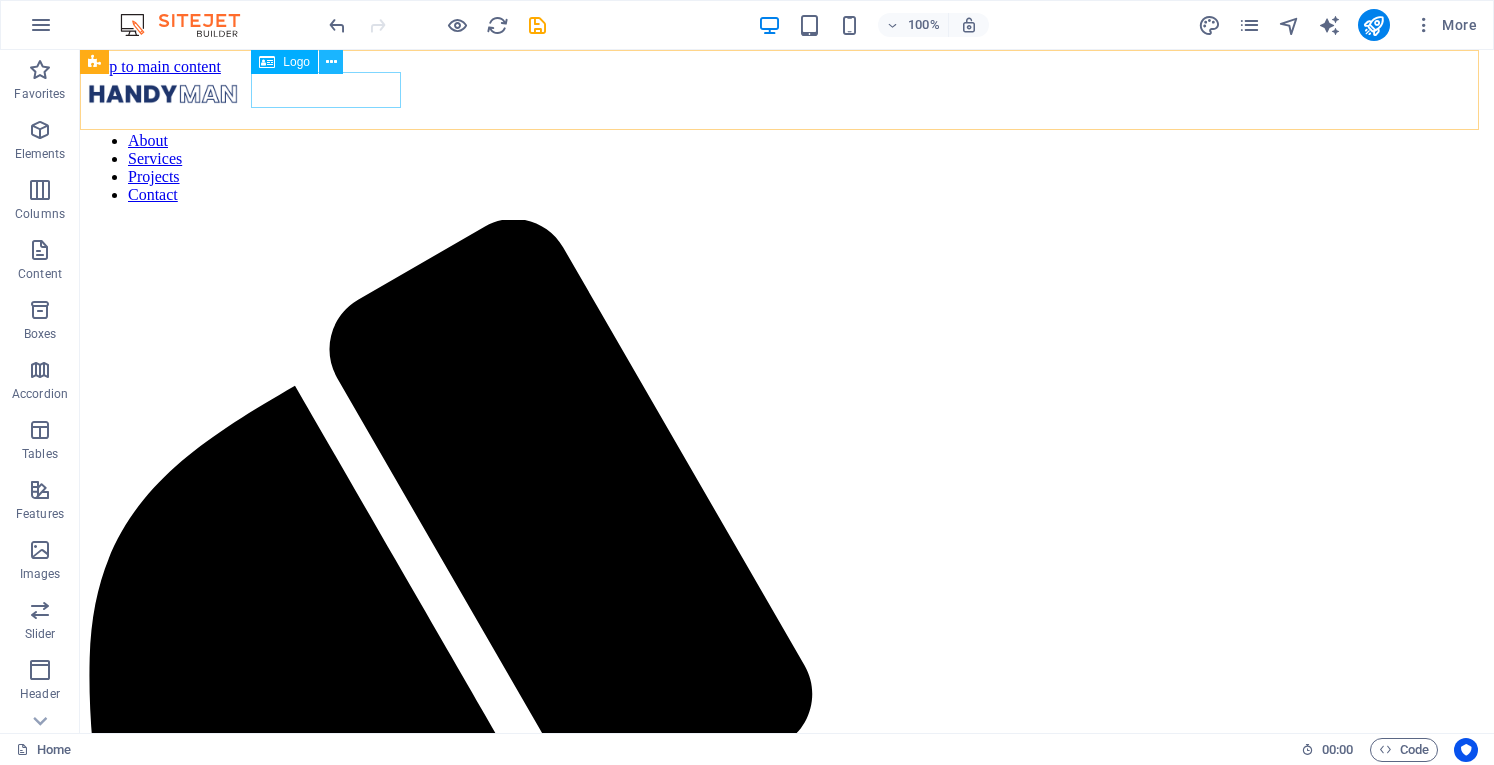 click at bounding box center [331, 62] 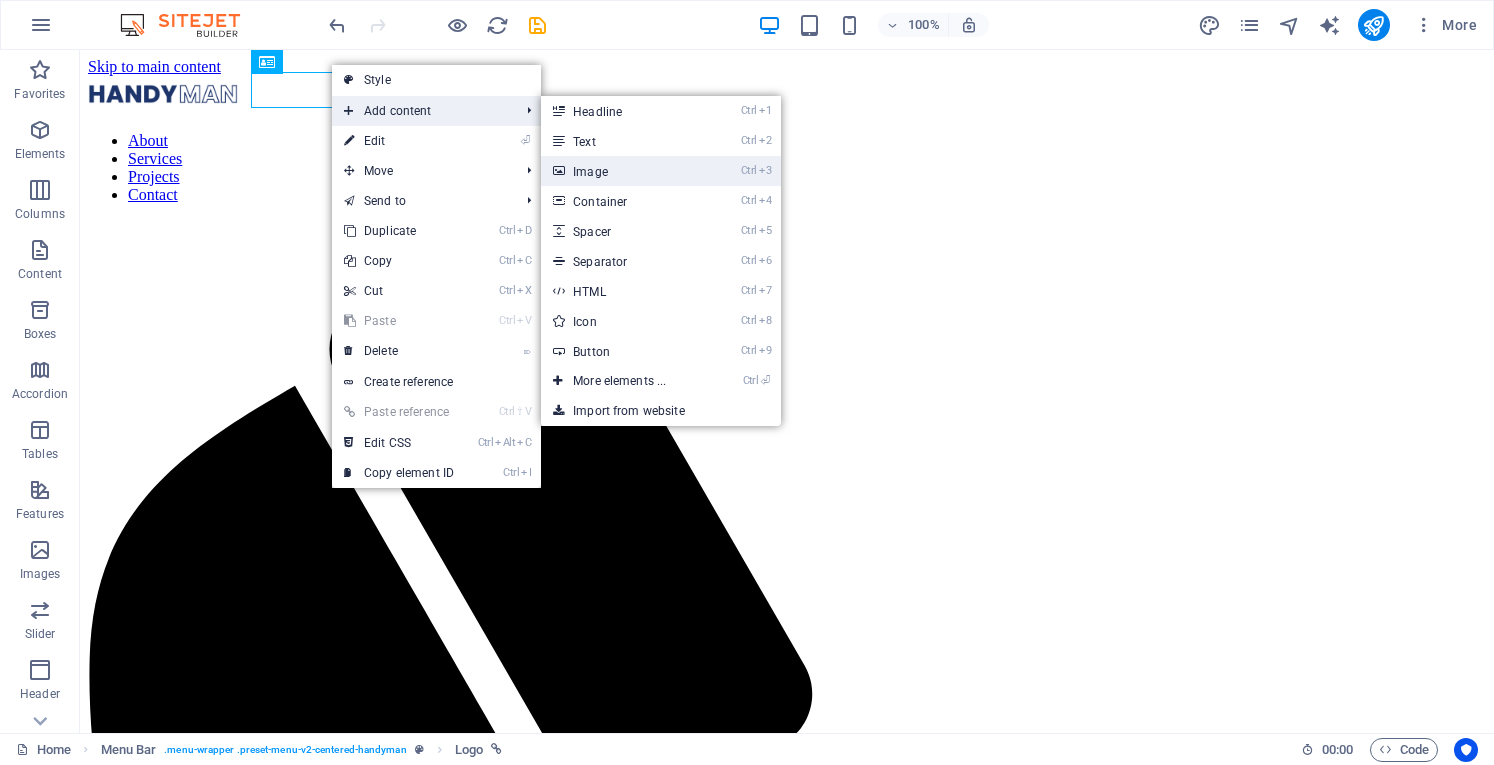 click on "Ctrl 3  Image" at bounding box center (623, 171) 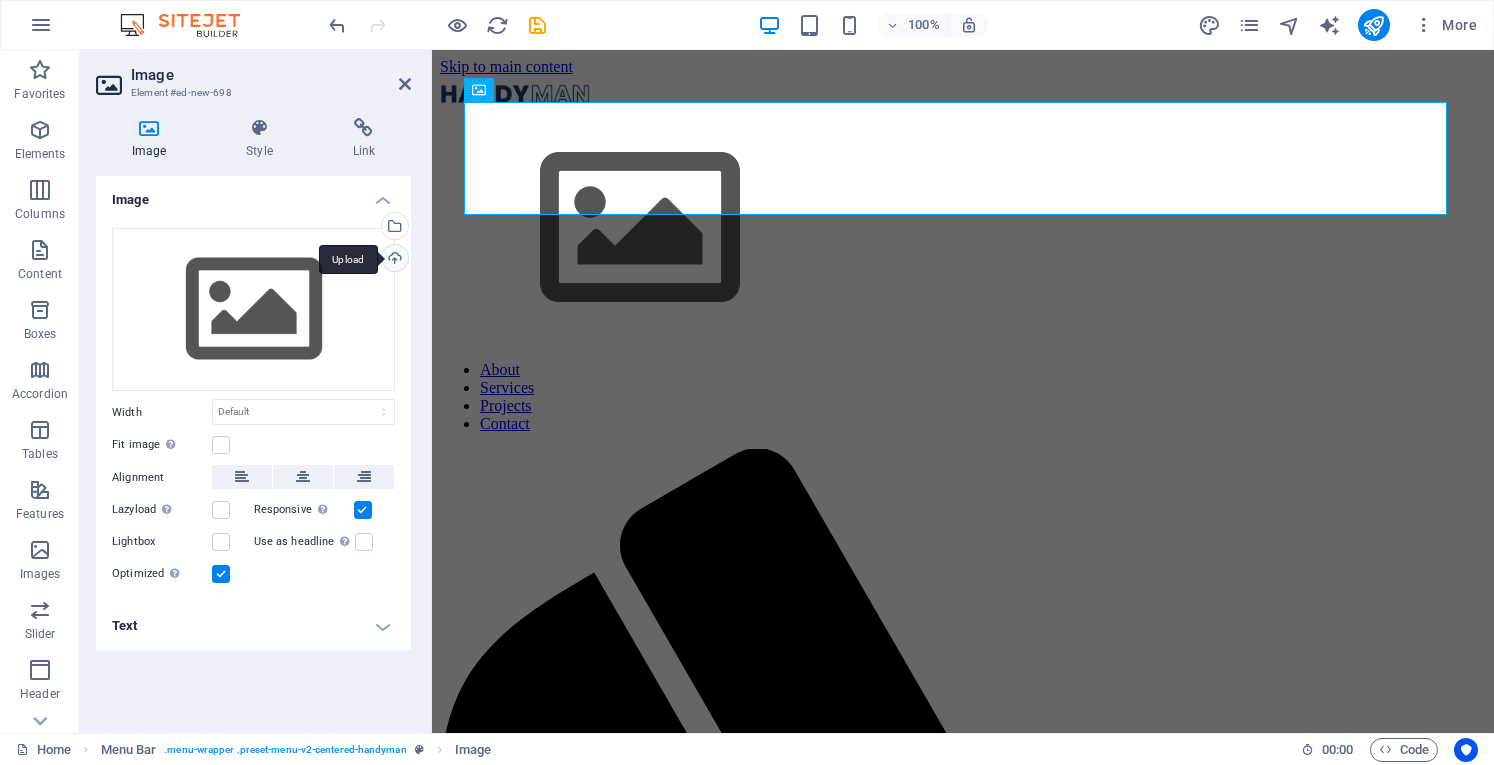 click on "Upload" at bounding box center (393, 260) 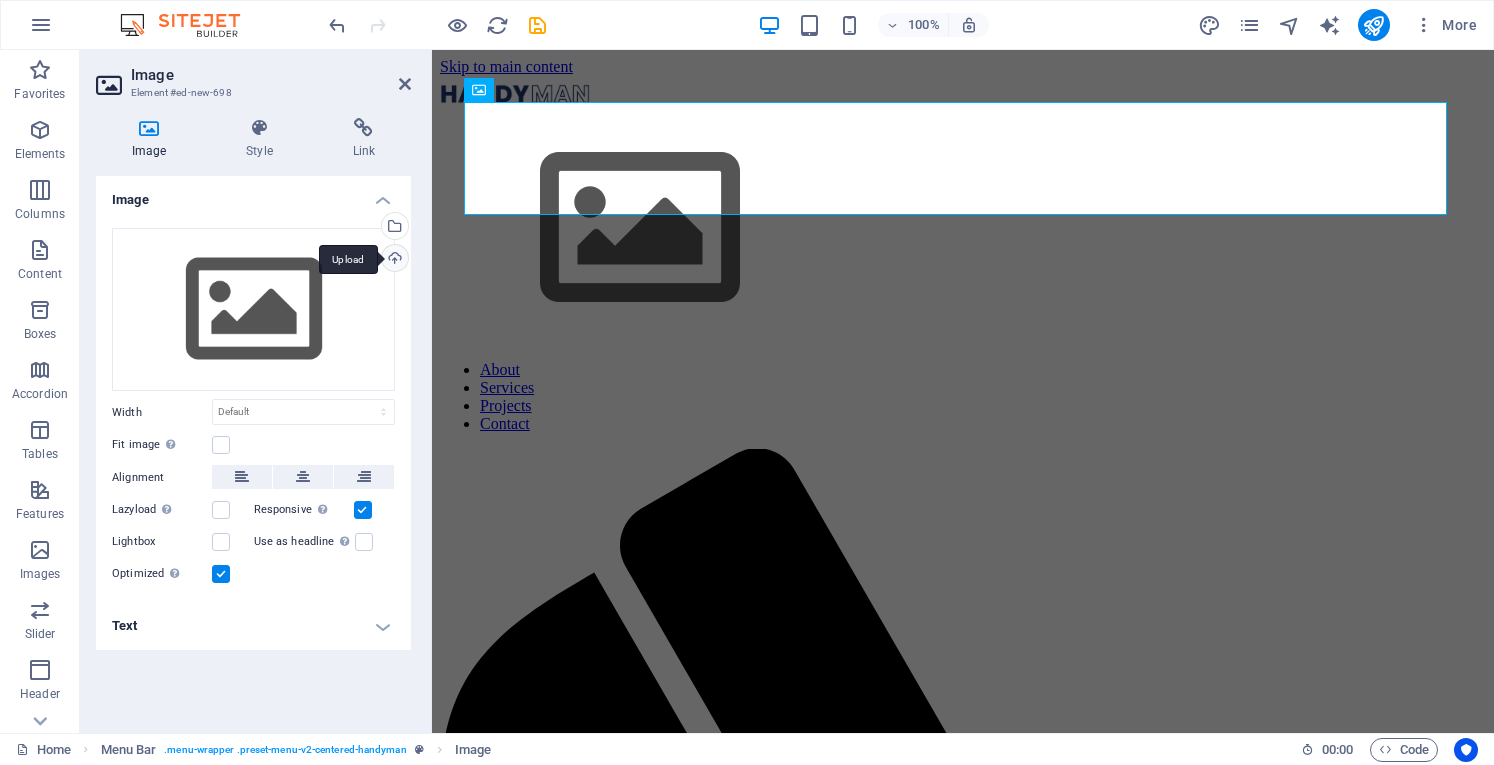 click on "Upload" at bounding box center [393, 260] 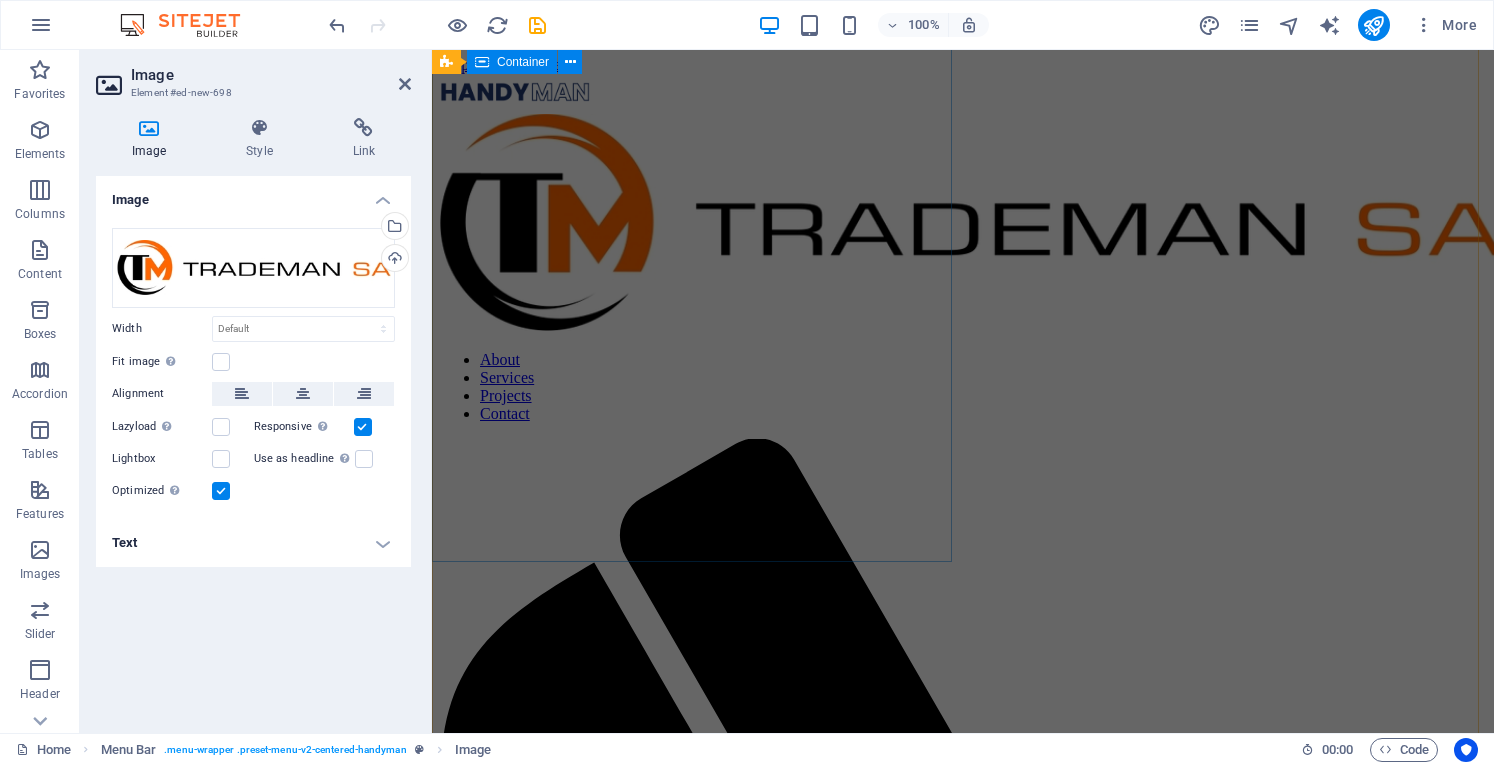 scroll, scrollTop: 0, scrollLeft: 0, axis: both 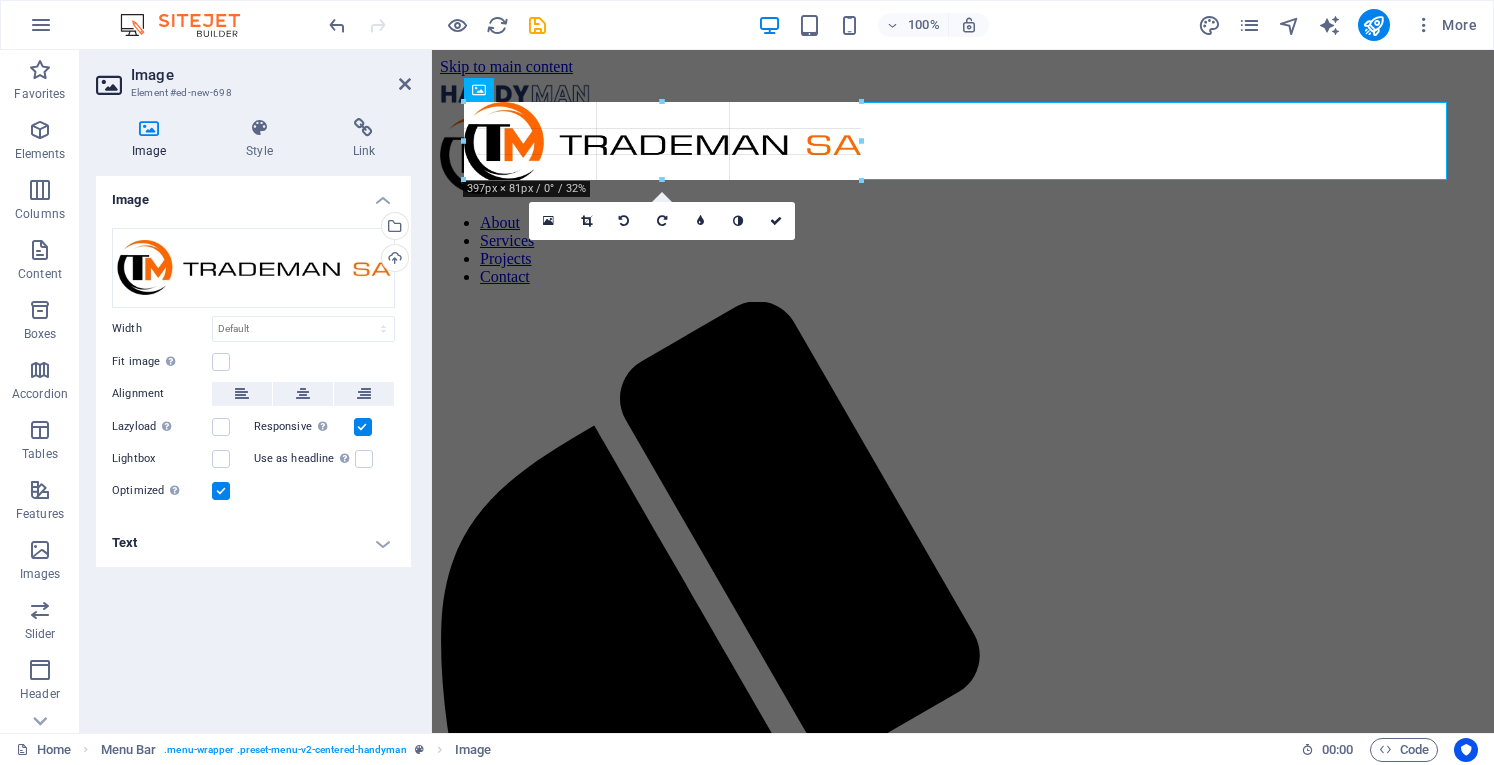 drag, startPoint x: 1444, startPoint y: 303, endPoint x: 407, endPoint y: 83, distance: 1060.0797 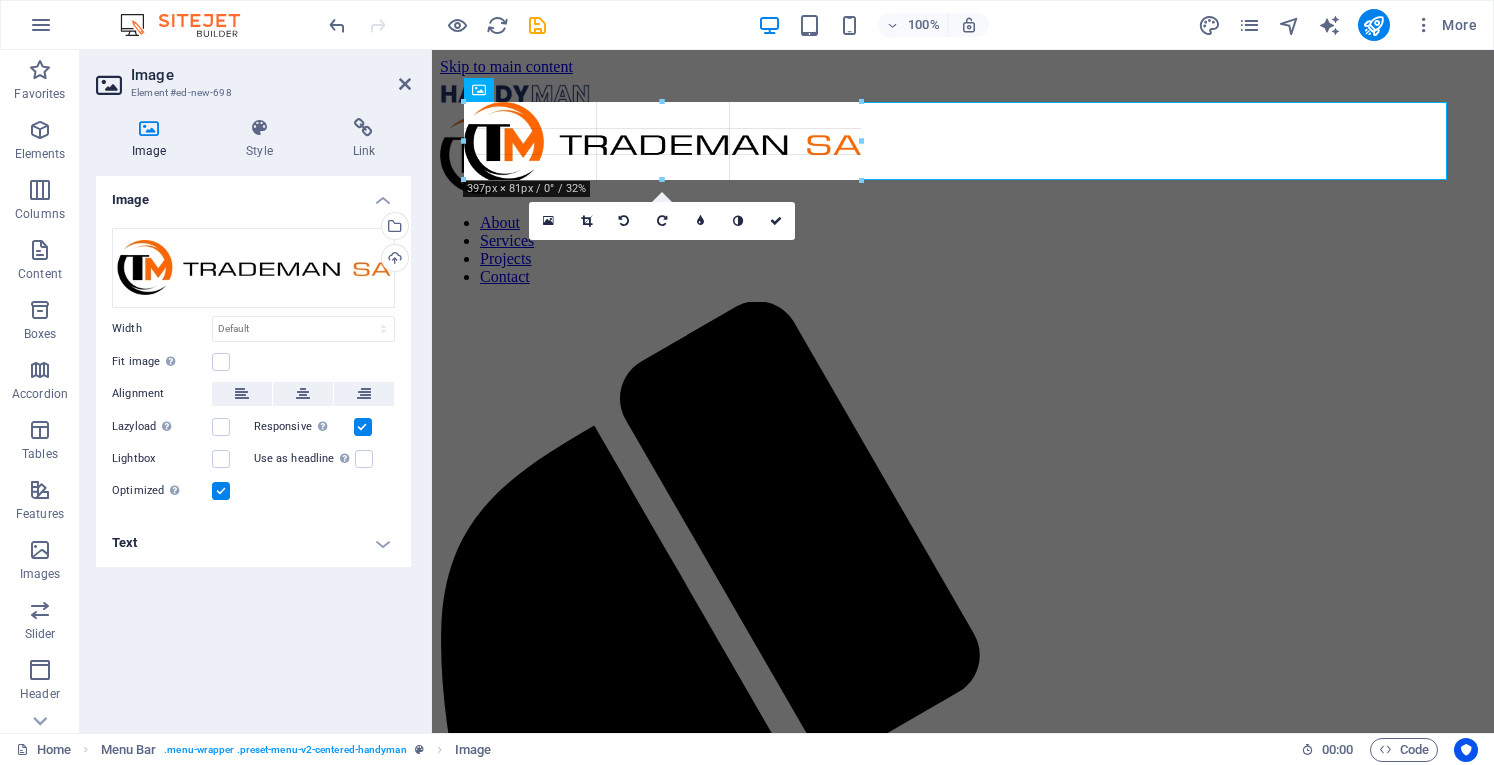 type on "382" 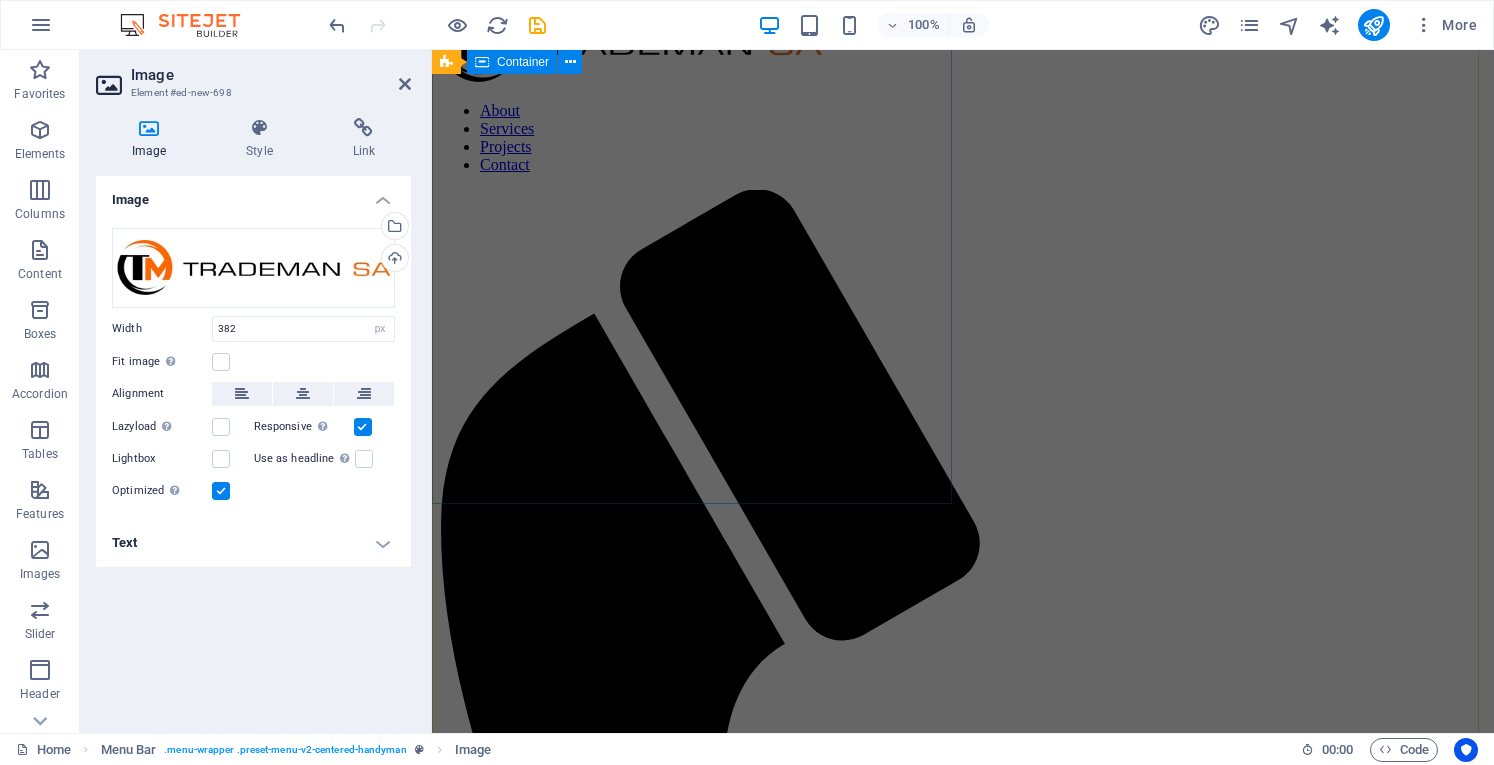 scroll, scrollTop: 0, scrollLeft: 0, axis: both 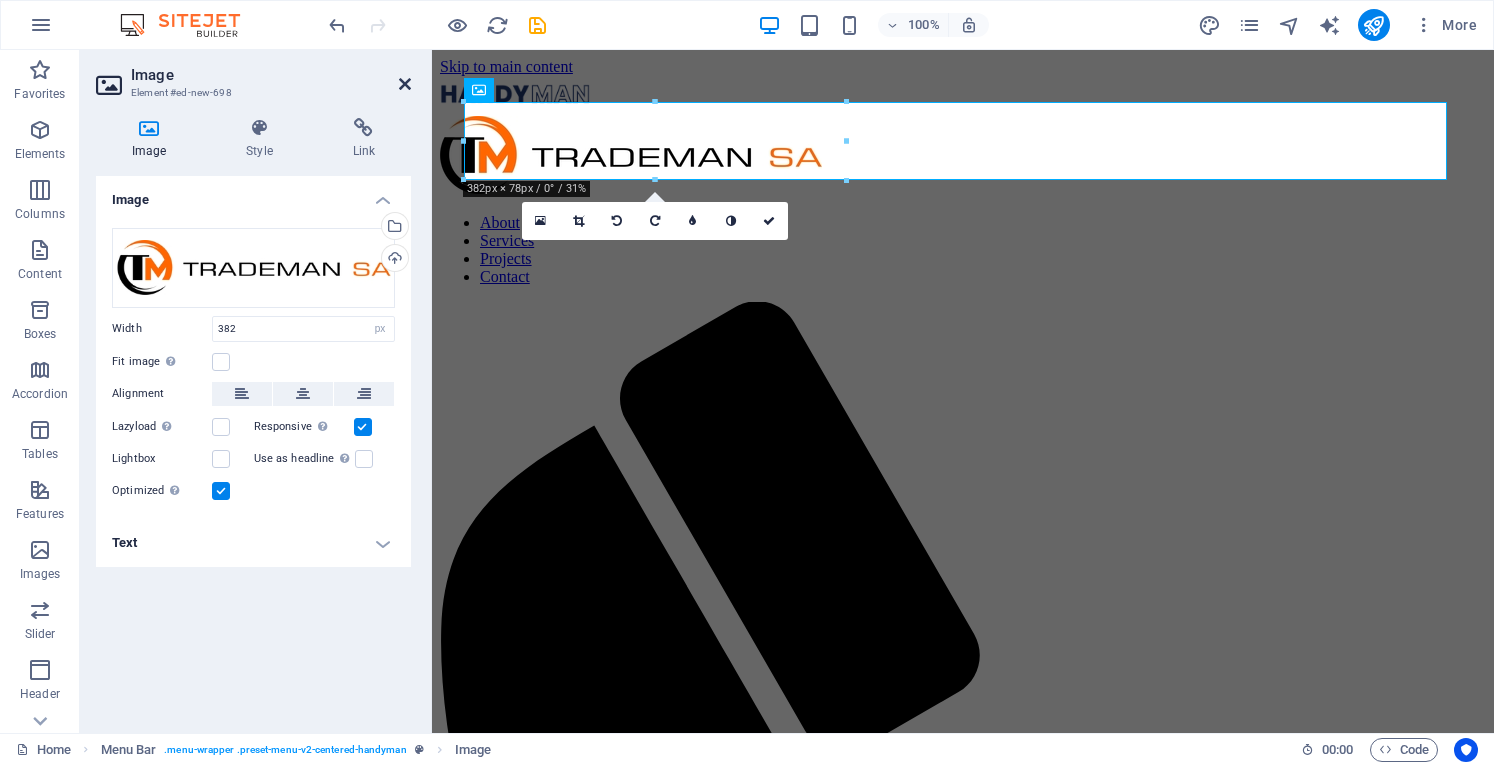 click at bounding box center [405, 84] 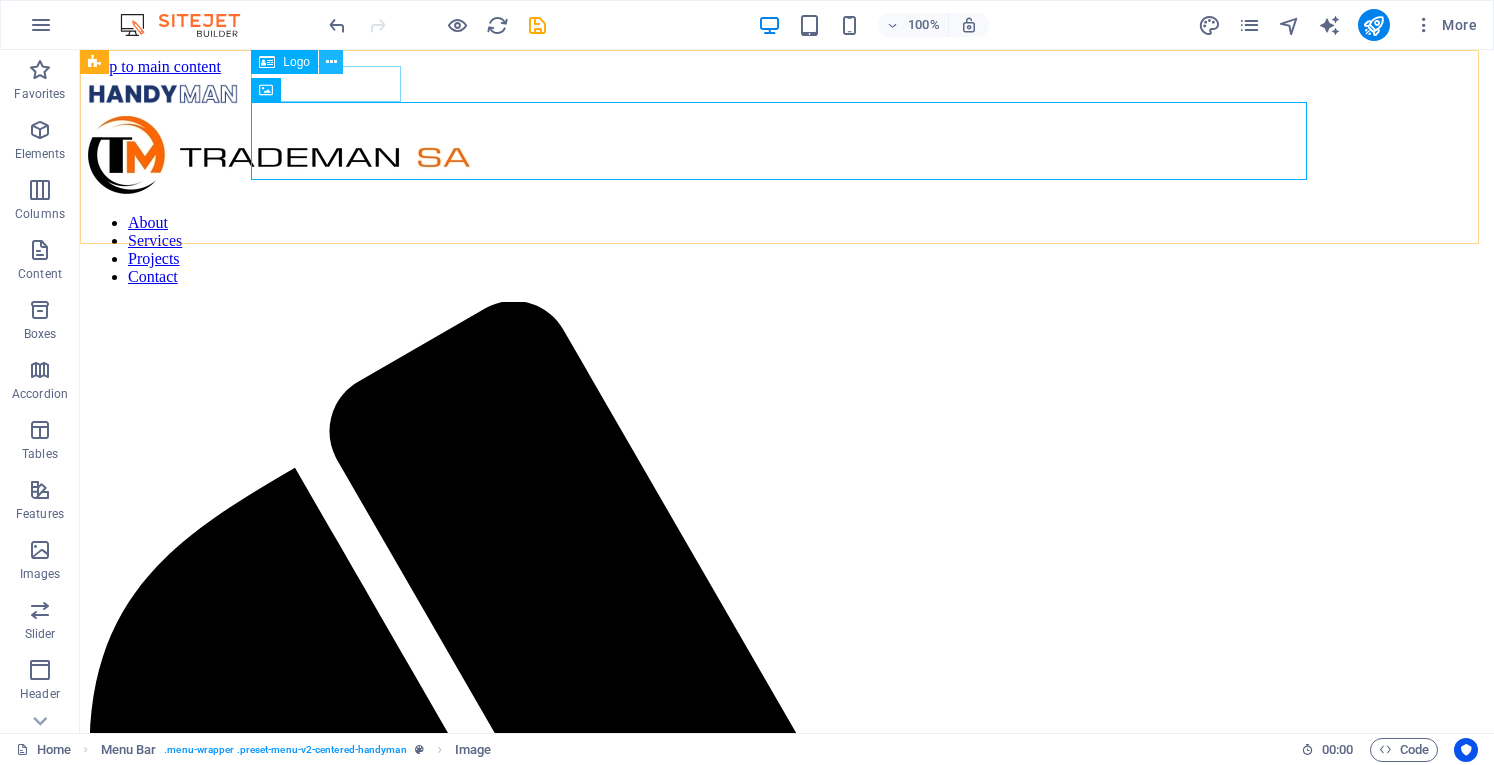 click at bounding box center (331, 62) 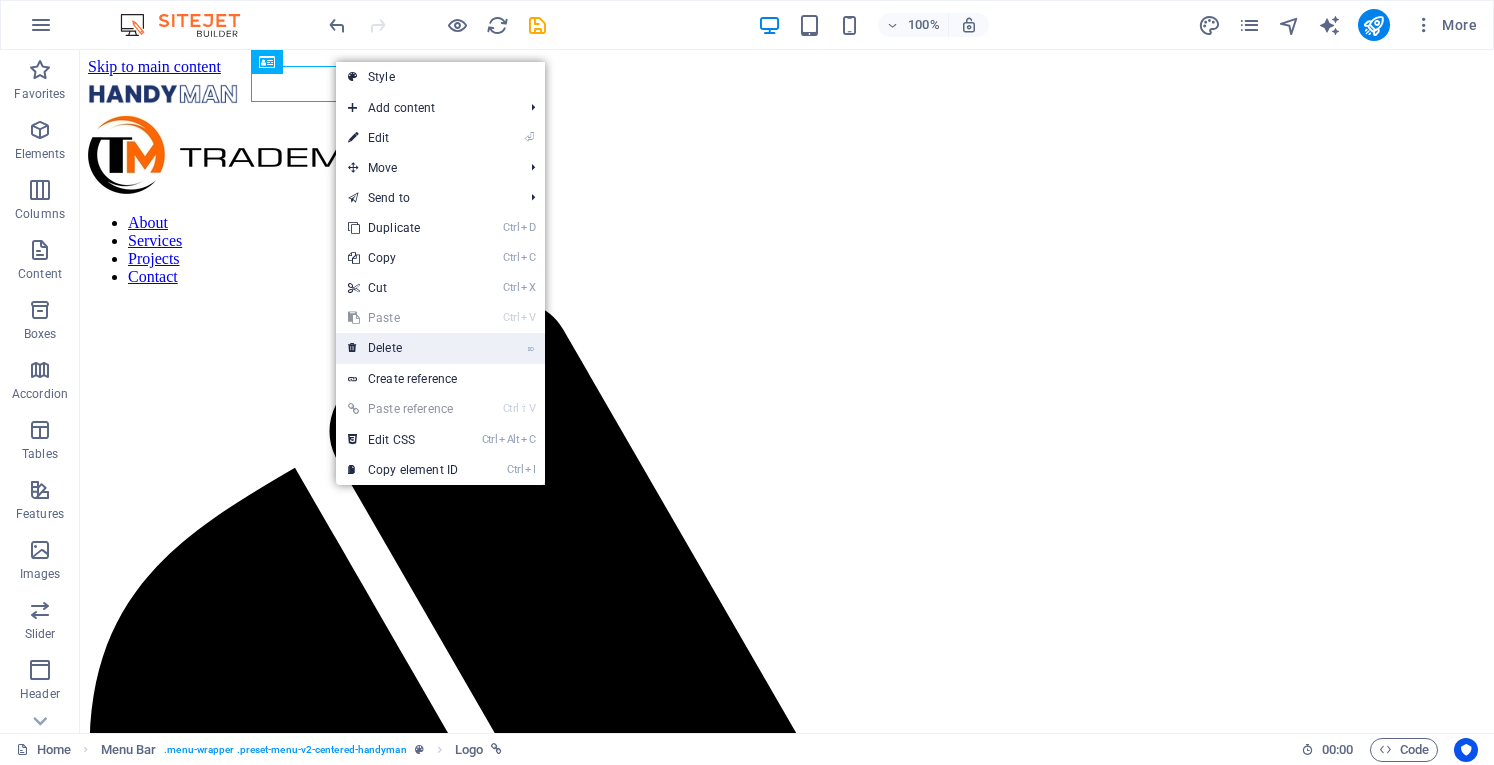 click on "⌦  Delete" at bounding box center [403, 348] 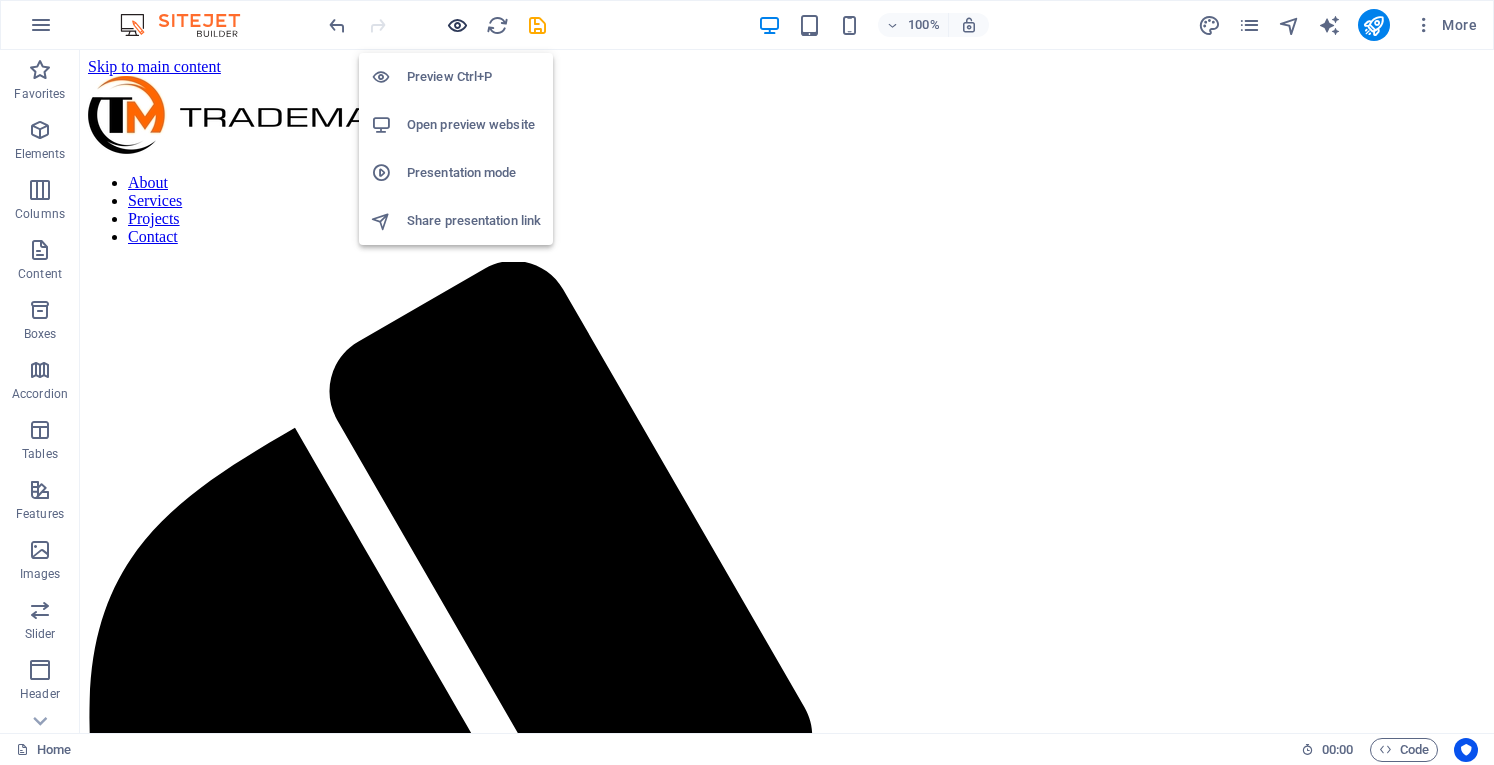click at bounding box center [457, 25] 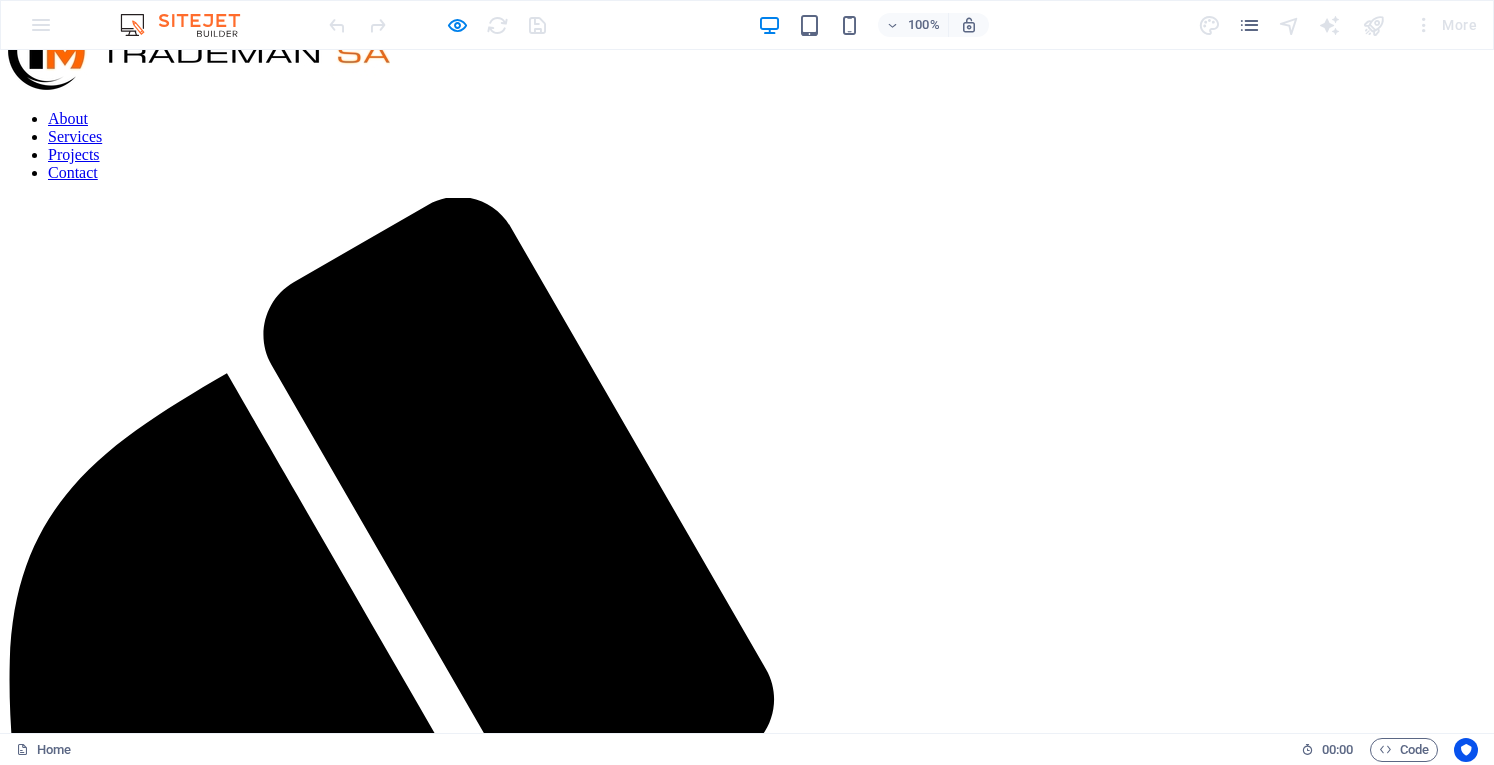 scroll, scrollTop: 0, scrollLeft: 0, axis: both 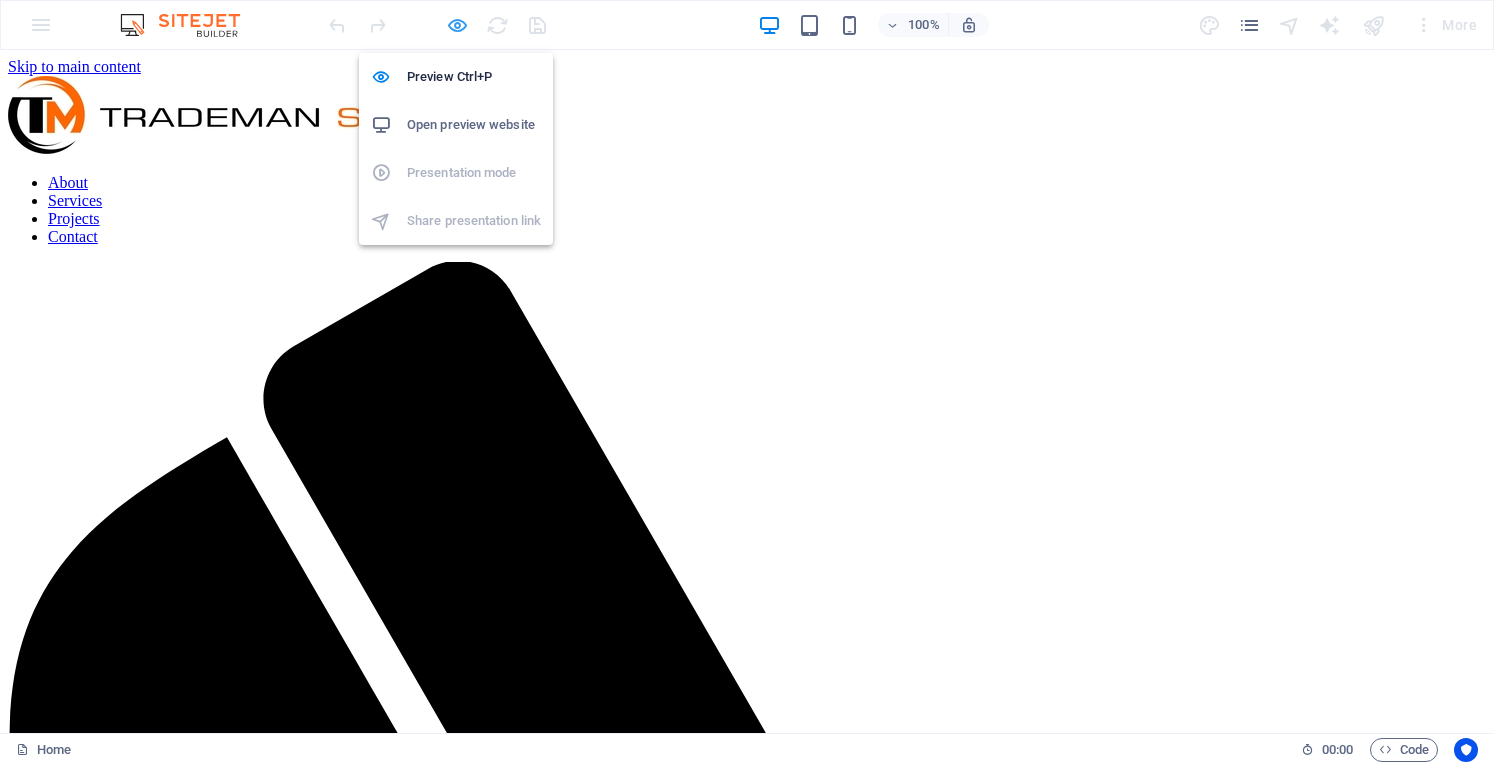 click at bounding box center [457, 25] 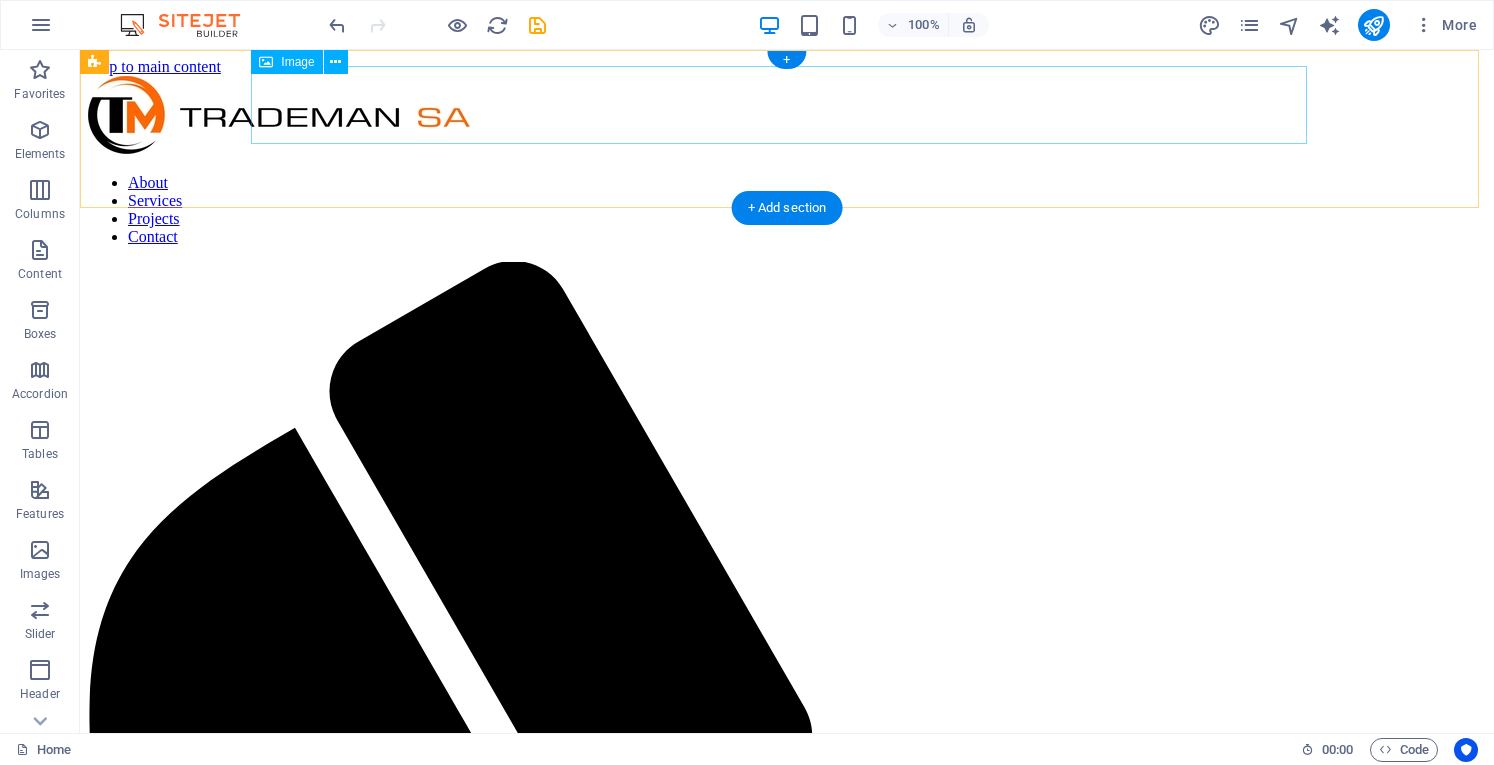 click at bounding box center [787, 117] 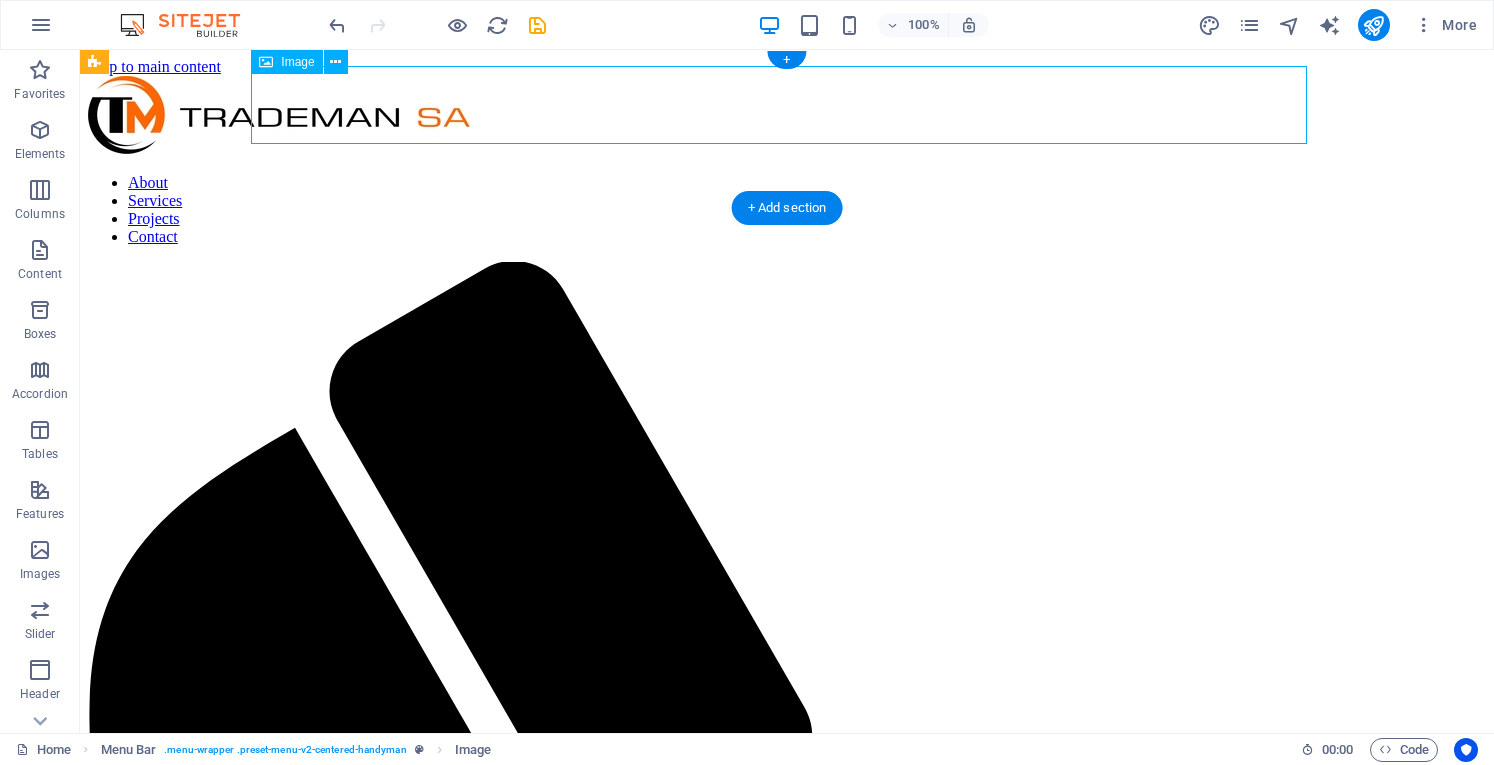 click at bounding box center [787, 117] 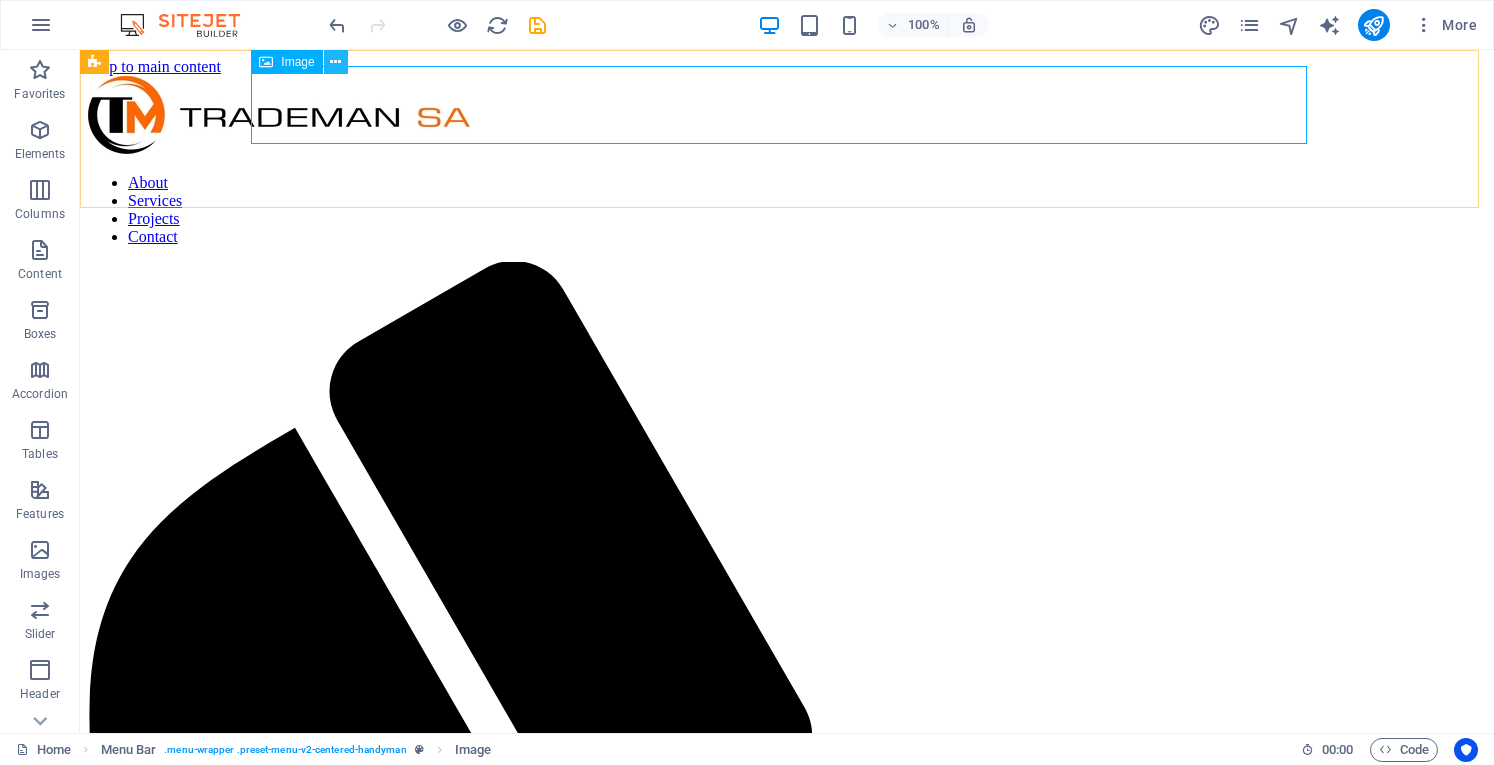 click at bounding box center (335, 62) 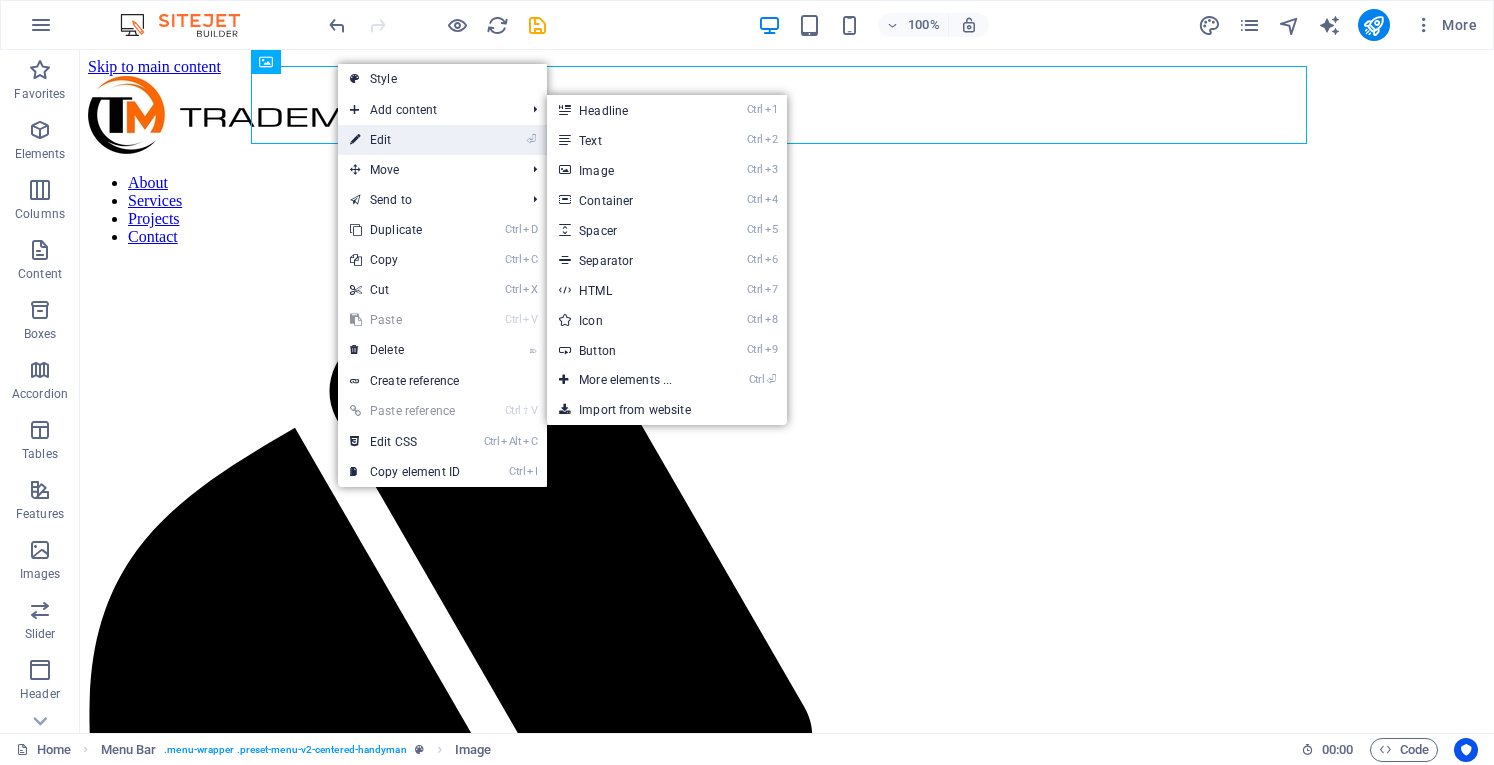 click on "⏎  Edit" at bounding box center (405, 140) 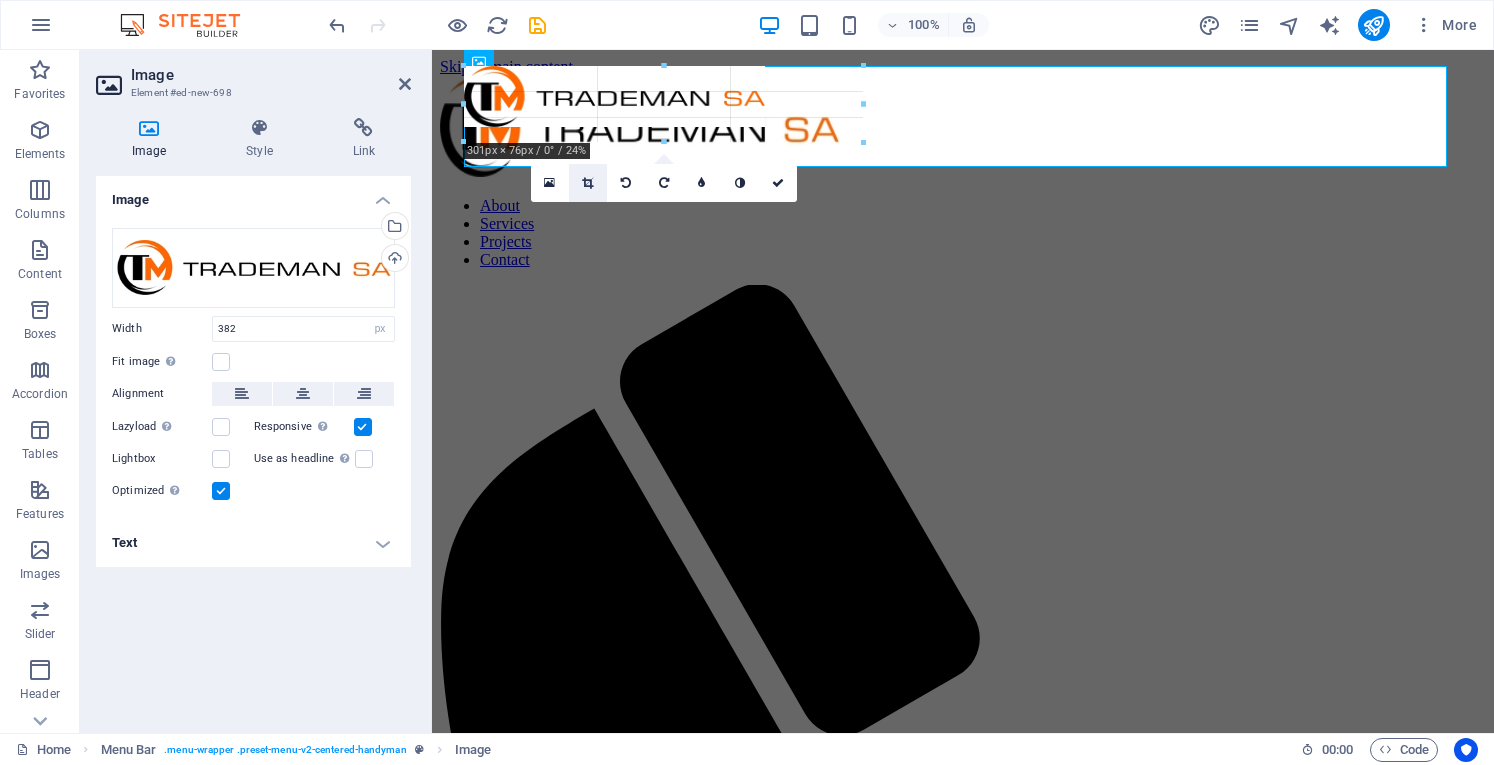 drag, startPoint x: 465, startPoint y: 143, endPoint x: 594, endPoint y: 166, distance: 131.03435 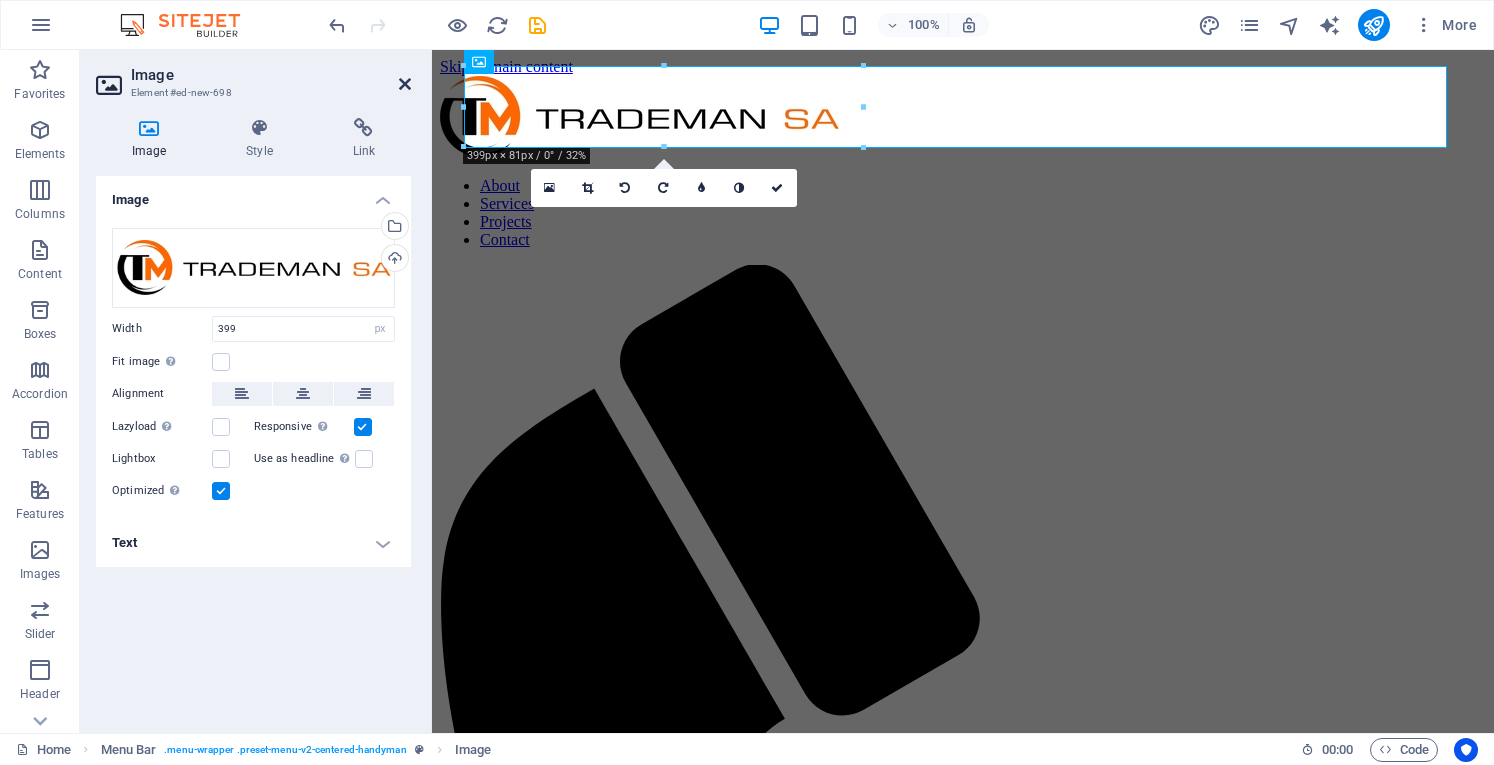 drag, startPoint x: 402, startPoint y: 78, endPoint x: 322, endPoint y: 34, distance: 91.3017 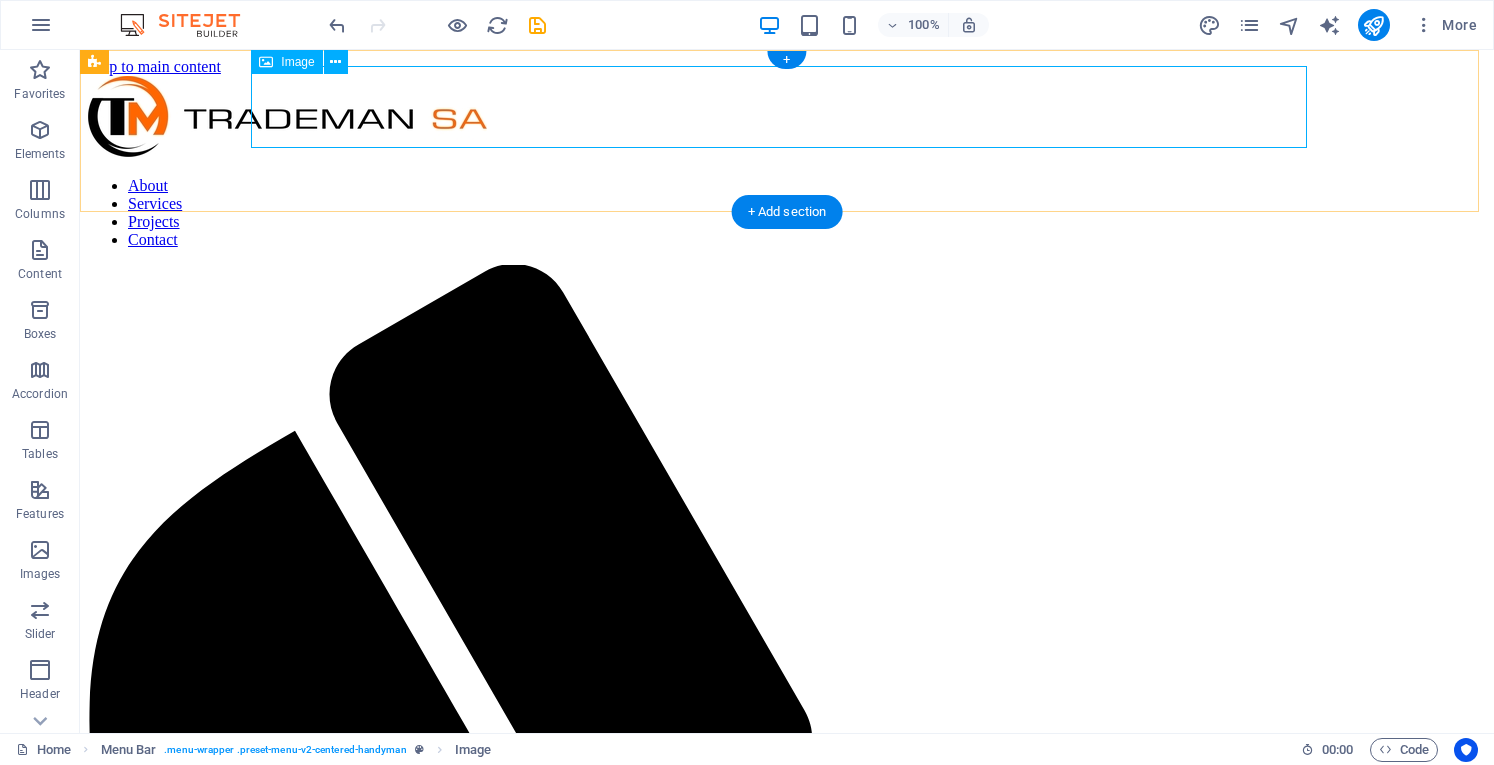 click at bounding box center (787, 118) 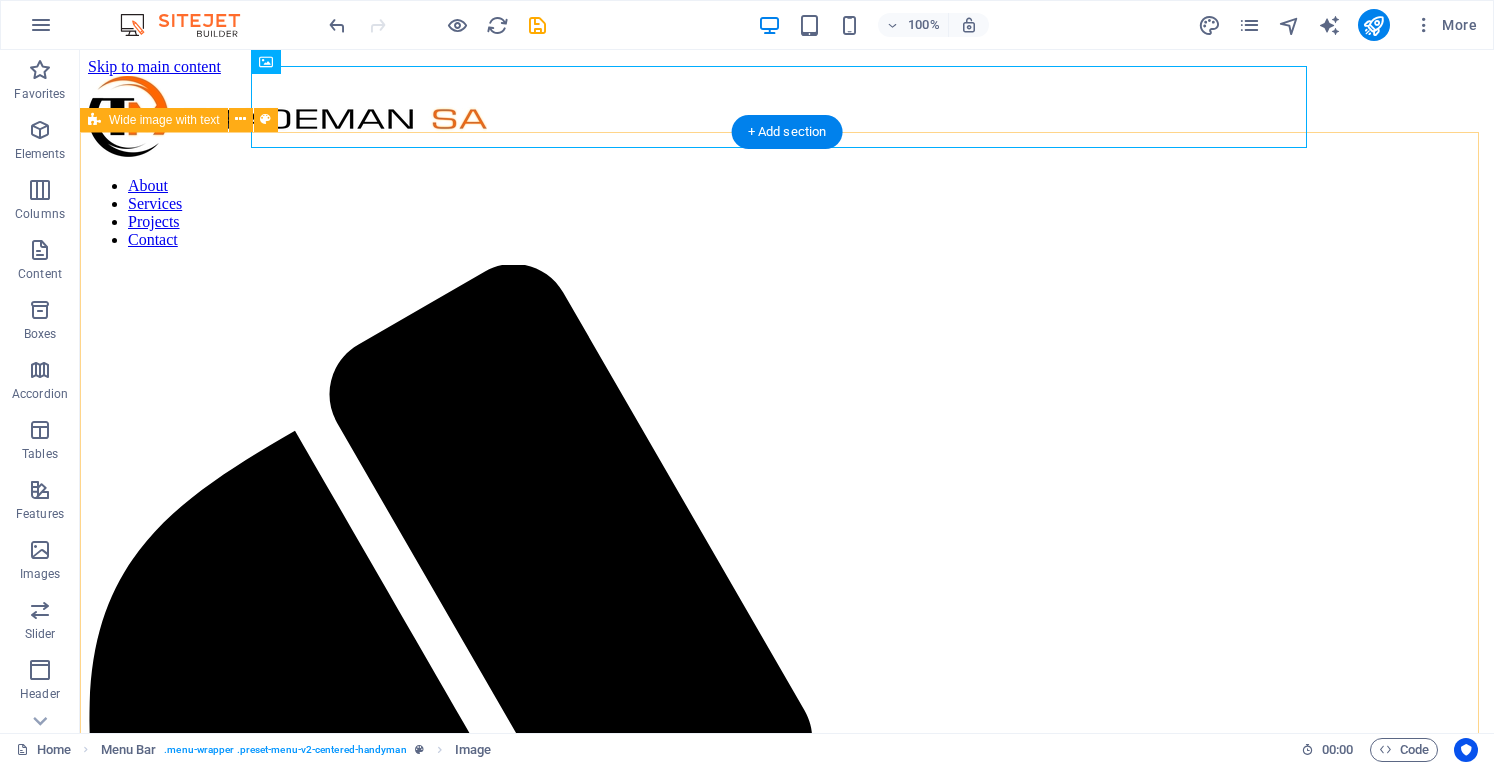 click on "The Best Repair Service It is a long established fact that a reader will be distracted by the readable content of a page when looking at its layout. Contact us Drop content here or  Add elements  Paste clipboard Drop content here or  Add elements  Paste clipboard" at bounding box center (787, 2974) 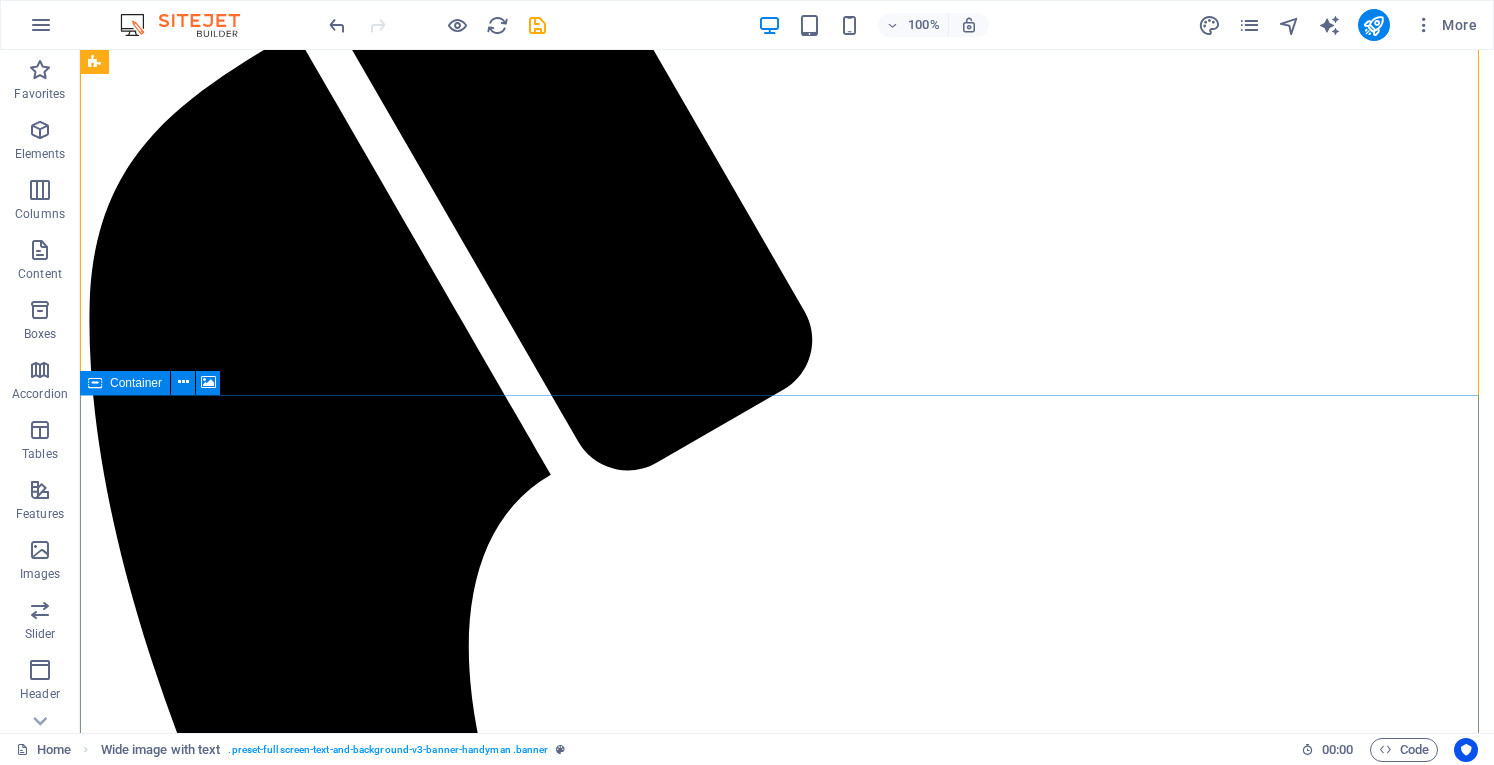 scroll, scrollTop: 400, scrollLeft: 0, axis: vertical 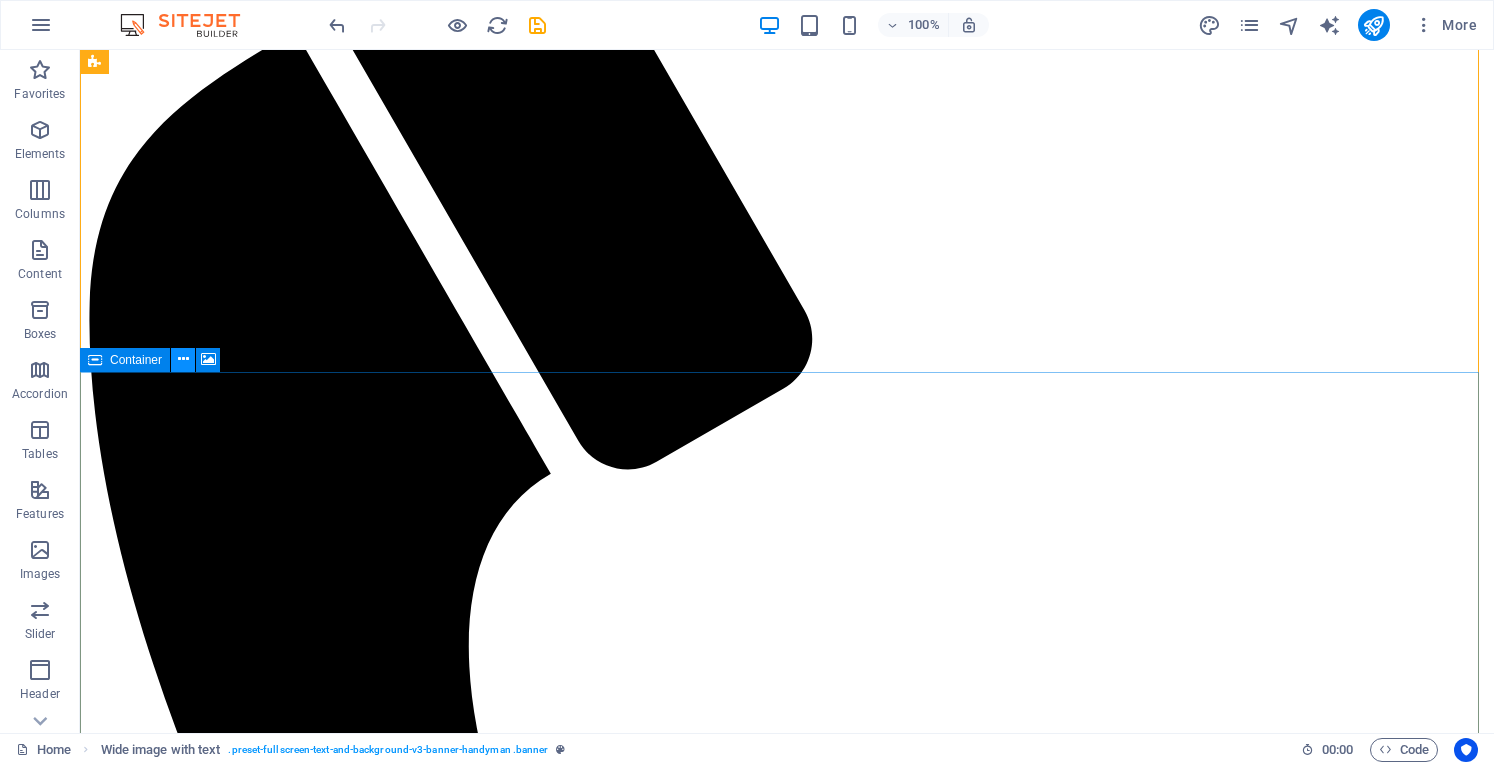 click at bounding box center (183, 359) 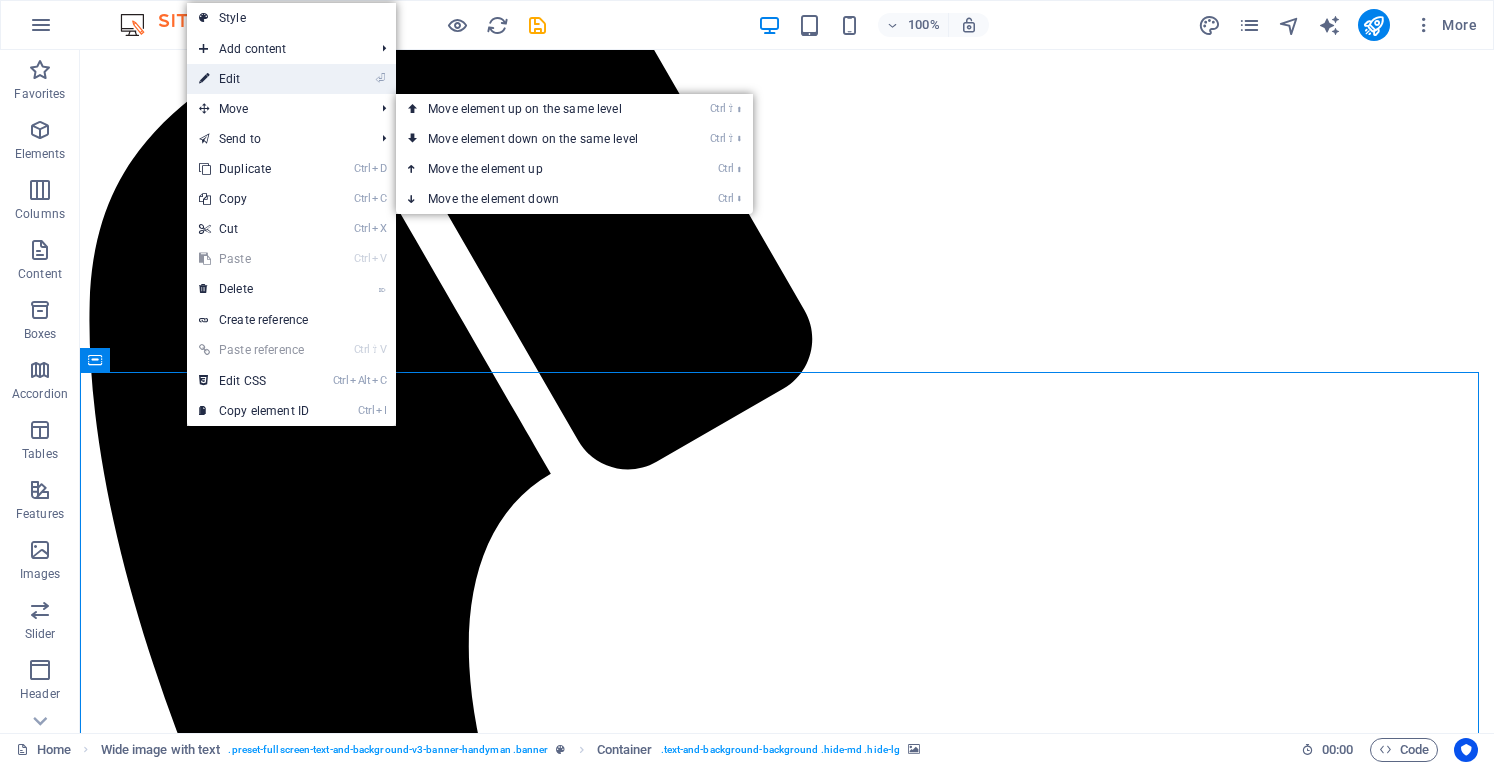 click on "⏎  Edit" at bounding box center [254, 79] 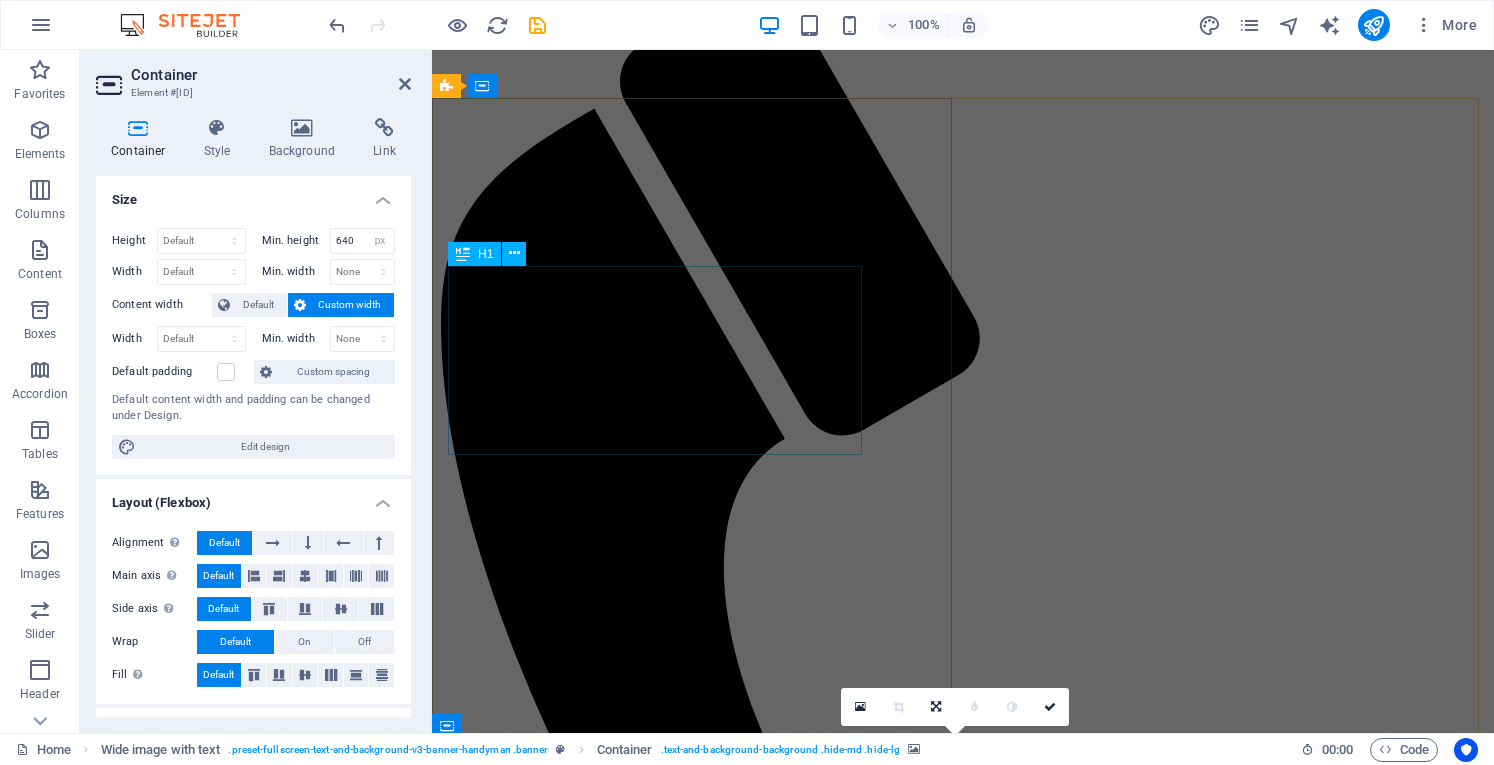 scroll, scrollTop: 400, scrollLeft: 0, axis: vertical 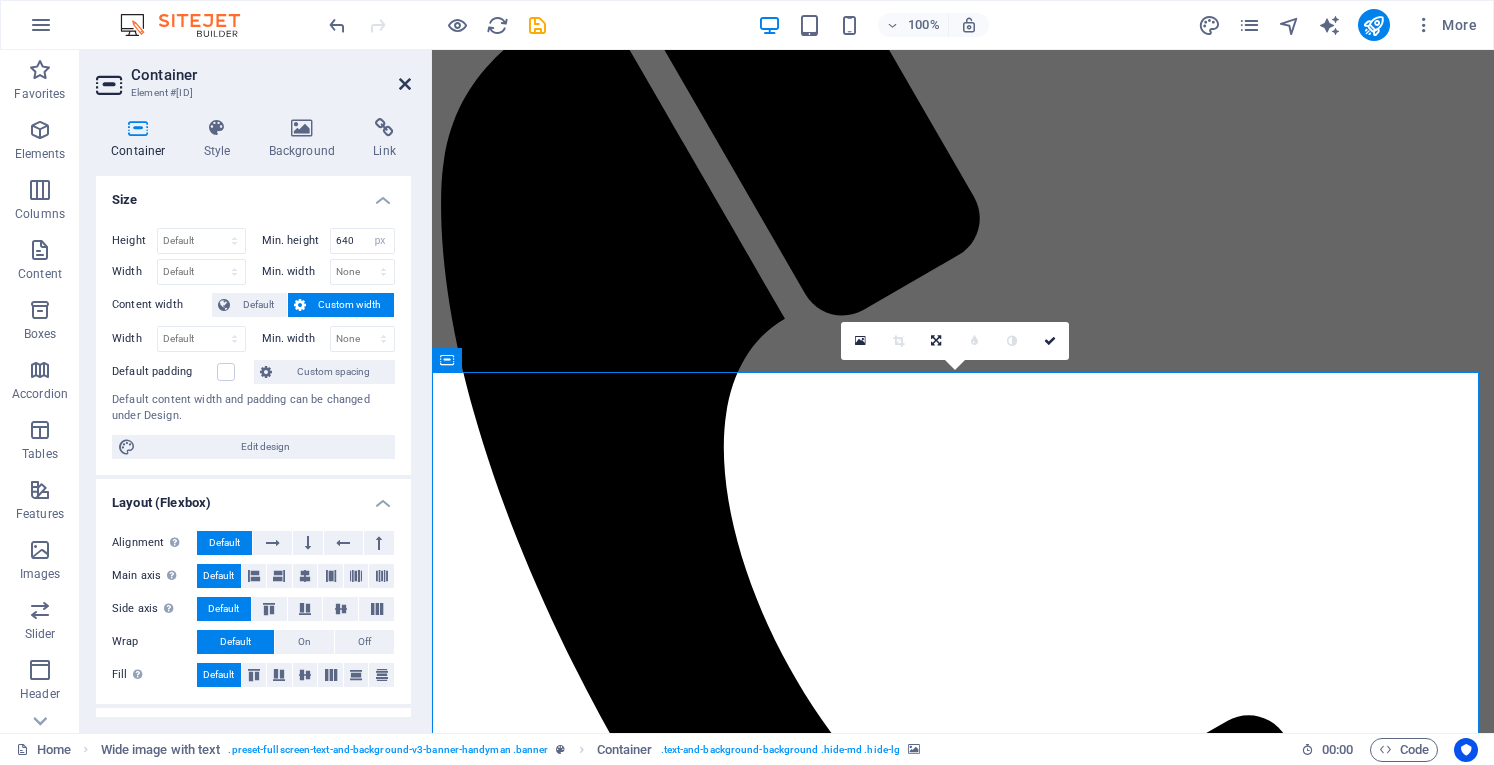 click at bounding box center (405, 84) 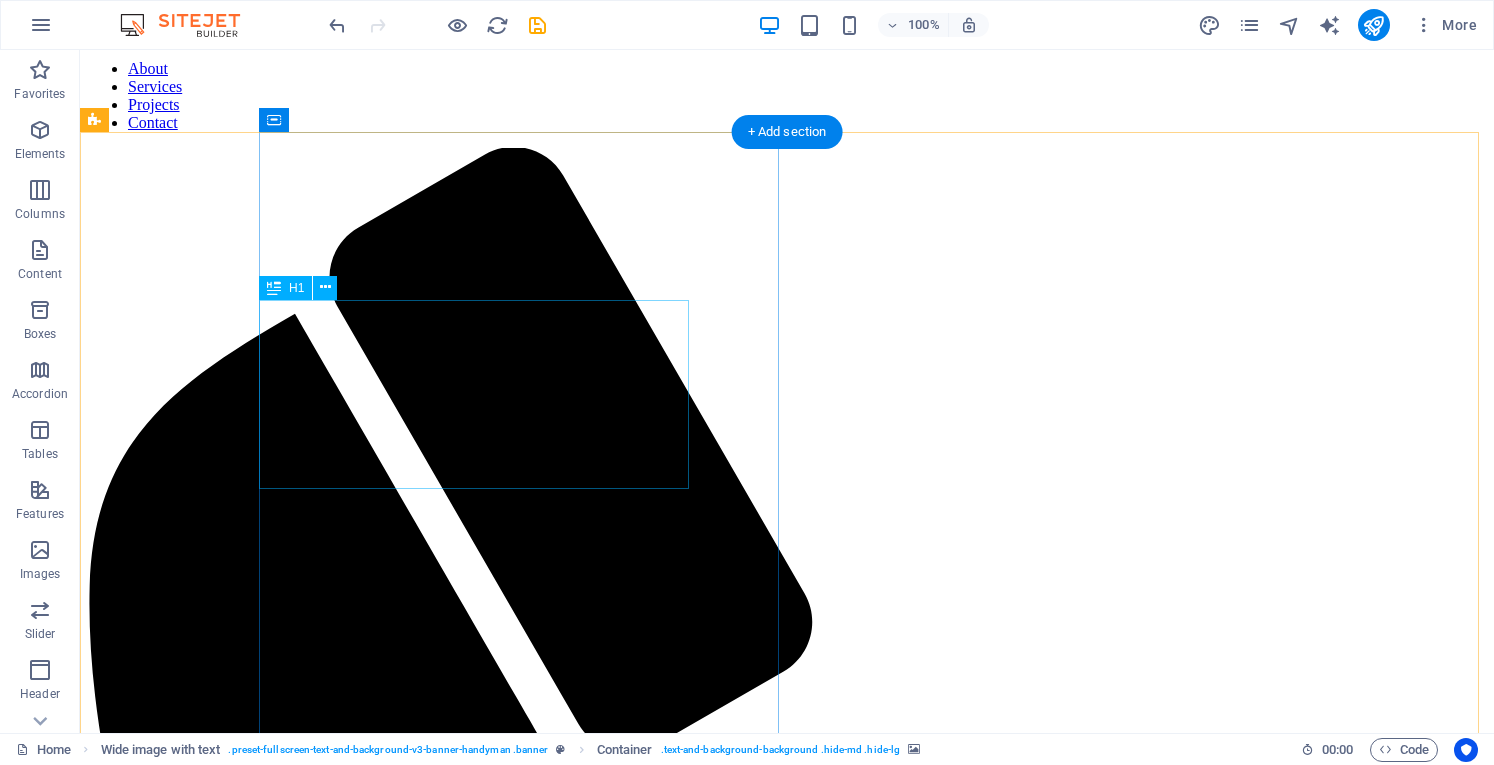 scroll, scrollTop: 0, scrollLeft: 0, axis: both 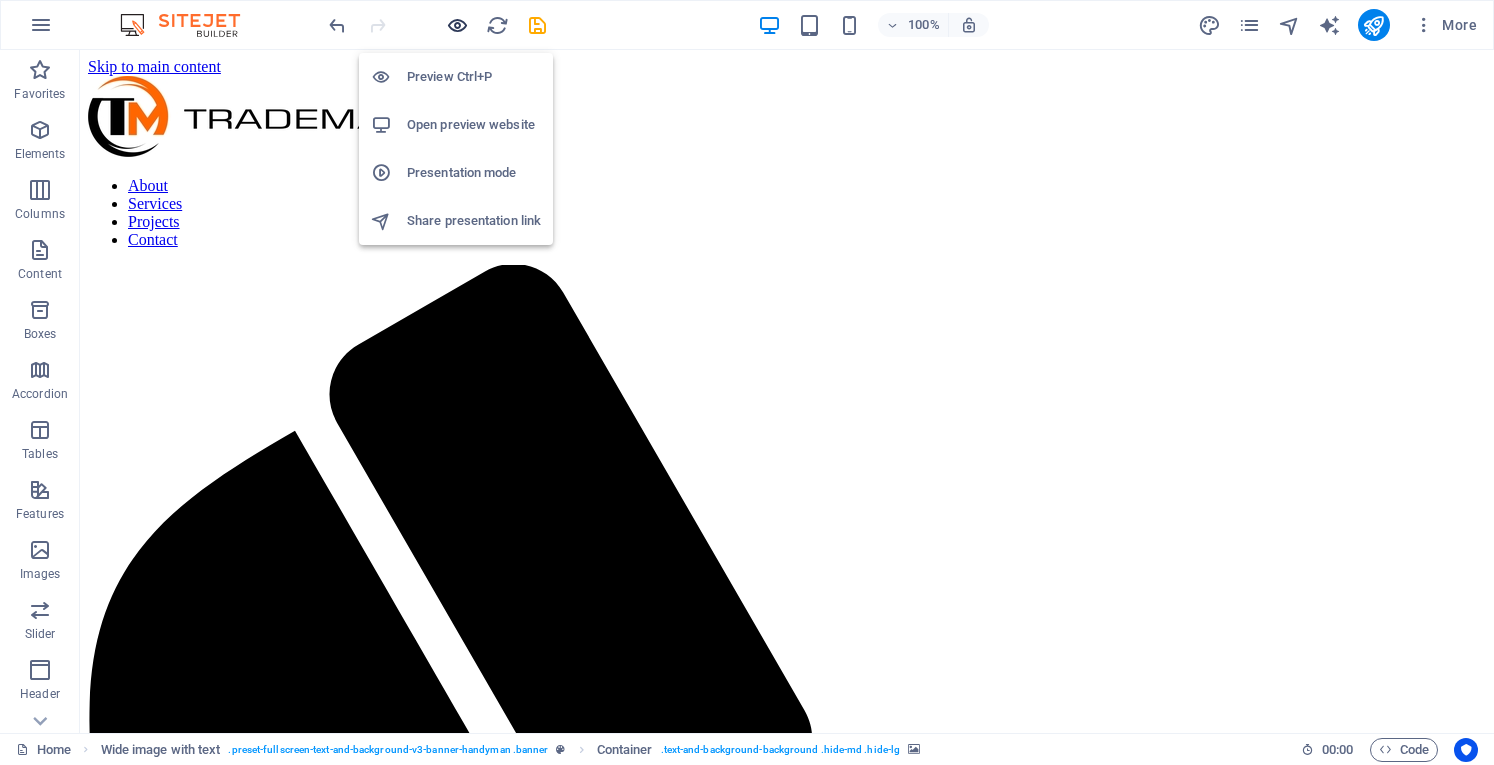 click at bounding box center (457, 25) 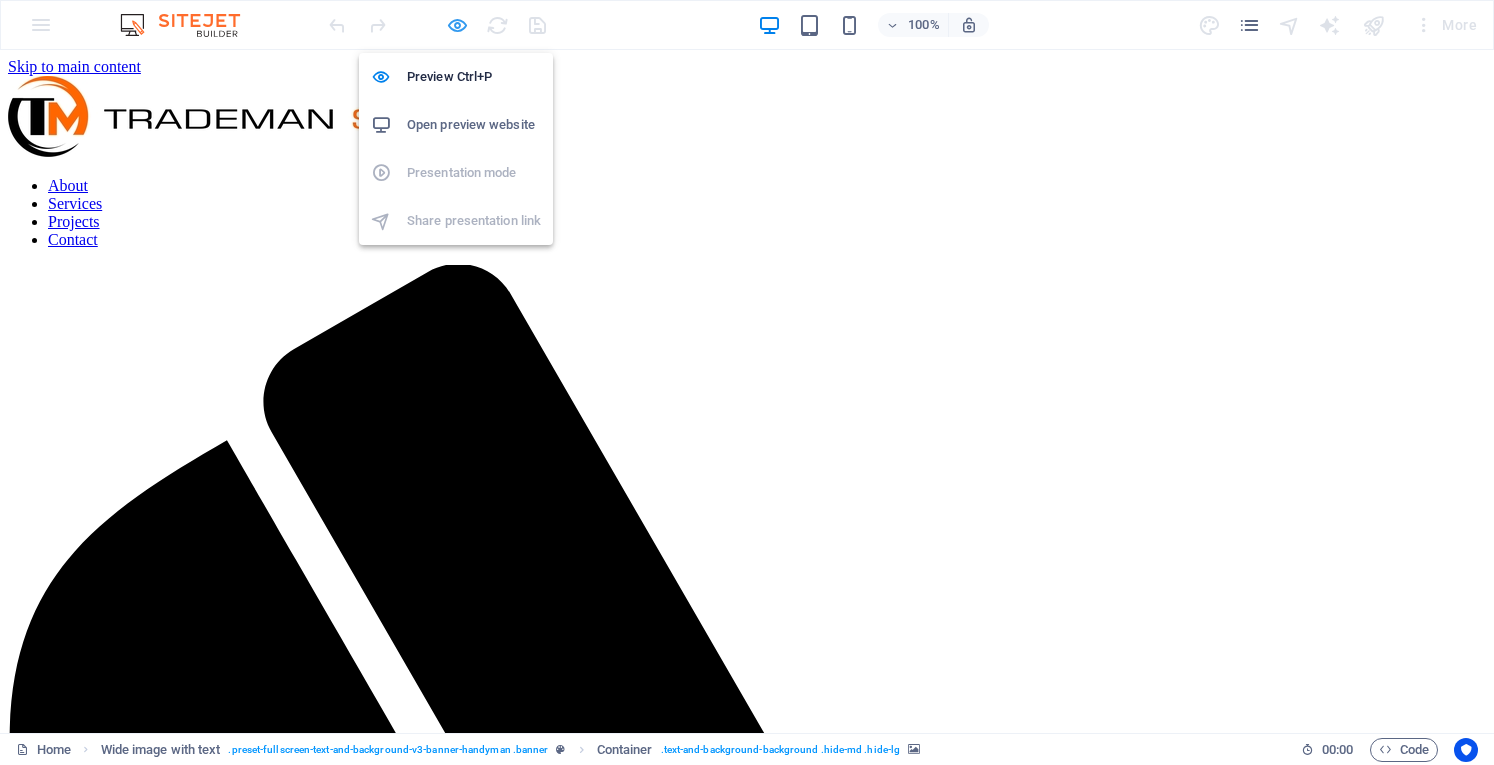 click at bounding box center (457, 25) 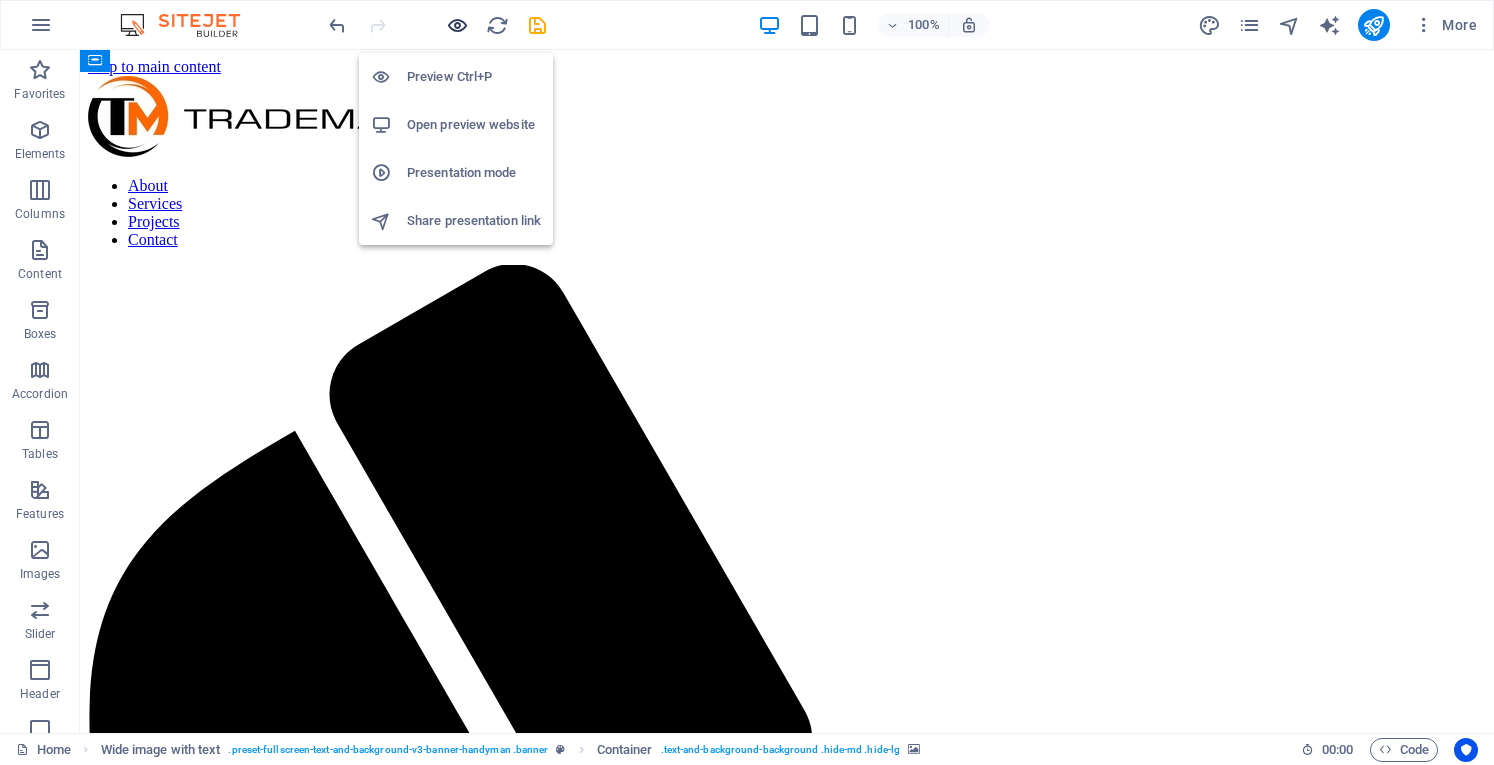 scroll, scrollTop: 700, scrollLeft: 0, axis: vertical 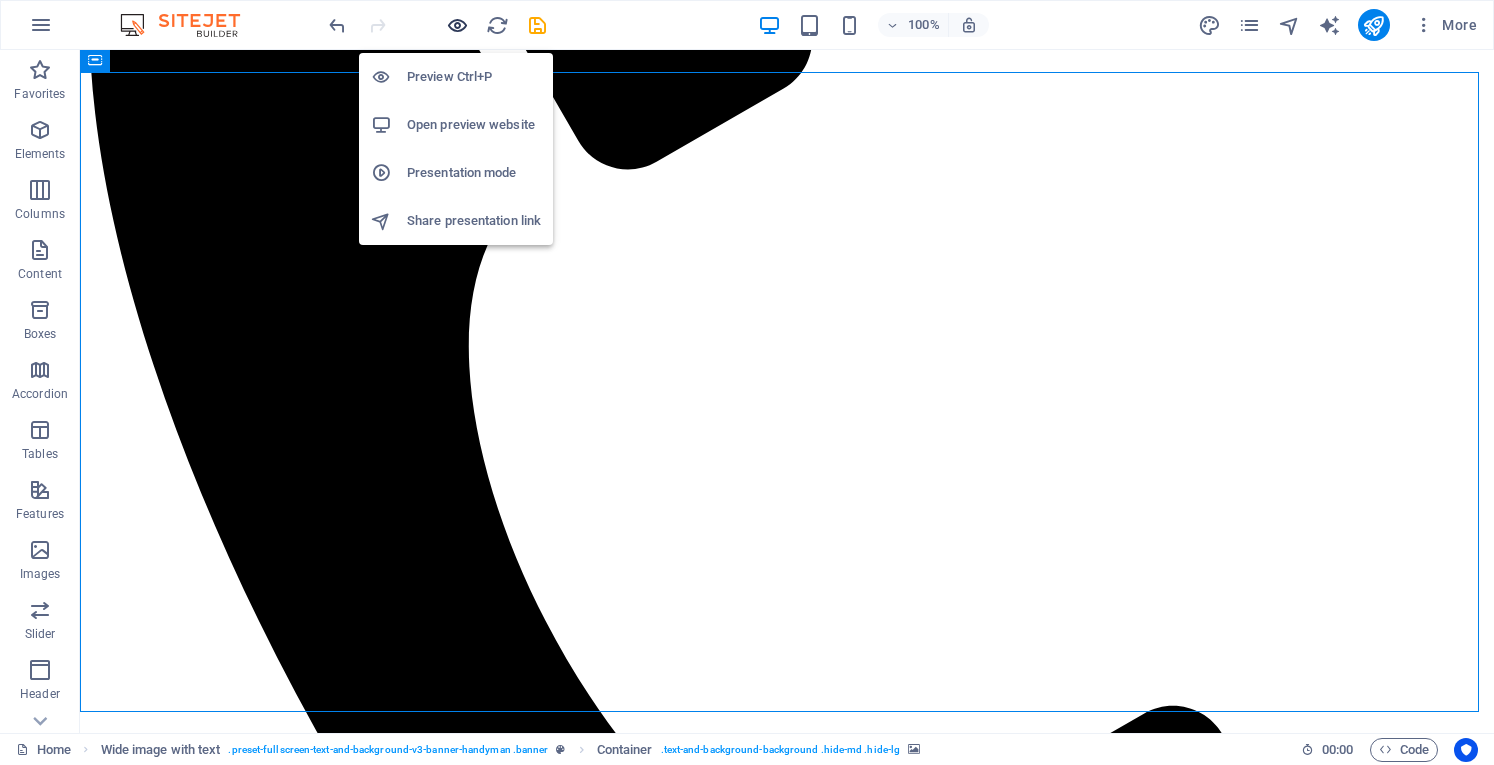 click at bounding box center (457, 25) 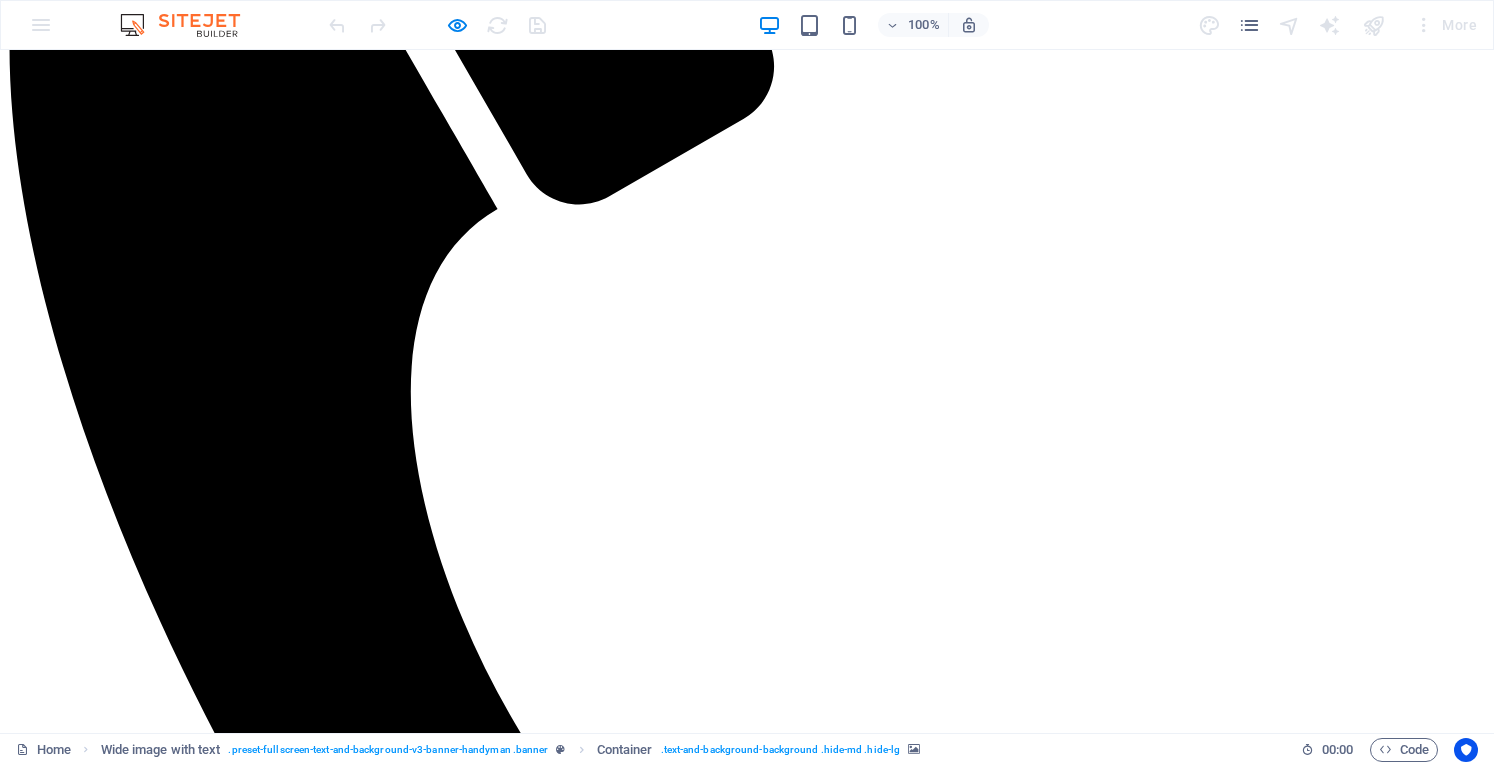 scroll, scrollTop: 0, scrollLeft: 0, axis: both 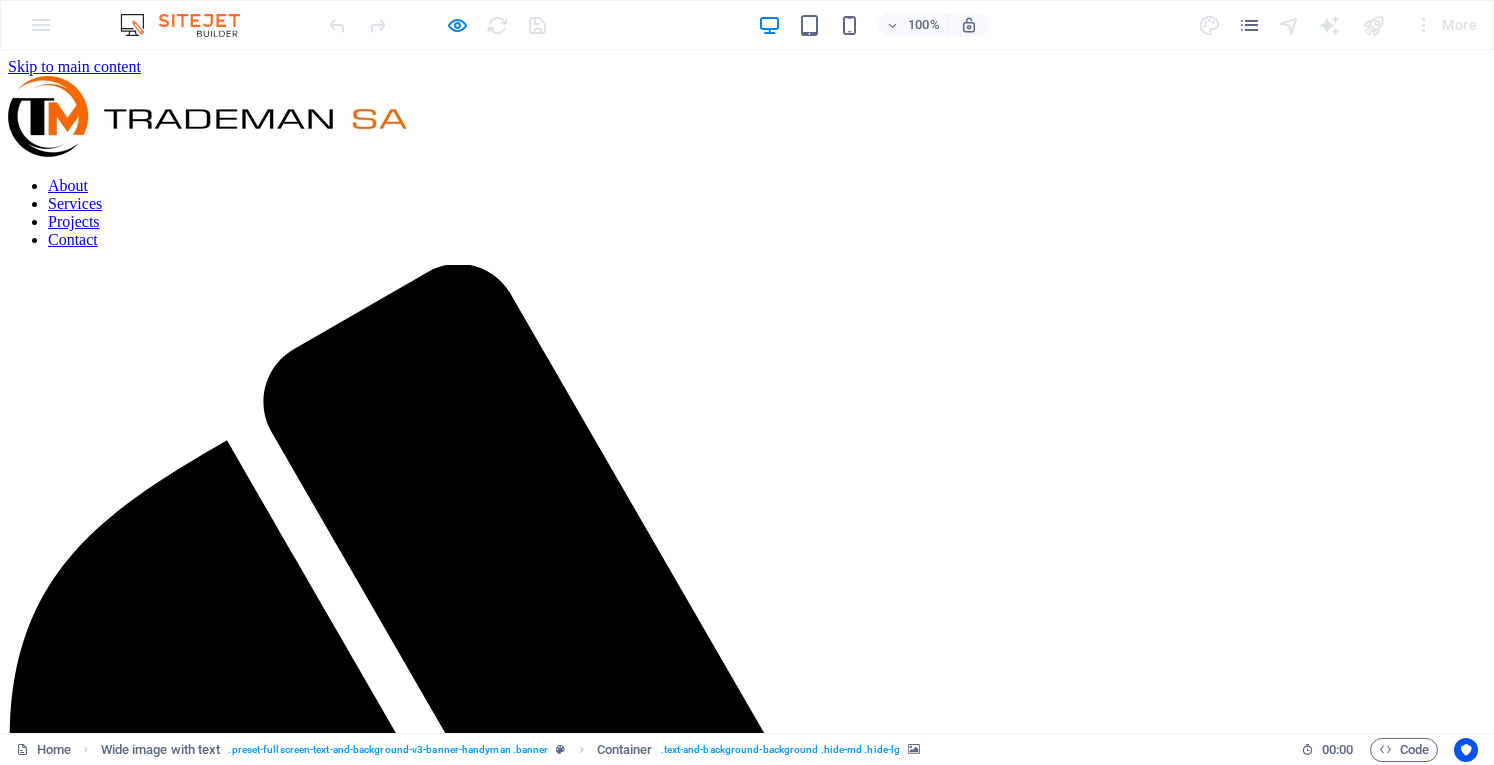 click at bounding box center [207, 116] 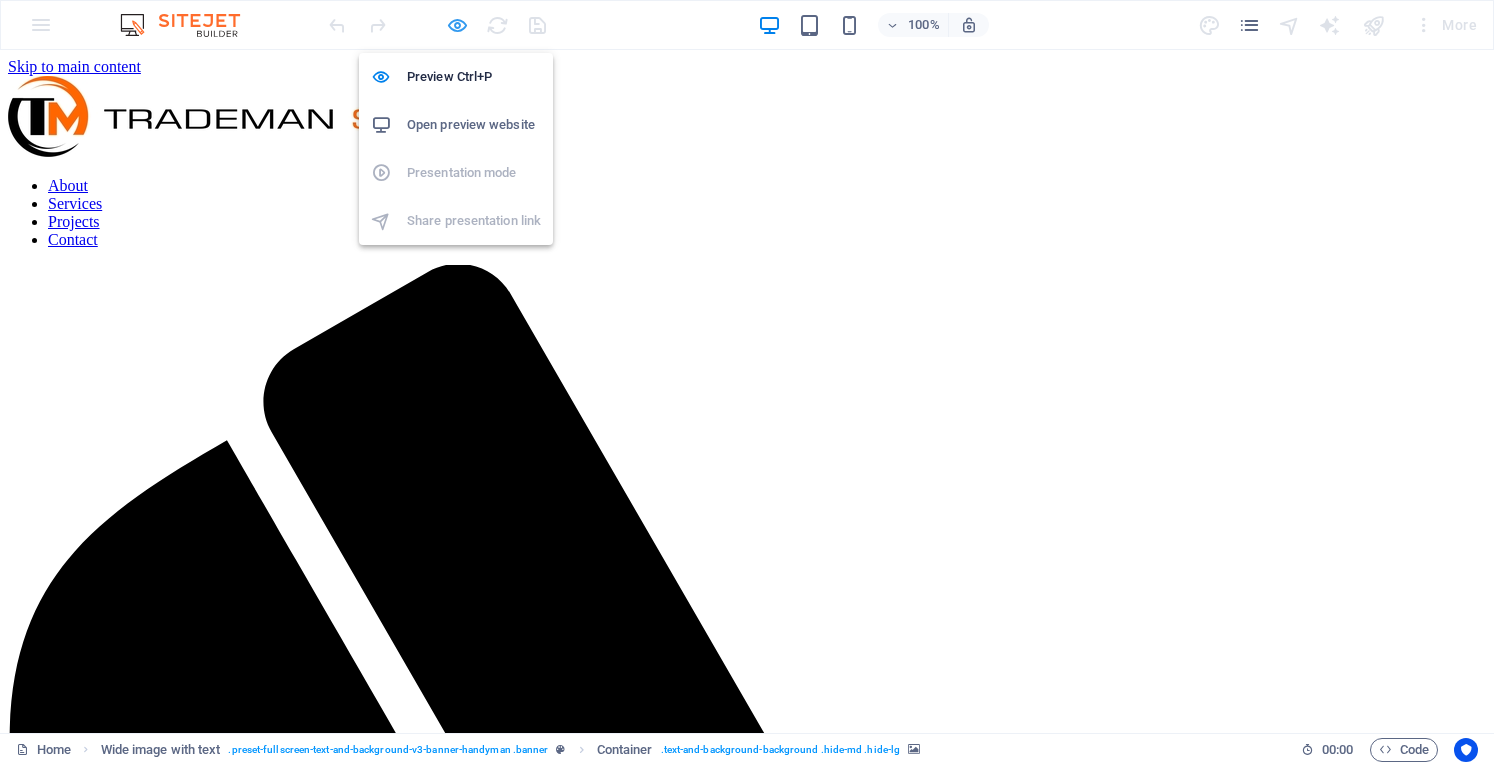 click at bounding box center (457, 25) 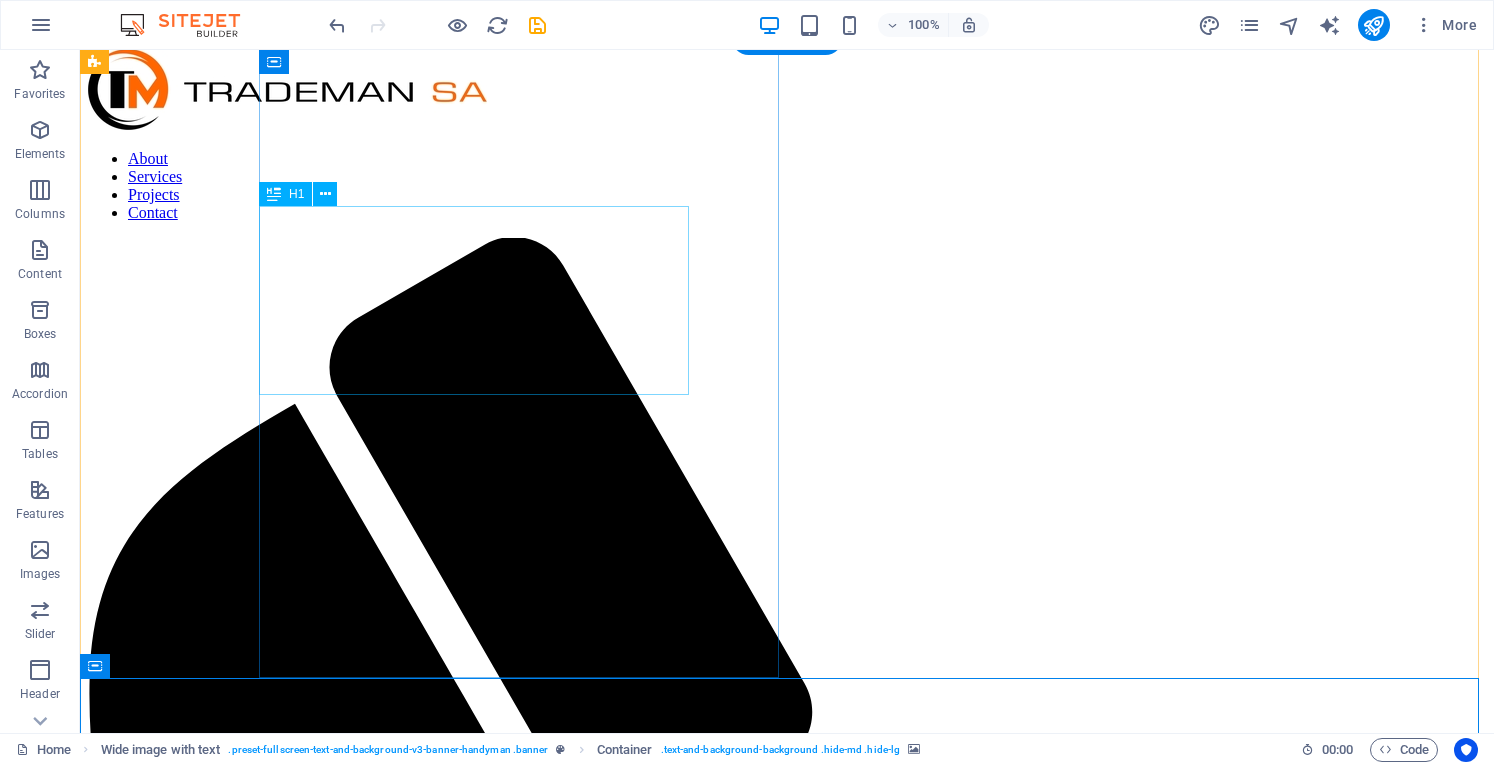 scroll, scrollTop: 0, scrollLeft: 0, axis: both 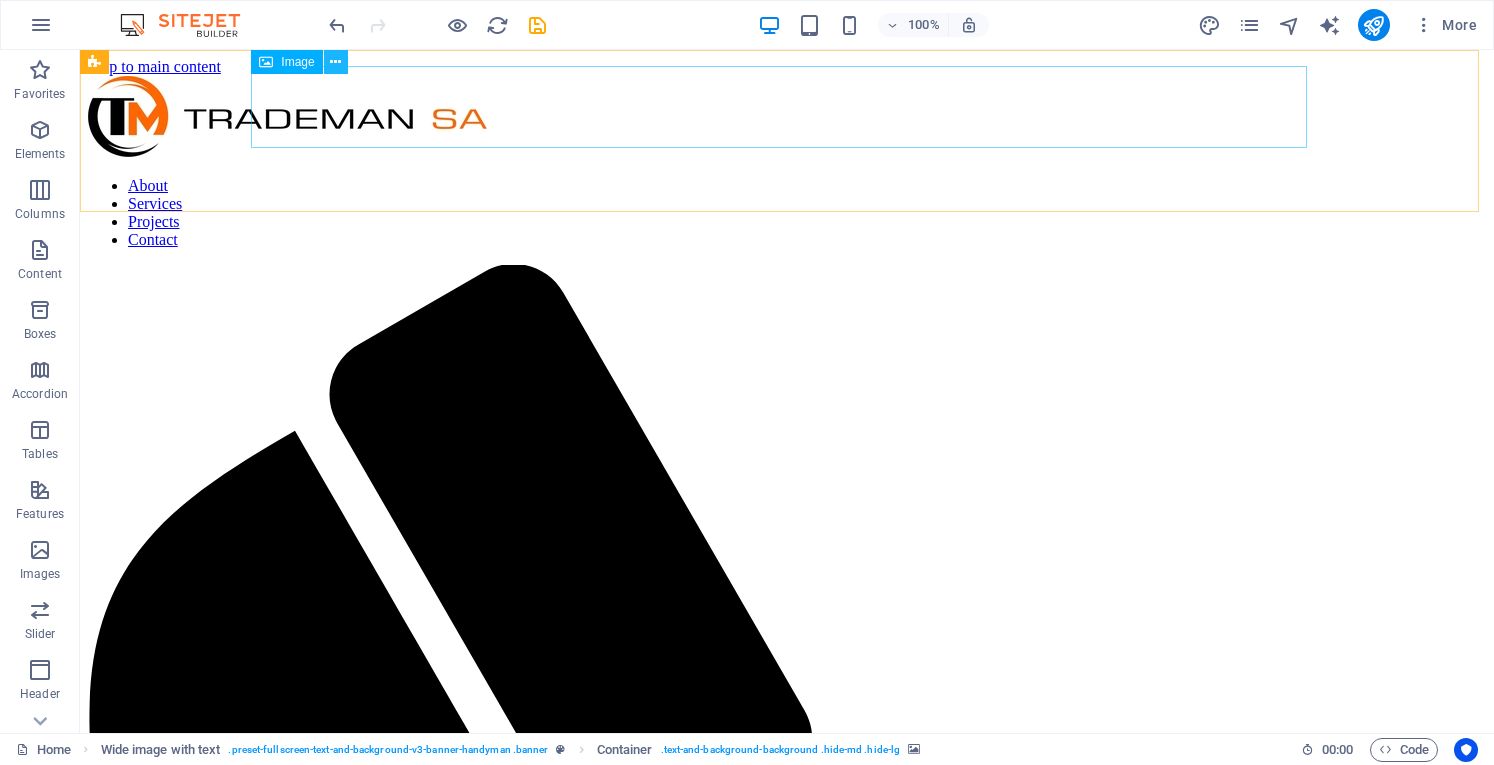 click at bounding box center (335, 62) 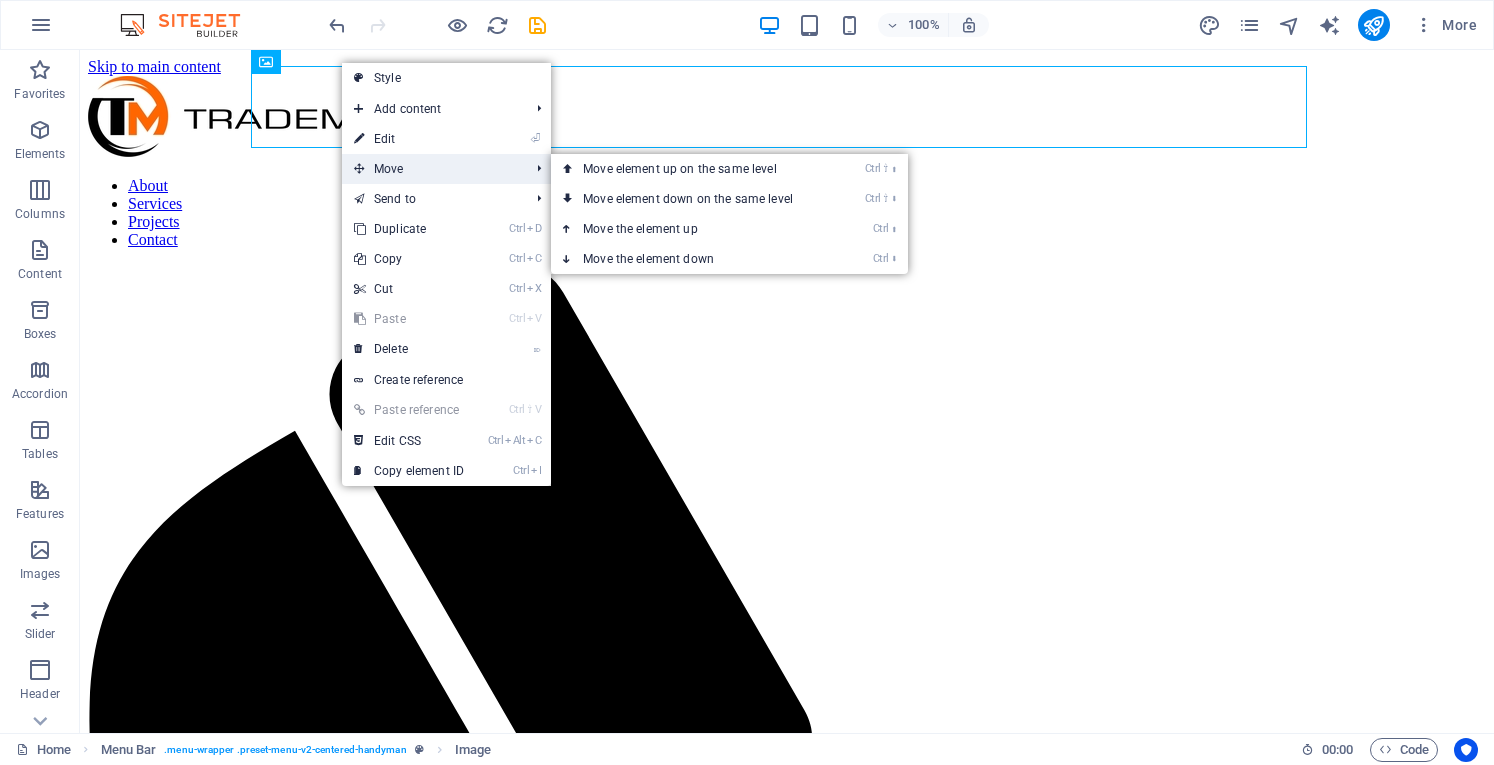 click on "Move" at bounding box center (431, 169) 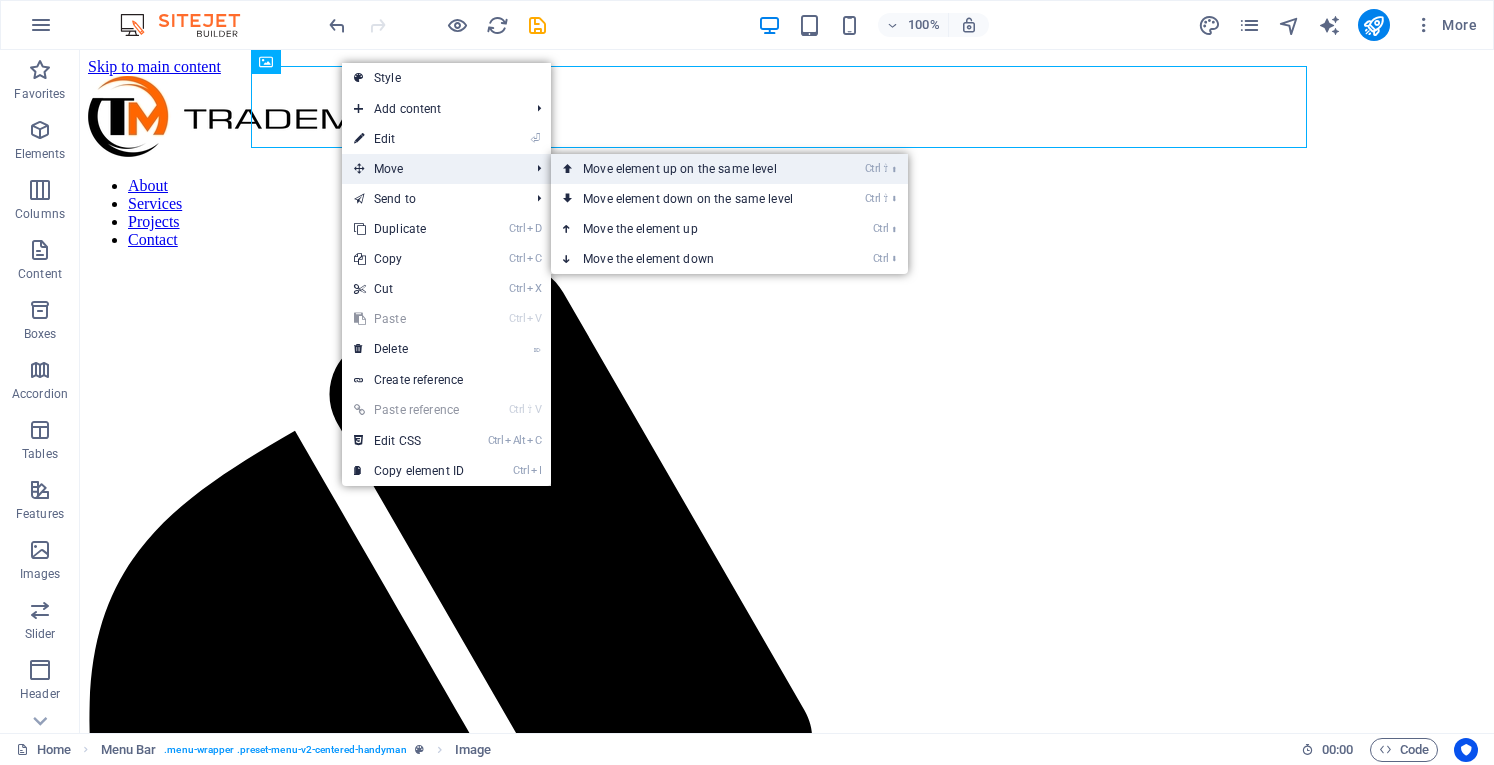 click on "Ctrl ⇧ ⬆  Move element up on the same level" at bounding box center (692, 169) 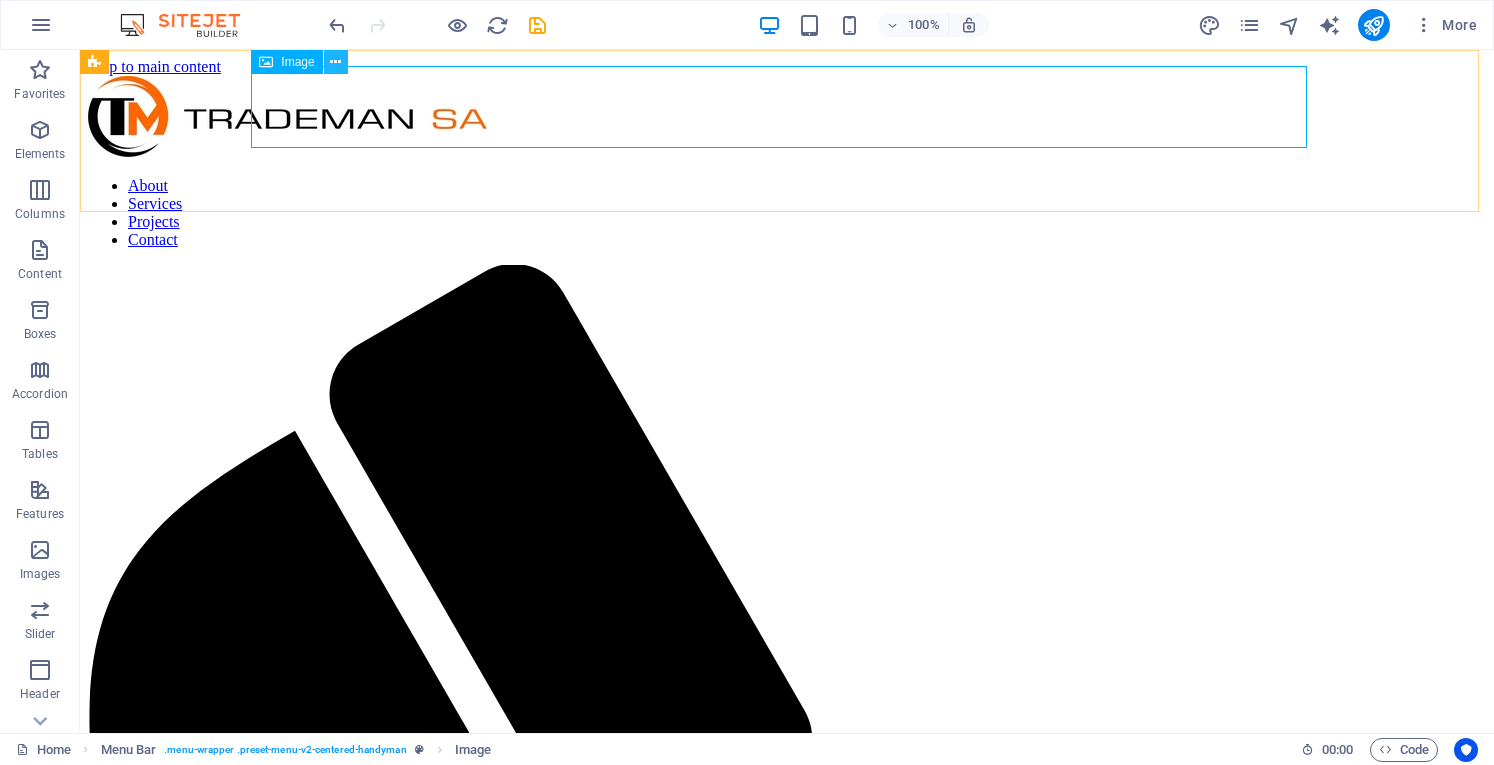 click at bounding box center (336, 62) 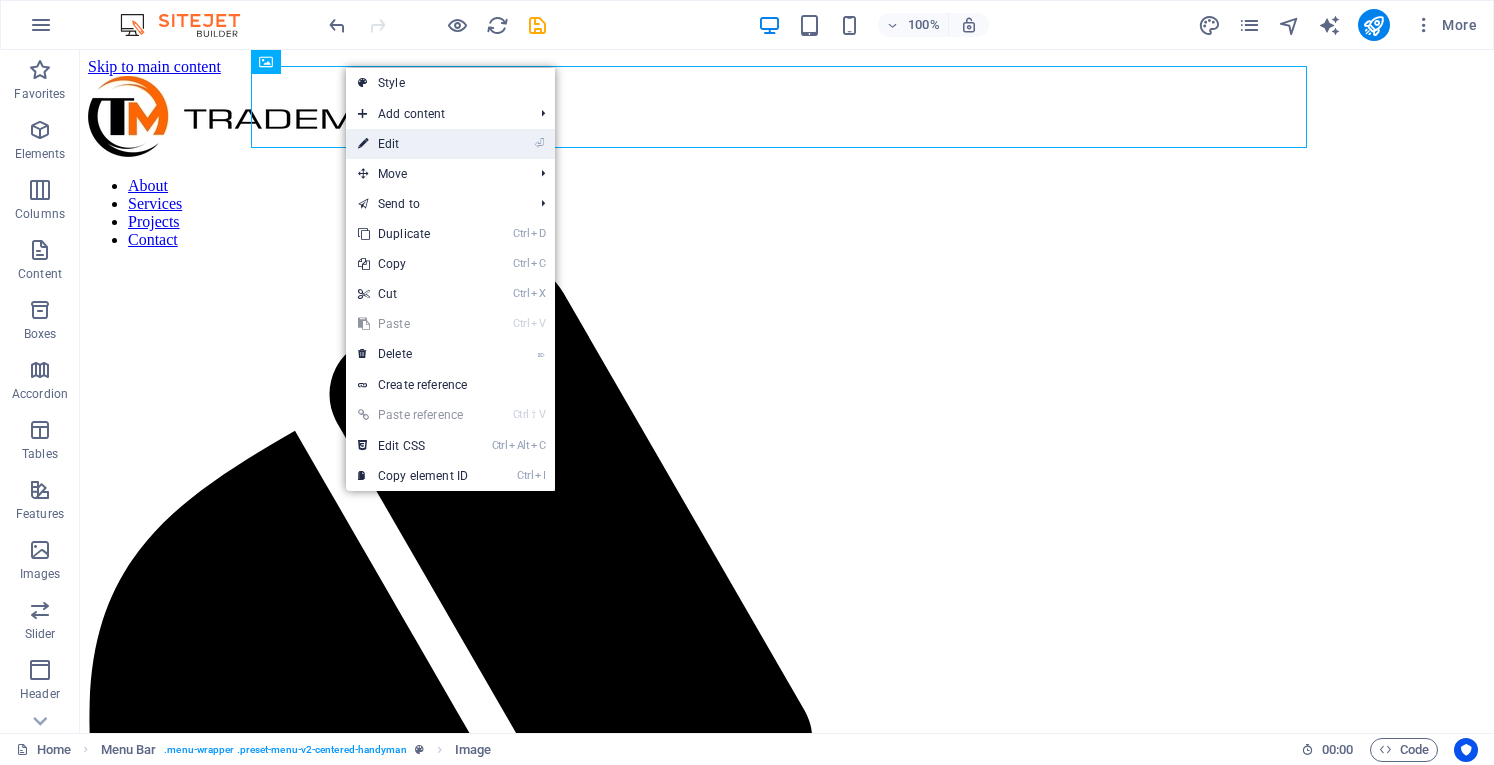click on "⏎  Edit" at bounding box center (413, 144) 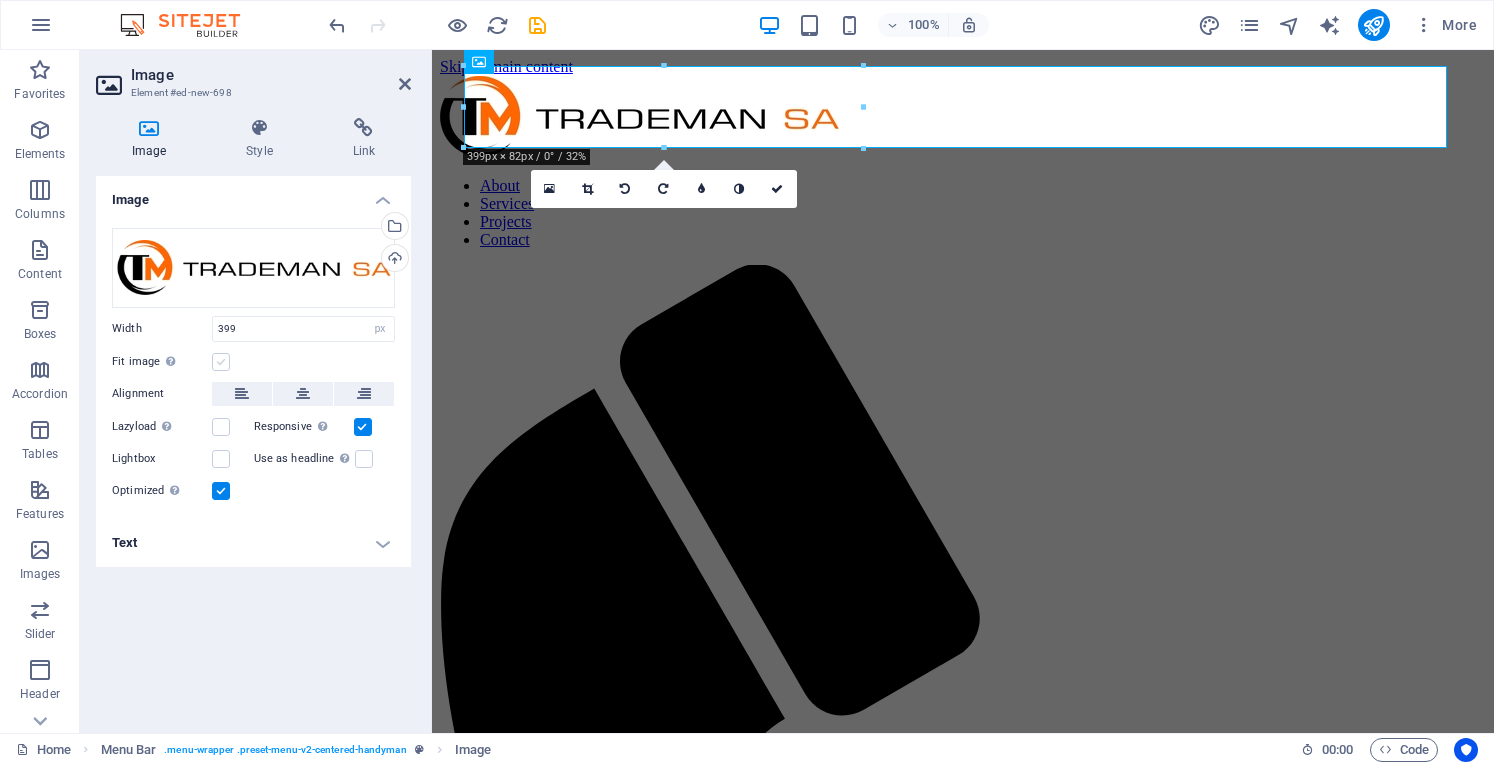click at bounding box center (221, 362) 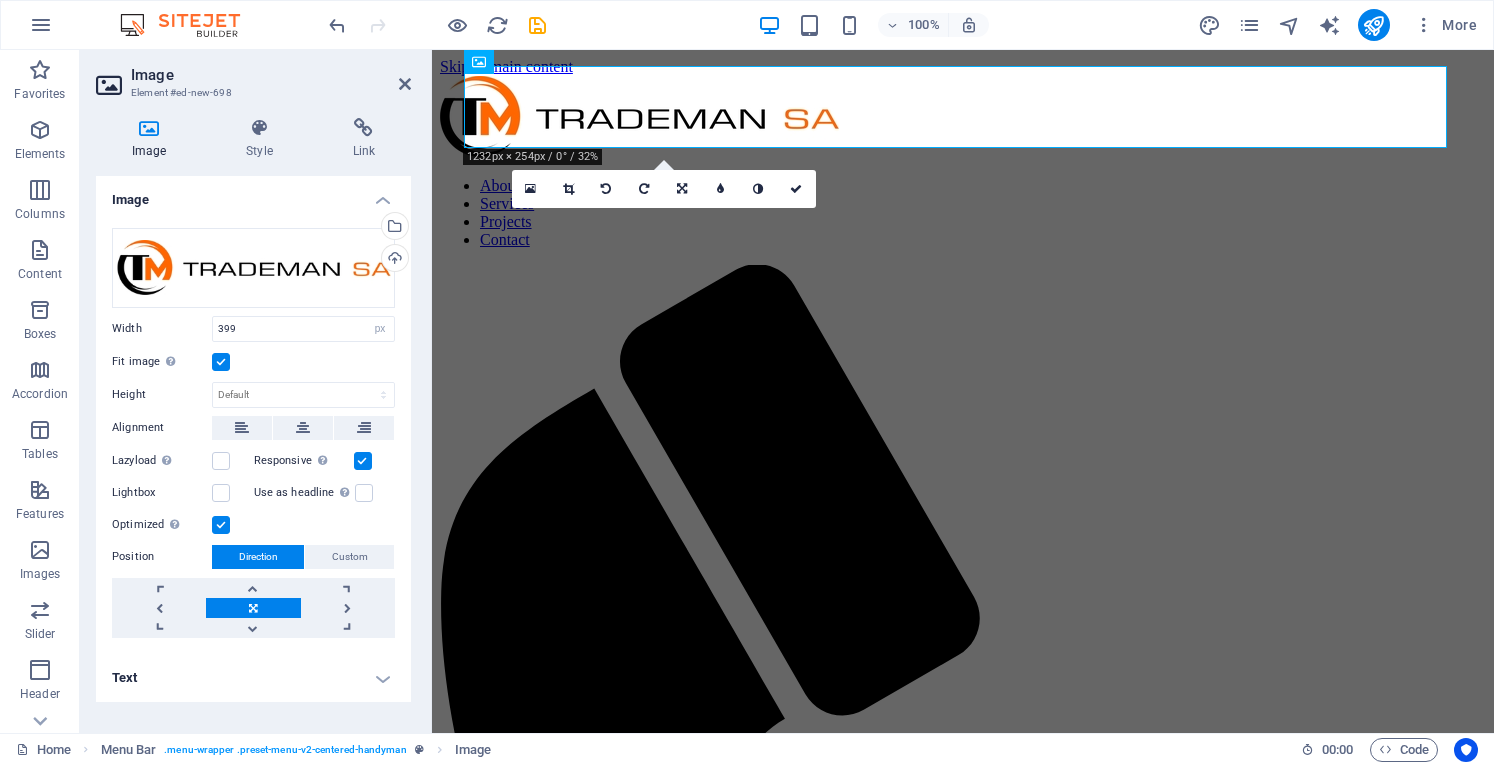 click at bounding box center [221, 362] 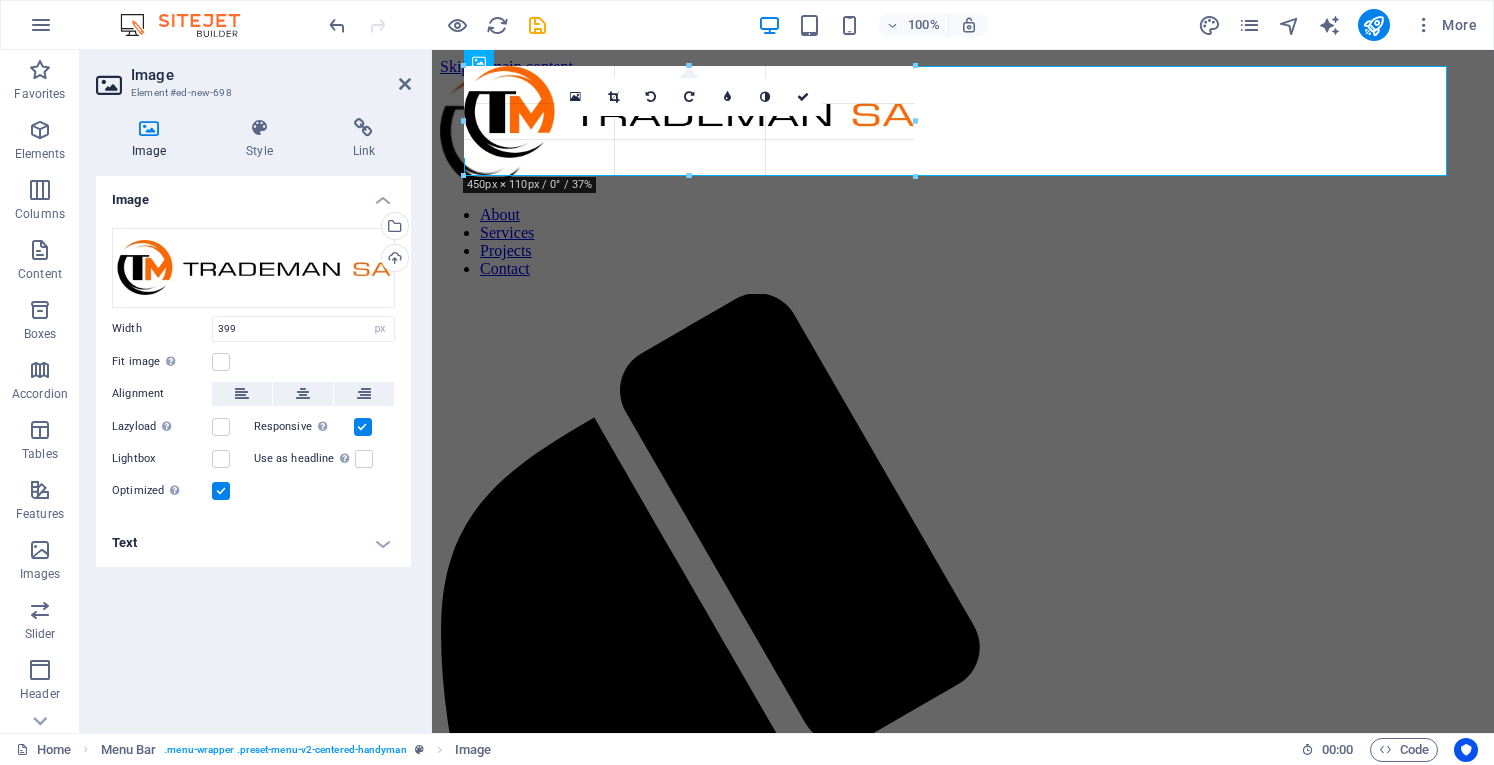 drag, startPoint x: 861, startPoint y: 153, endPoint x: 758, endPoint y: 181, distance: 106.738 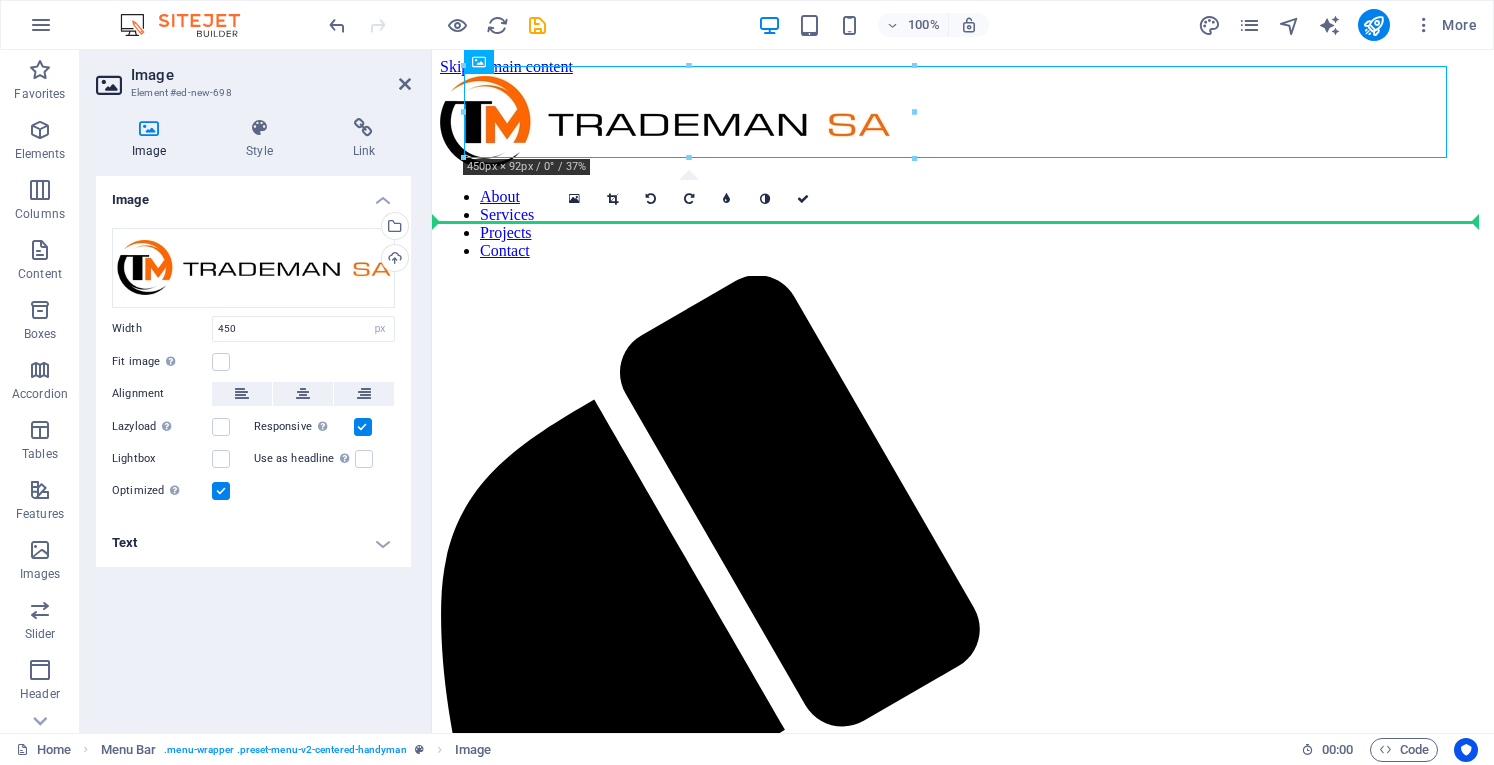 drag, startPoint x: 727, startPoint y: 99, endPoint x: 726, endPoint y: 213, distance: 114.00439 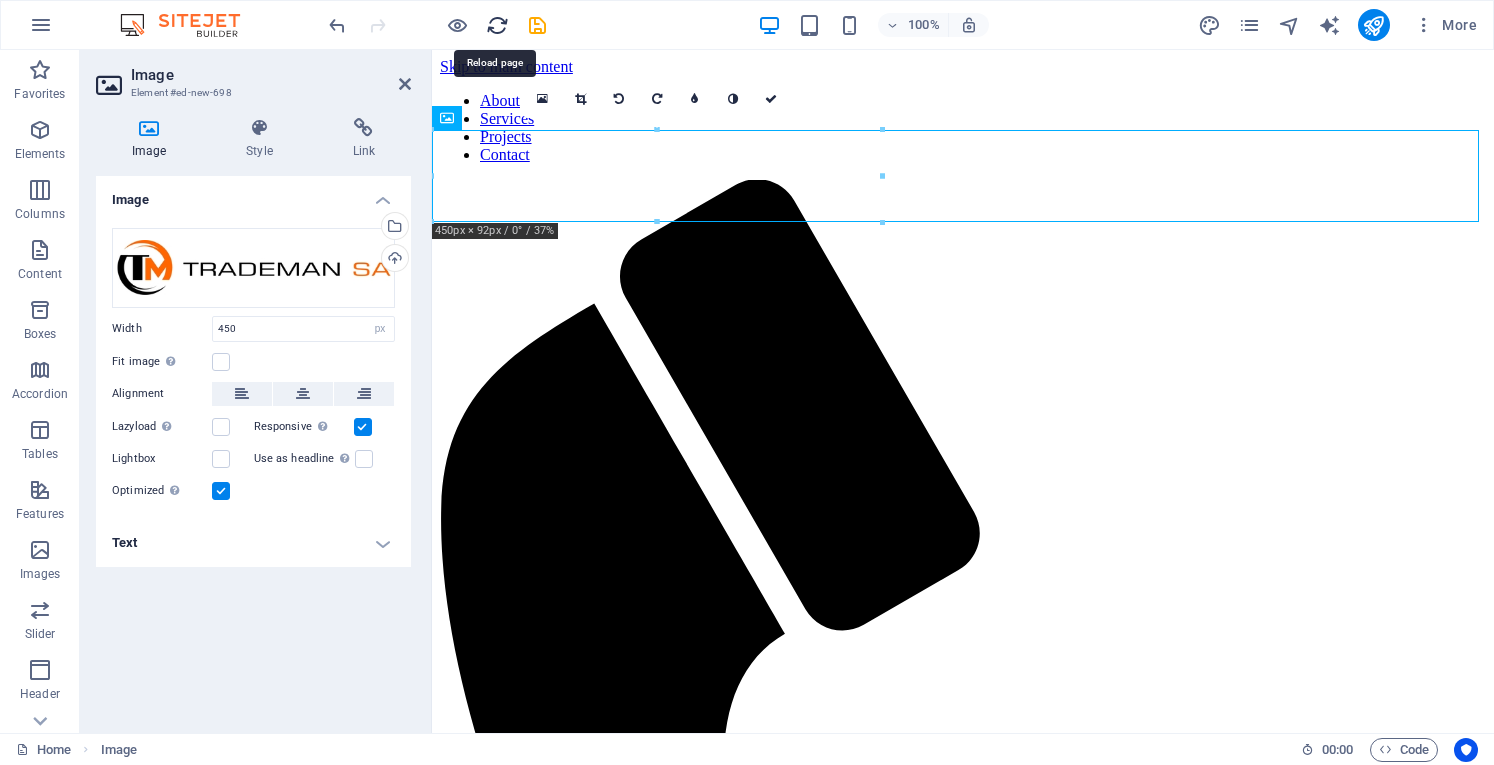 drag, startPoint x: 494, startPoint y: 19, endPoint x: 764, endPoint y: 4, distance: 270.41635 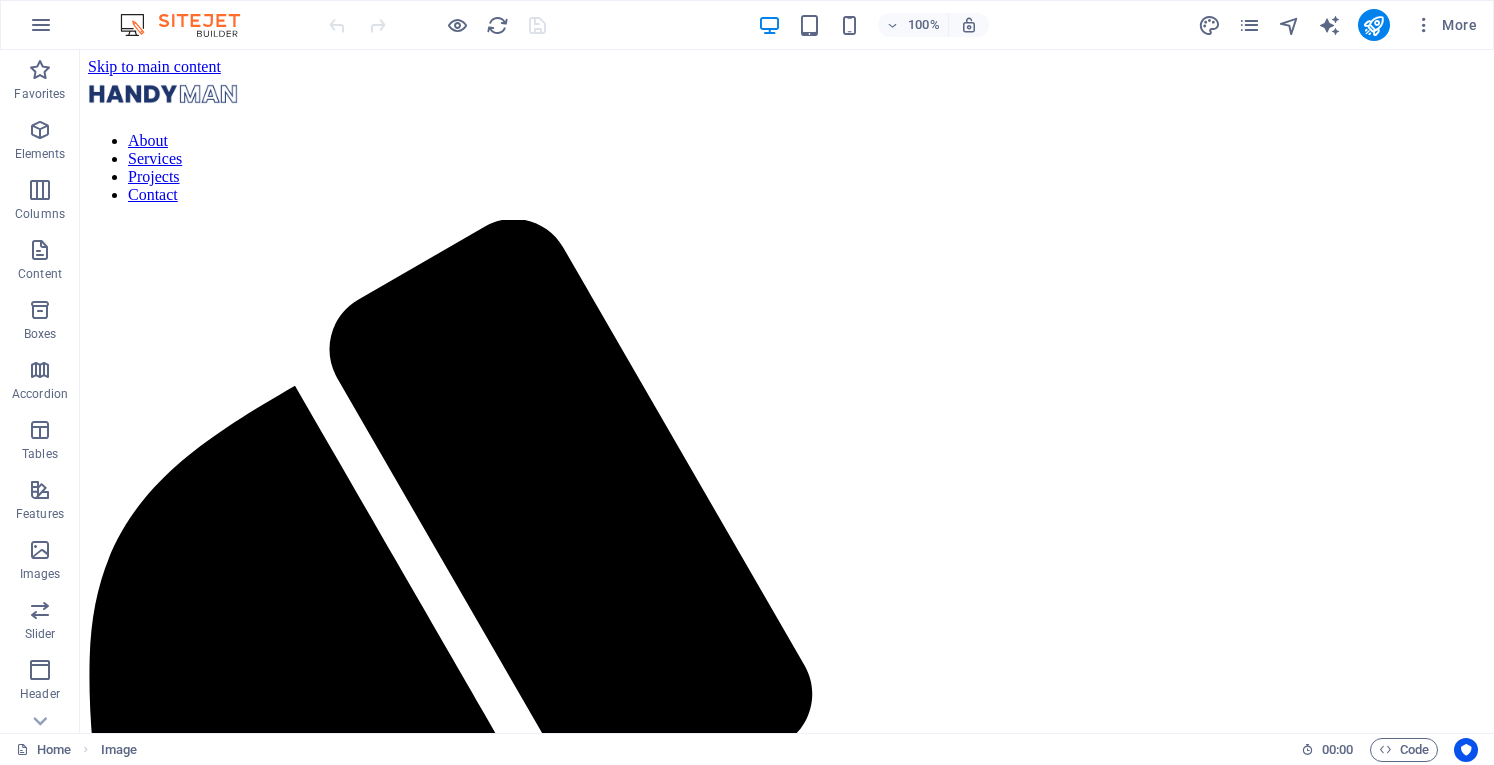 scroll, scrollTop: 0, scrollLeft: 0, axis: both 